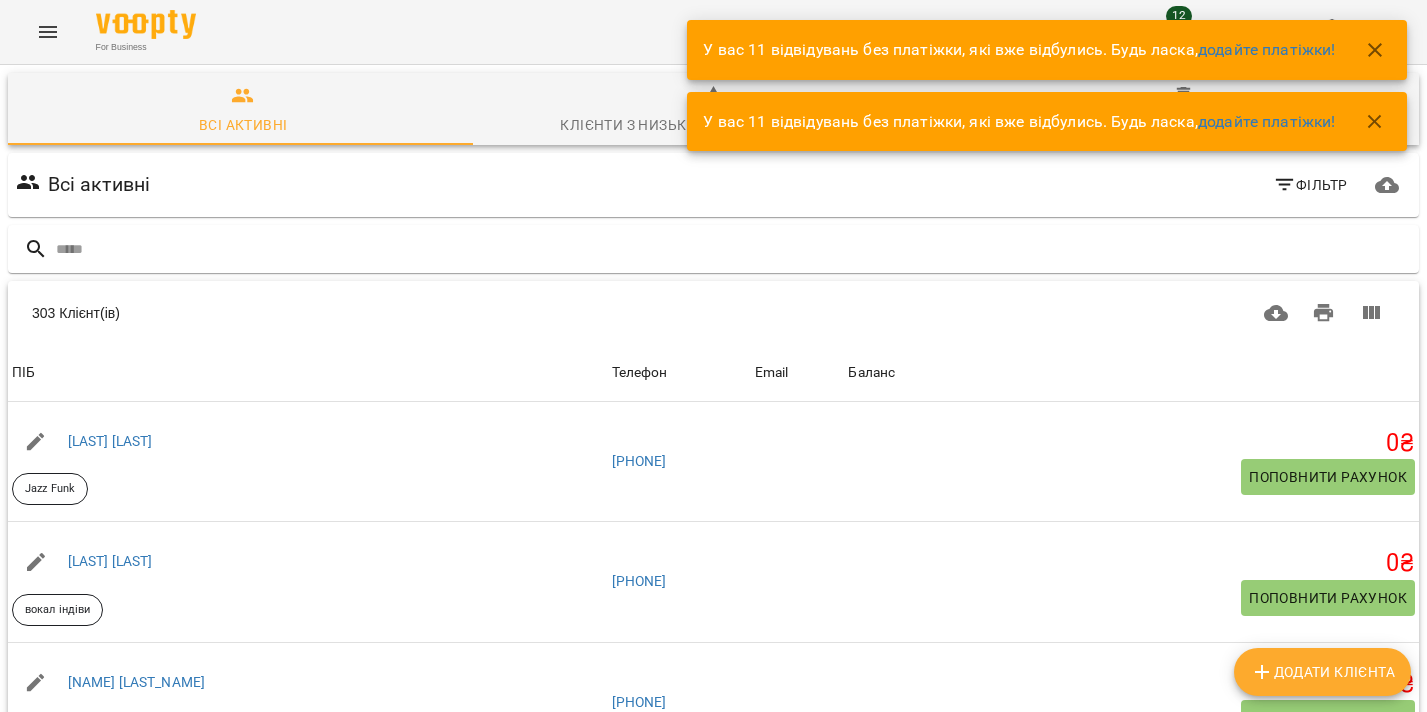 scroll, scrollTop: 0, scrollLeft: 0, axis: both 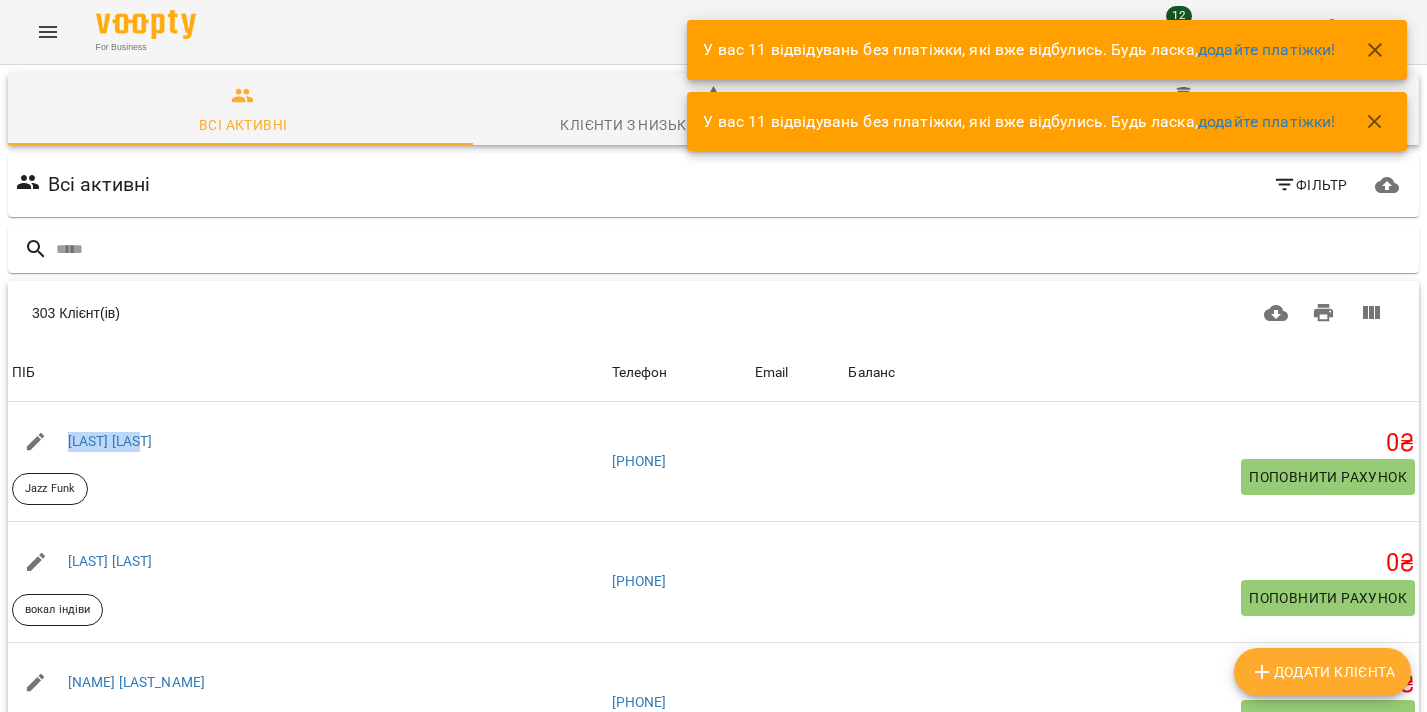 click 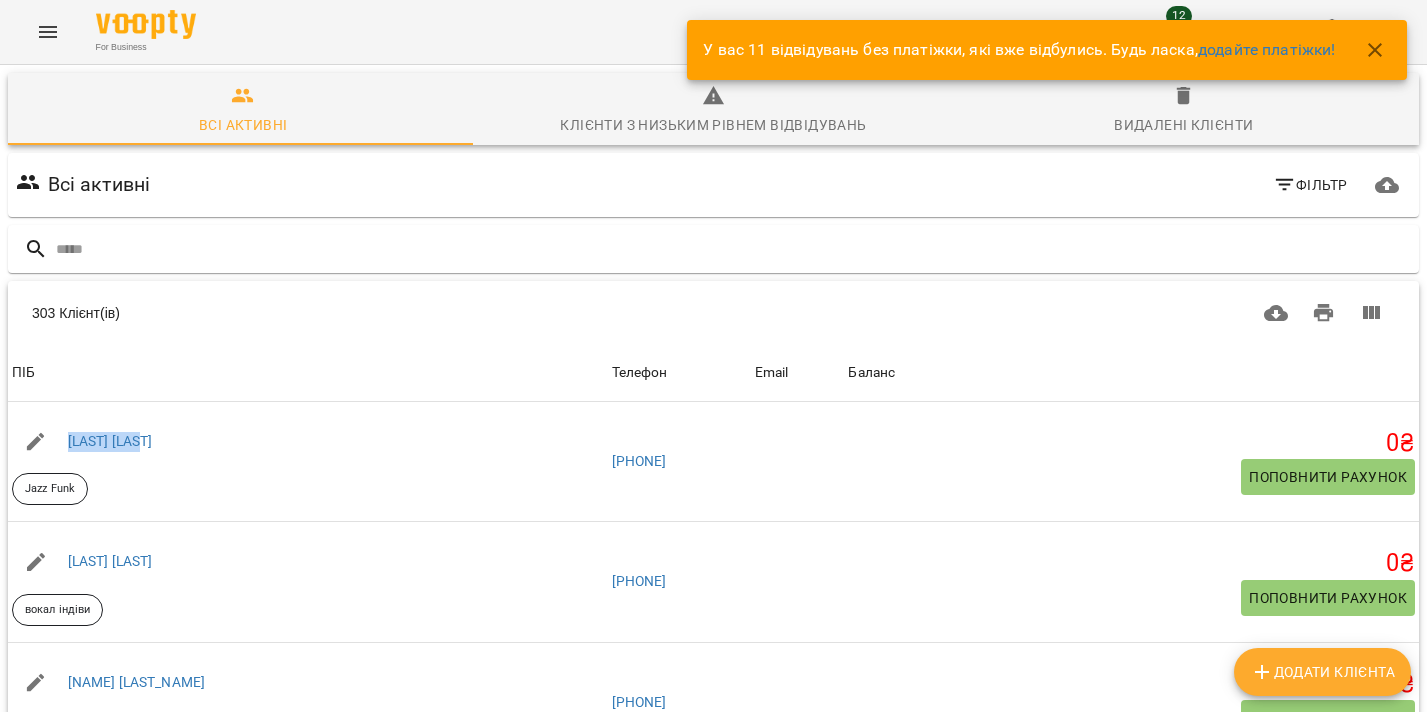 click at bounding box center [1375, 50] 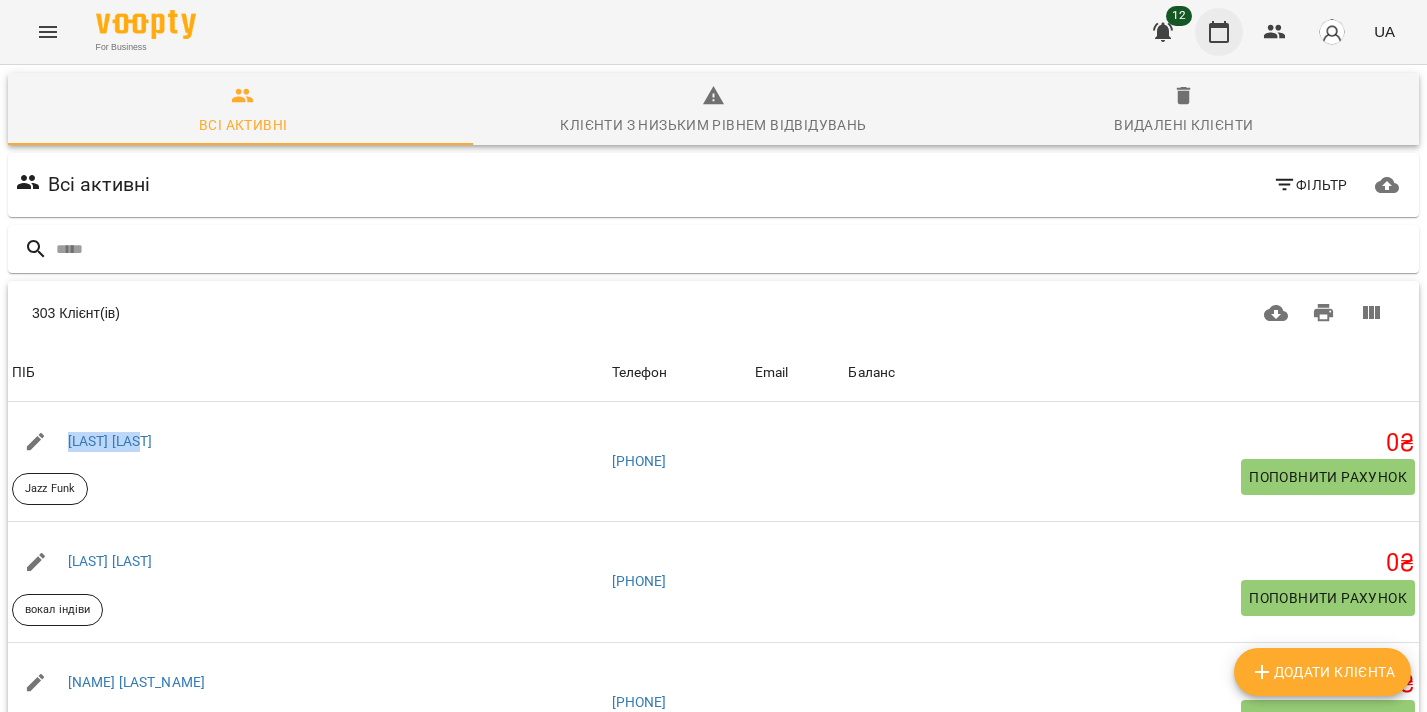 click 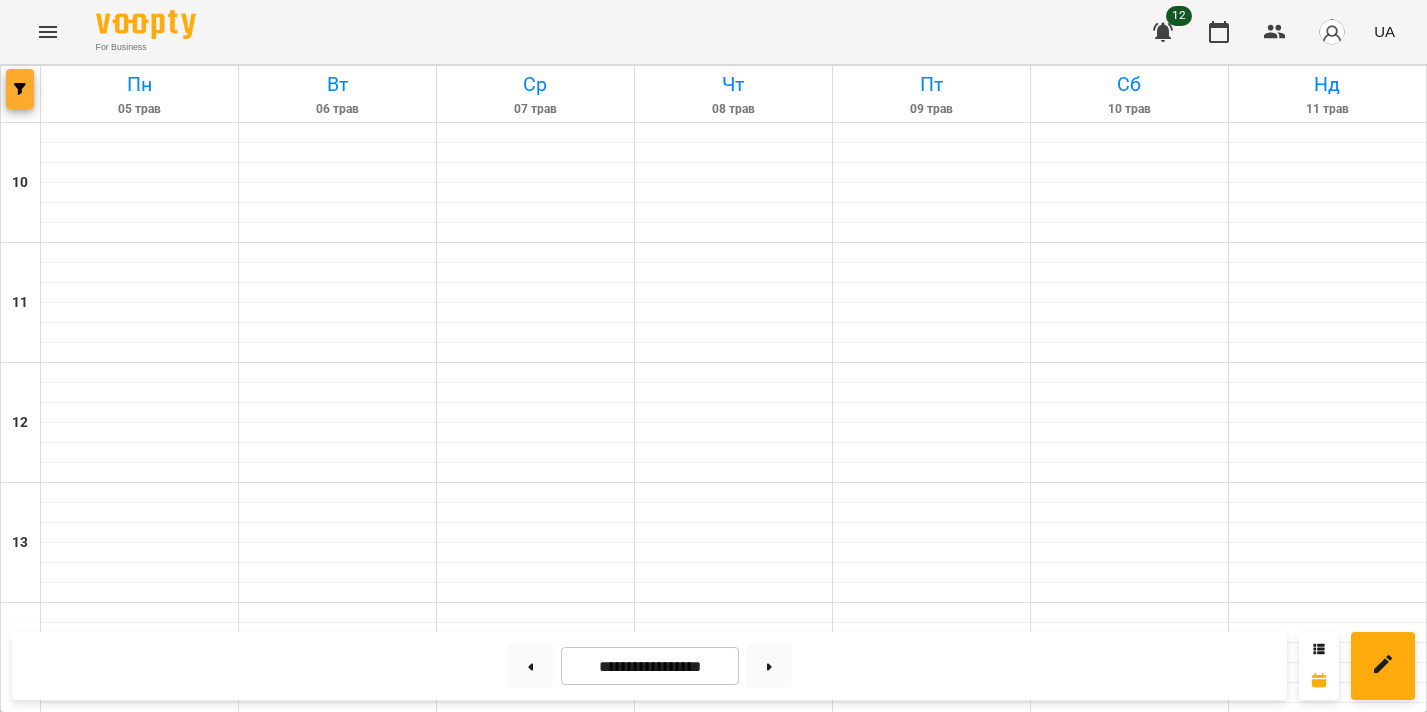 click 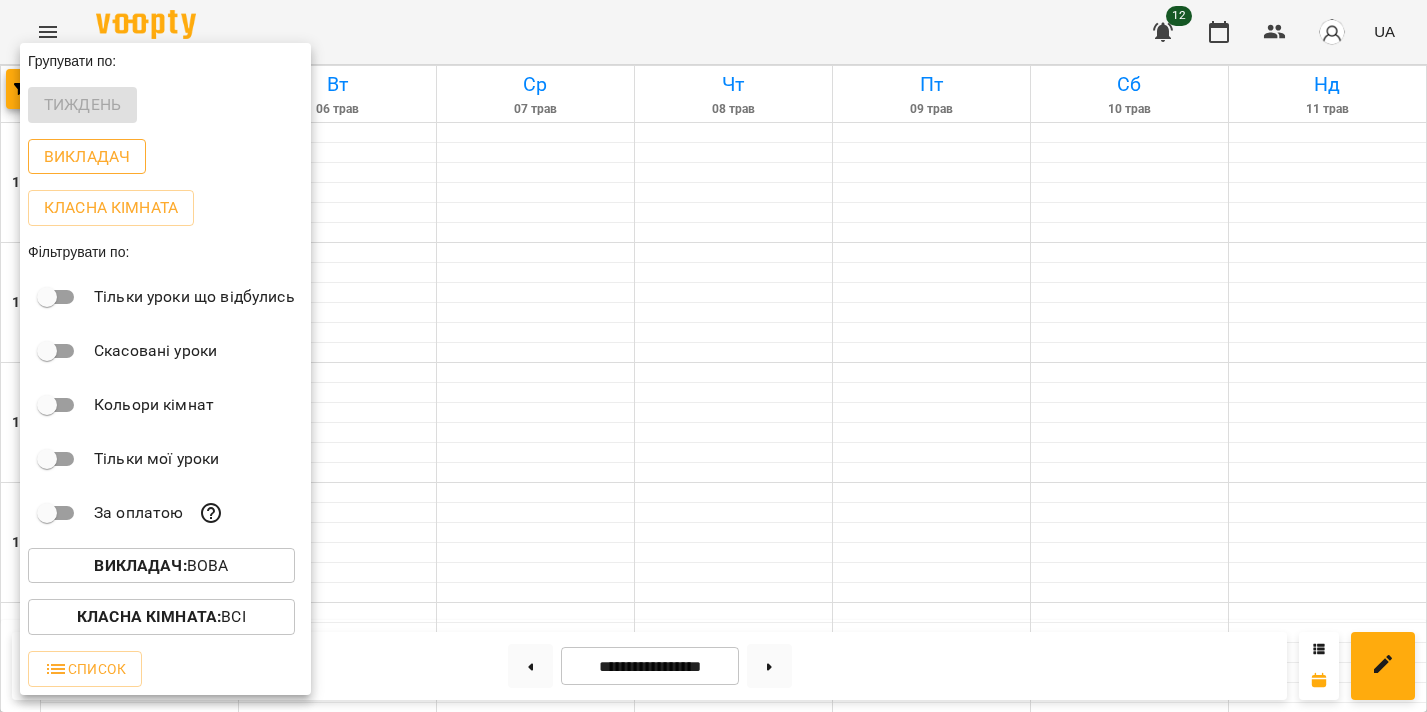 click on "Викладач" at bounding box center (87, 157) 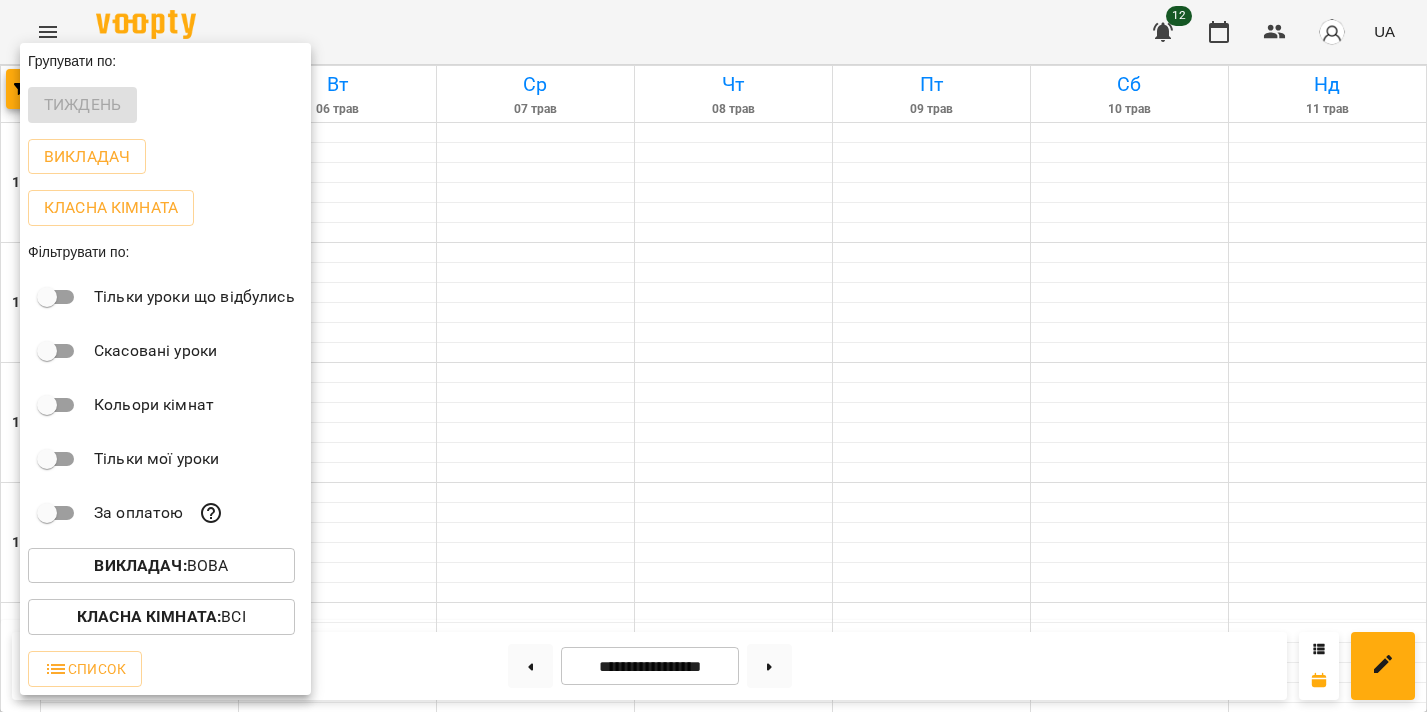 click on "Викладач :" at bounding box center (140, 565) 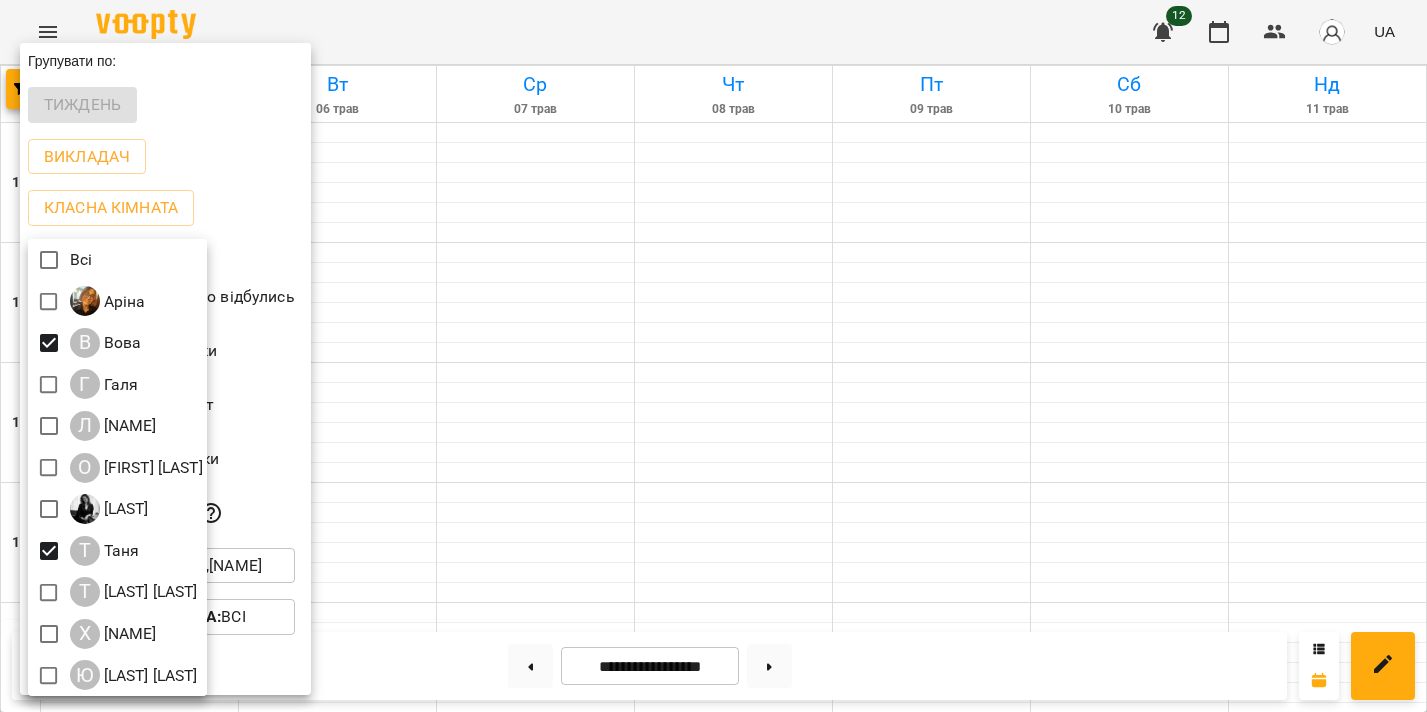 click at bounding box center [713, 356] 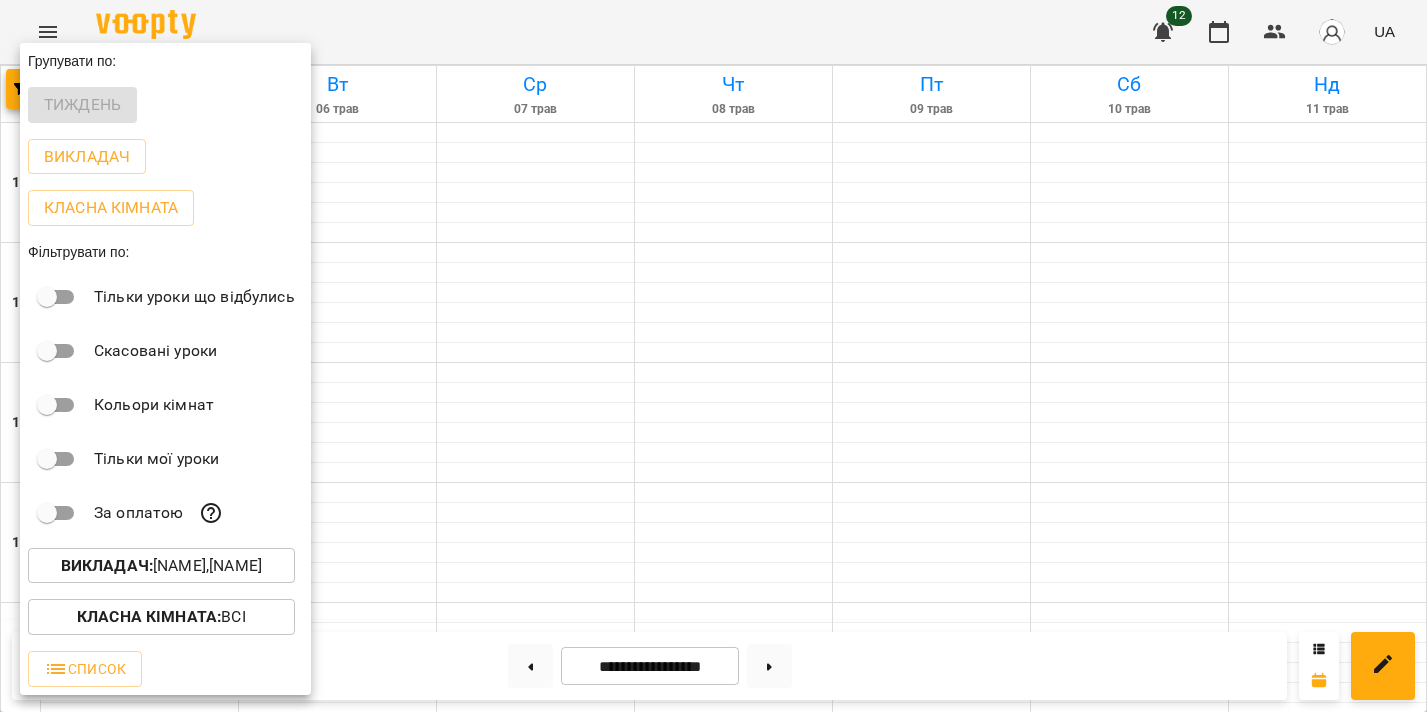 click at bounding box center [713, 356] 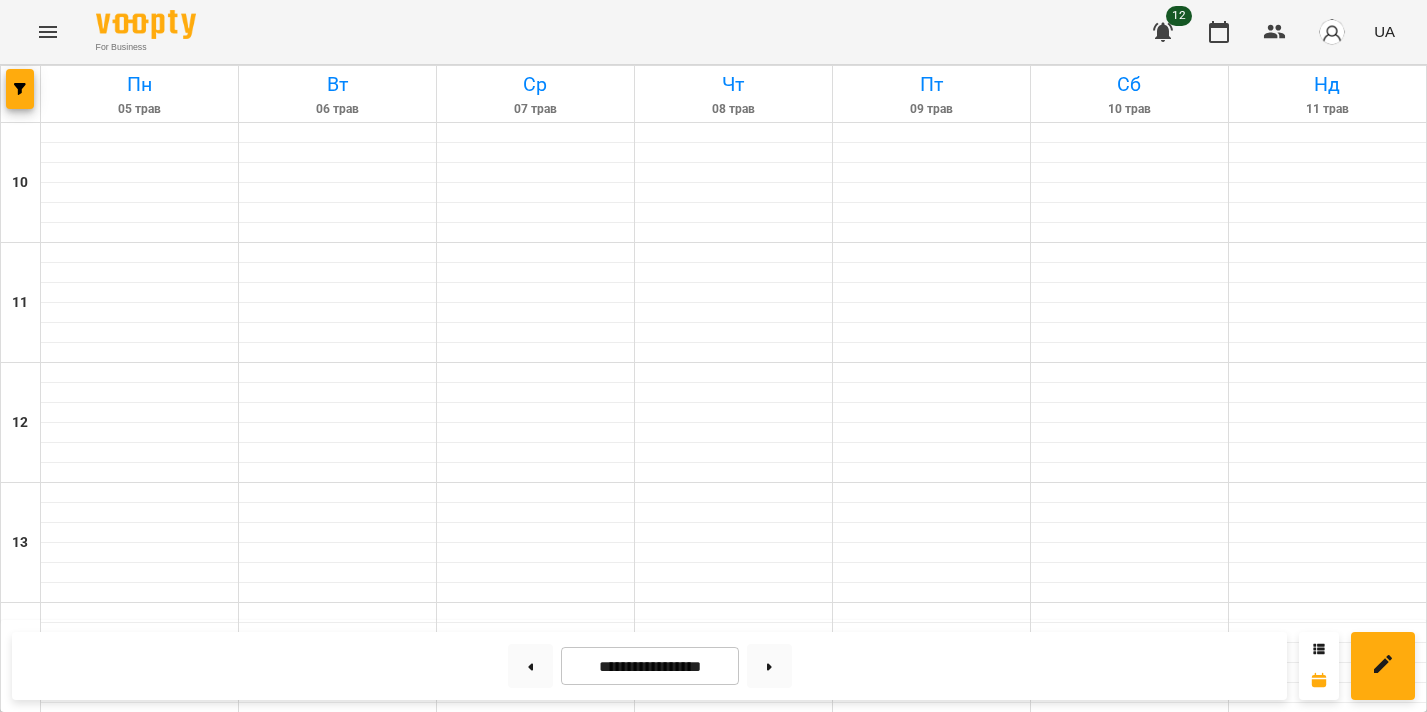 scroll, scrollTop: 664, scrollLeft: 0, axis: vertical 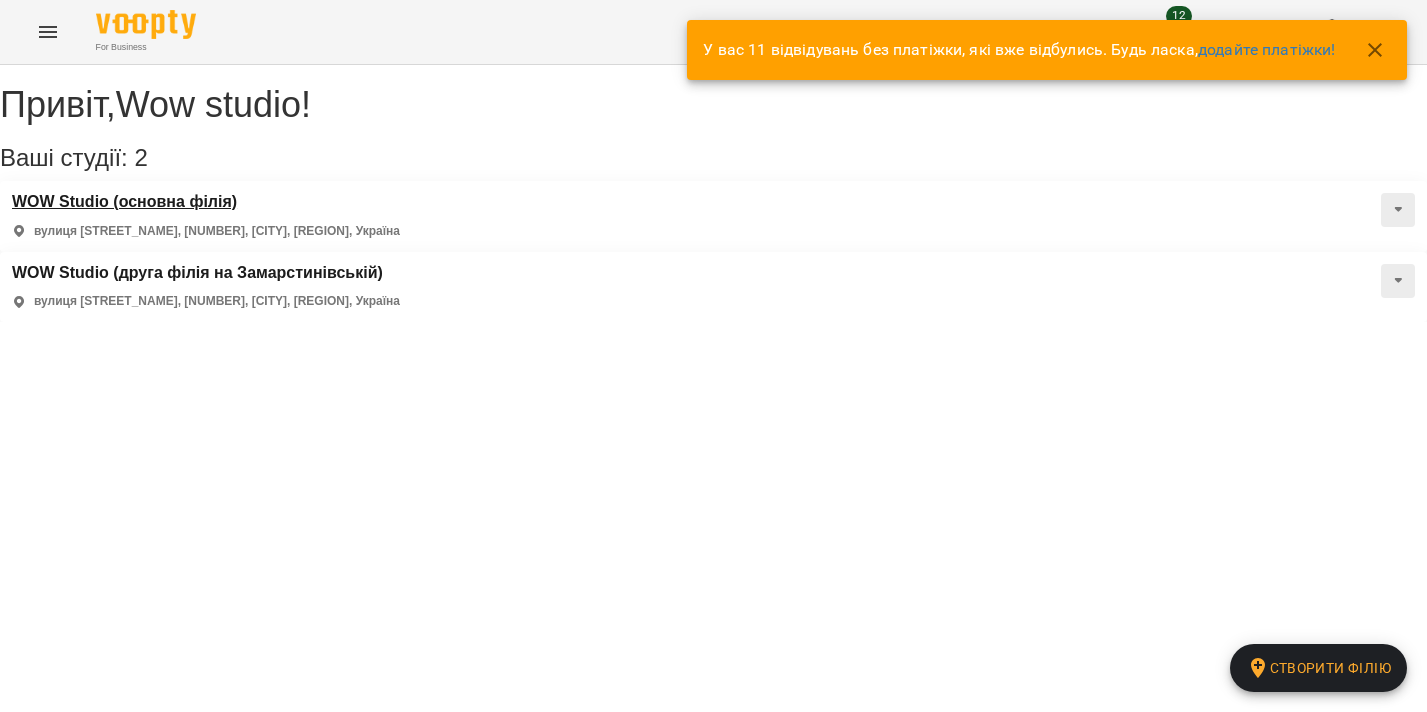 click on "WOW Studio (основна філія)" at bounding box center (206, 202) 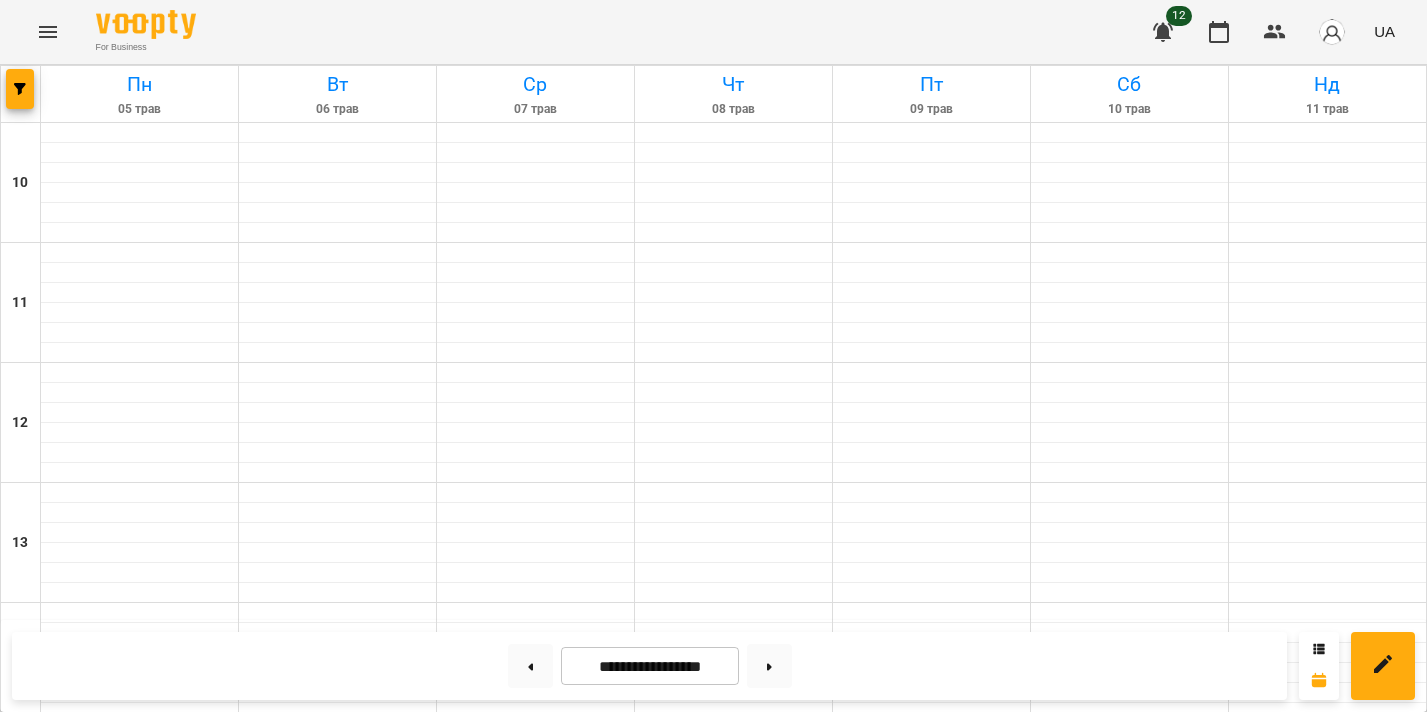 scroll, scrollTop: 661, scrollLeft: 0, axis: vertical 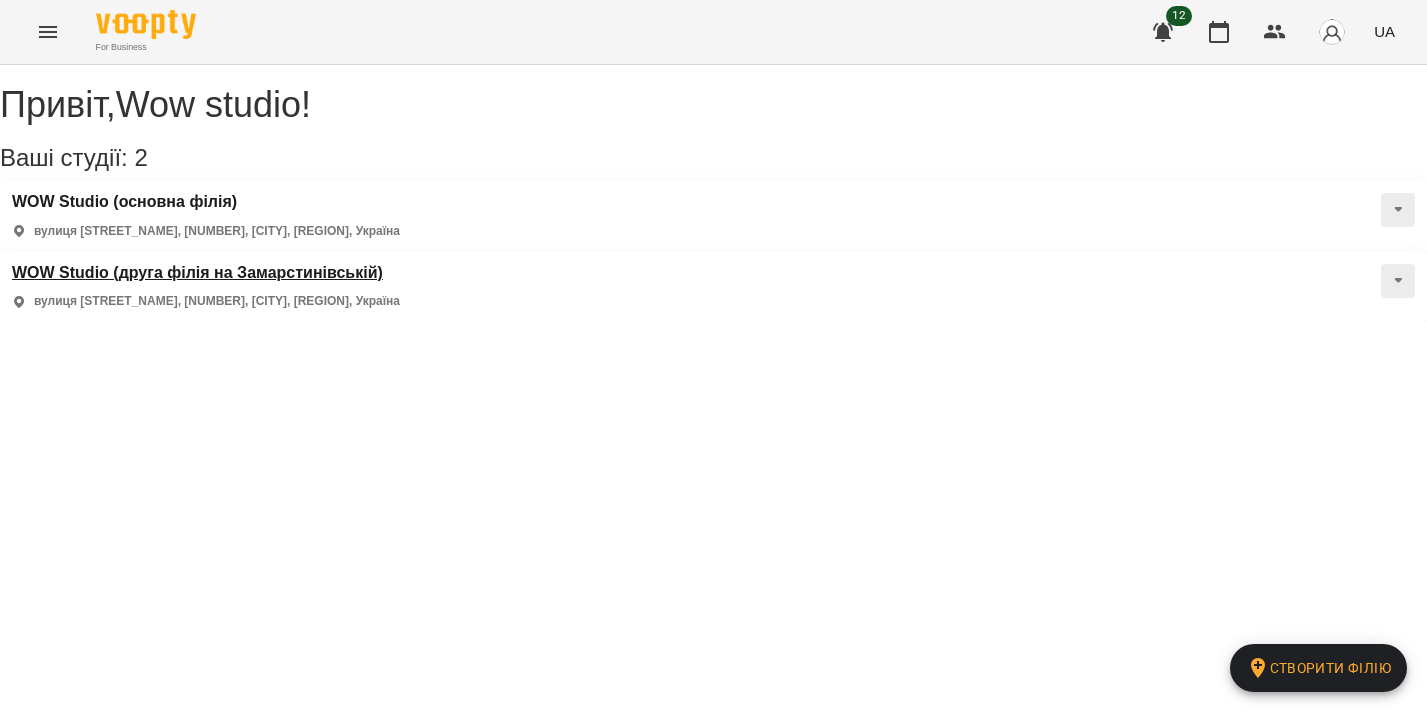 click on "WOW Studio (друга філія на Замарстинівській)" at bounding box center (206, 273) 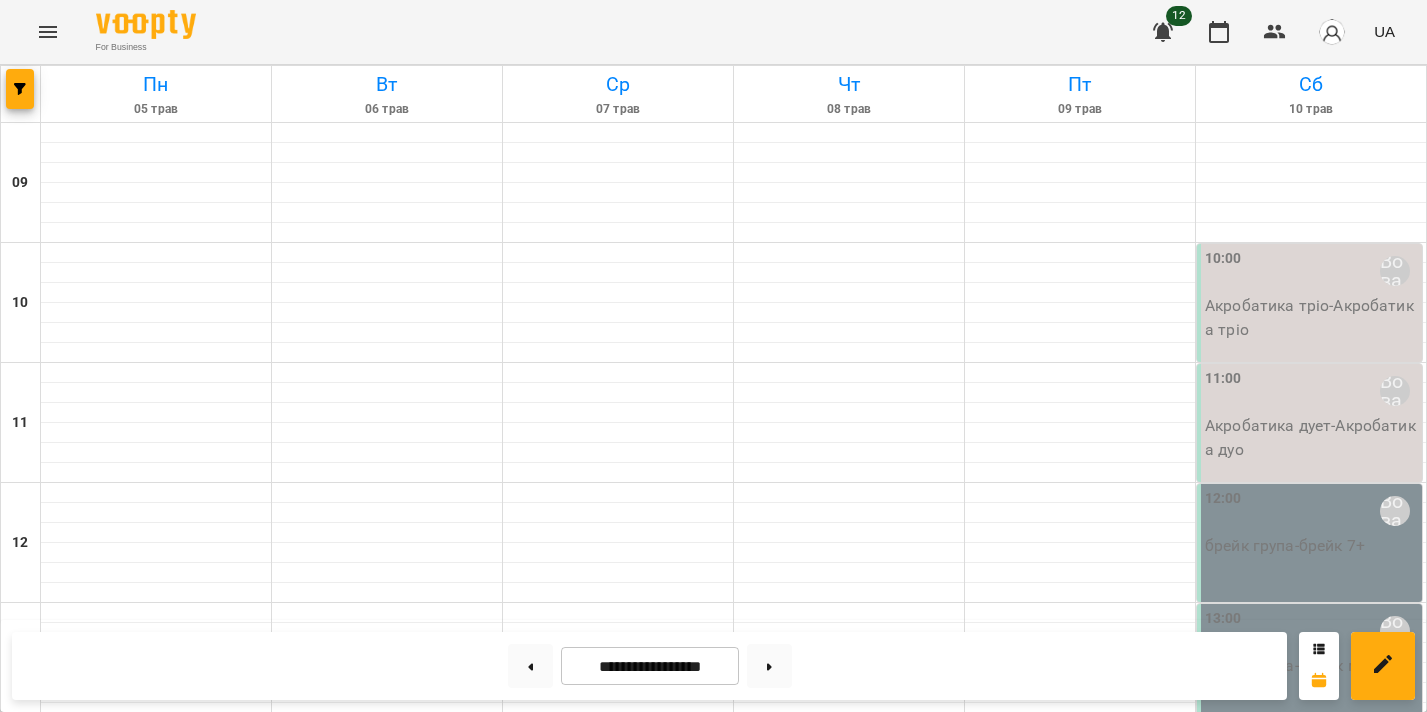 scroll, scrollTop: 817, scrollLeft: 0, axis: vertical 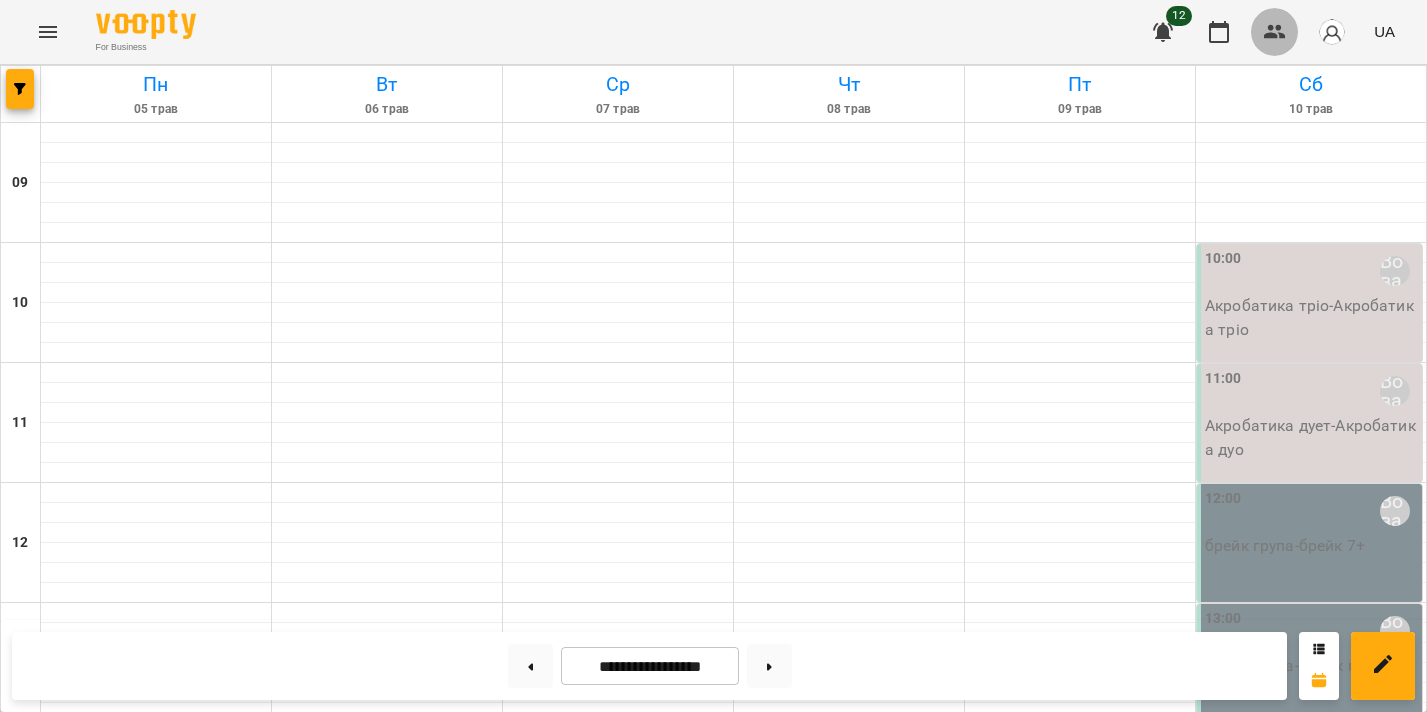 click 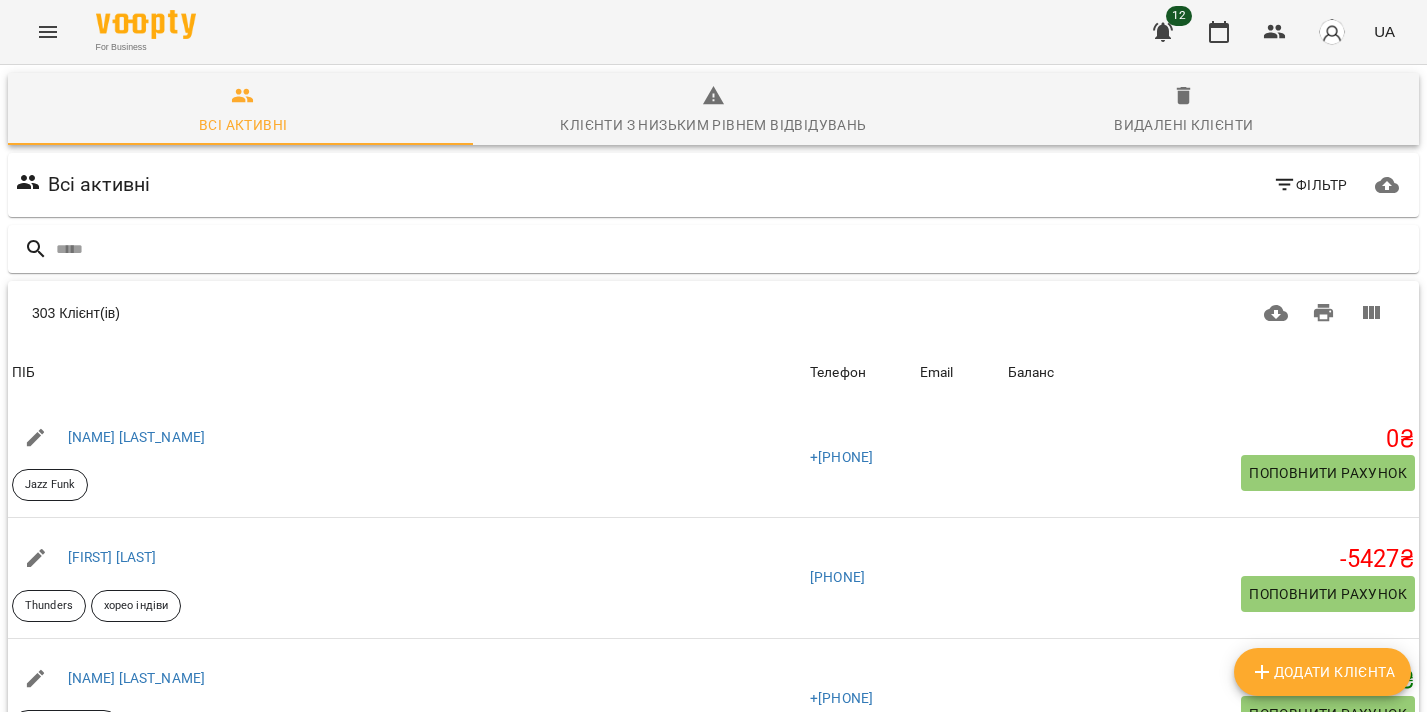 scroll, scrollTop: 8, scrollLeft: 0, axis: vertical 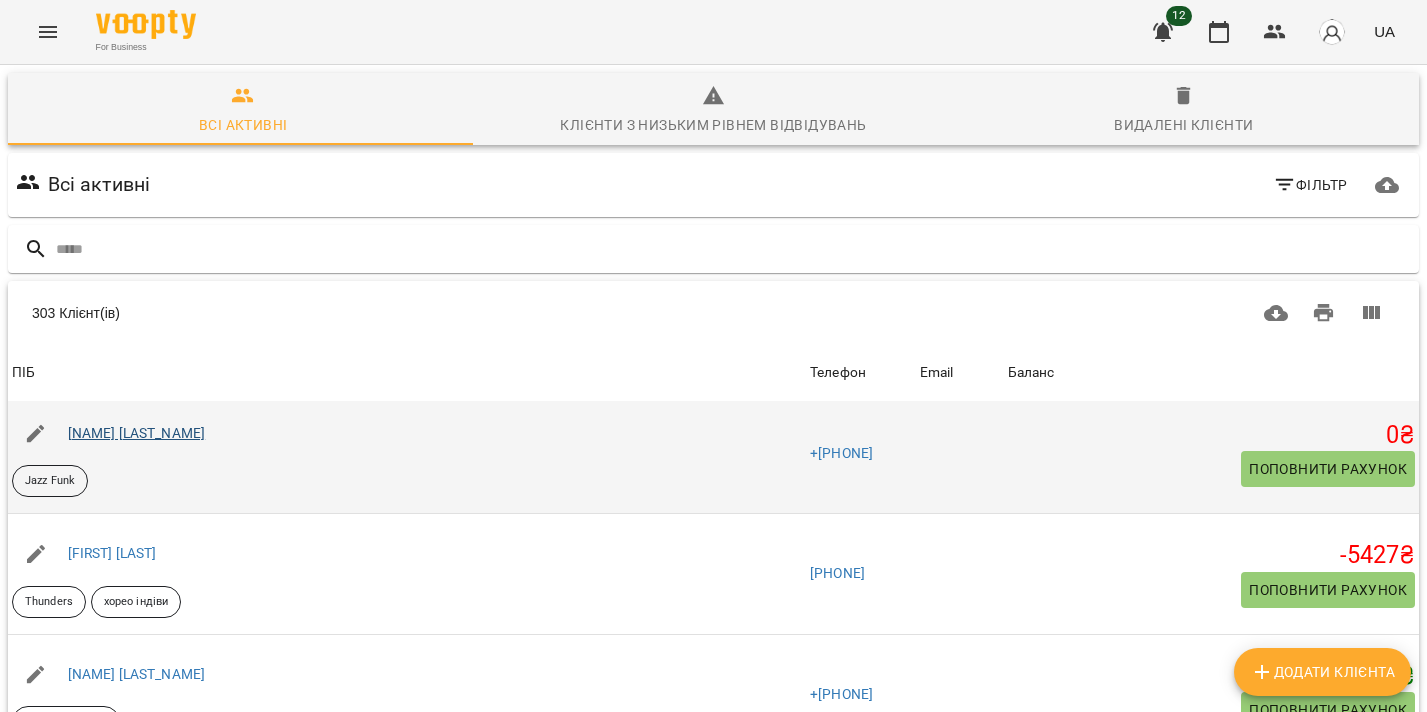 click on "[NAME] [LAST_NAME]" at bounding box center [137, 433] 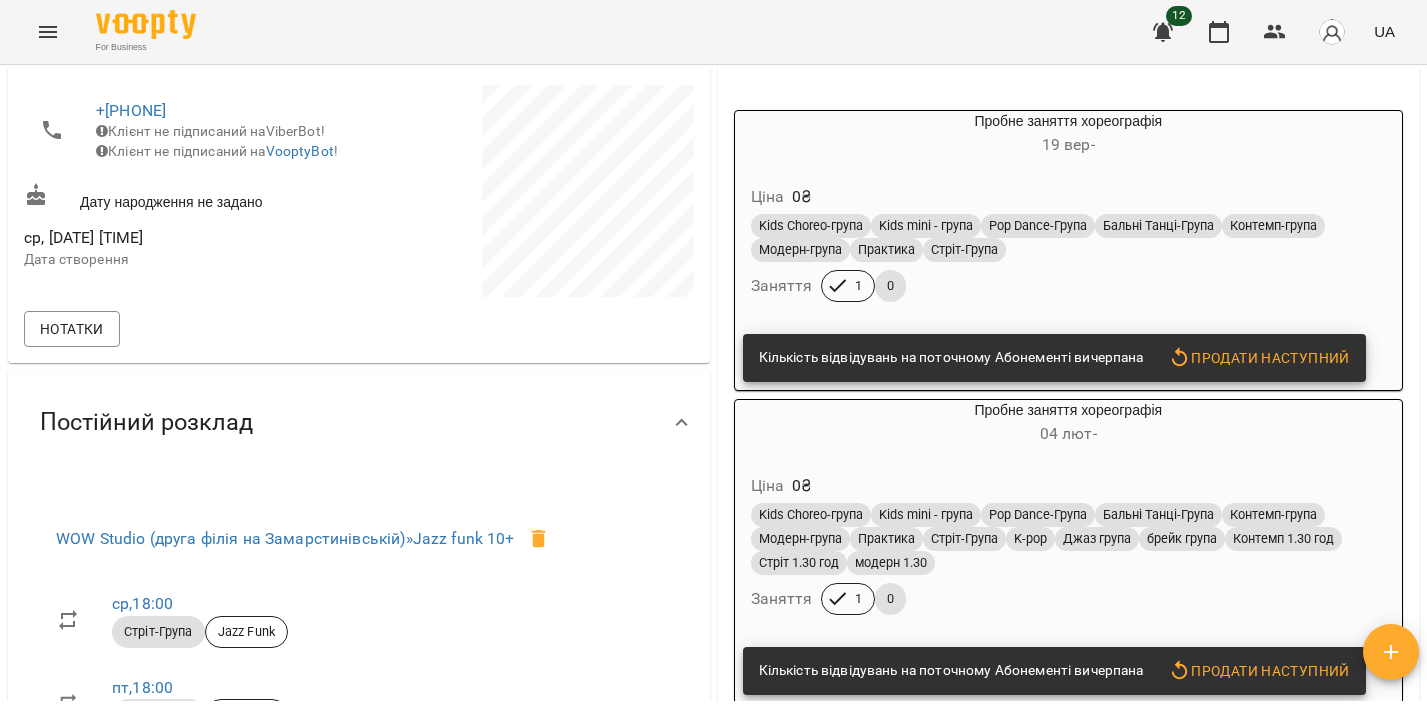 scroll, scrollTop: 0, scrollLeft: 0, axis: both 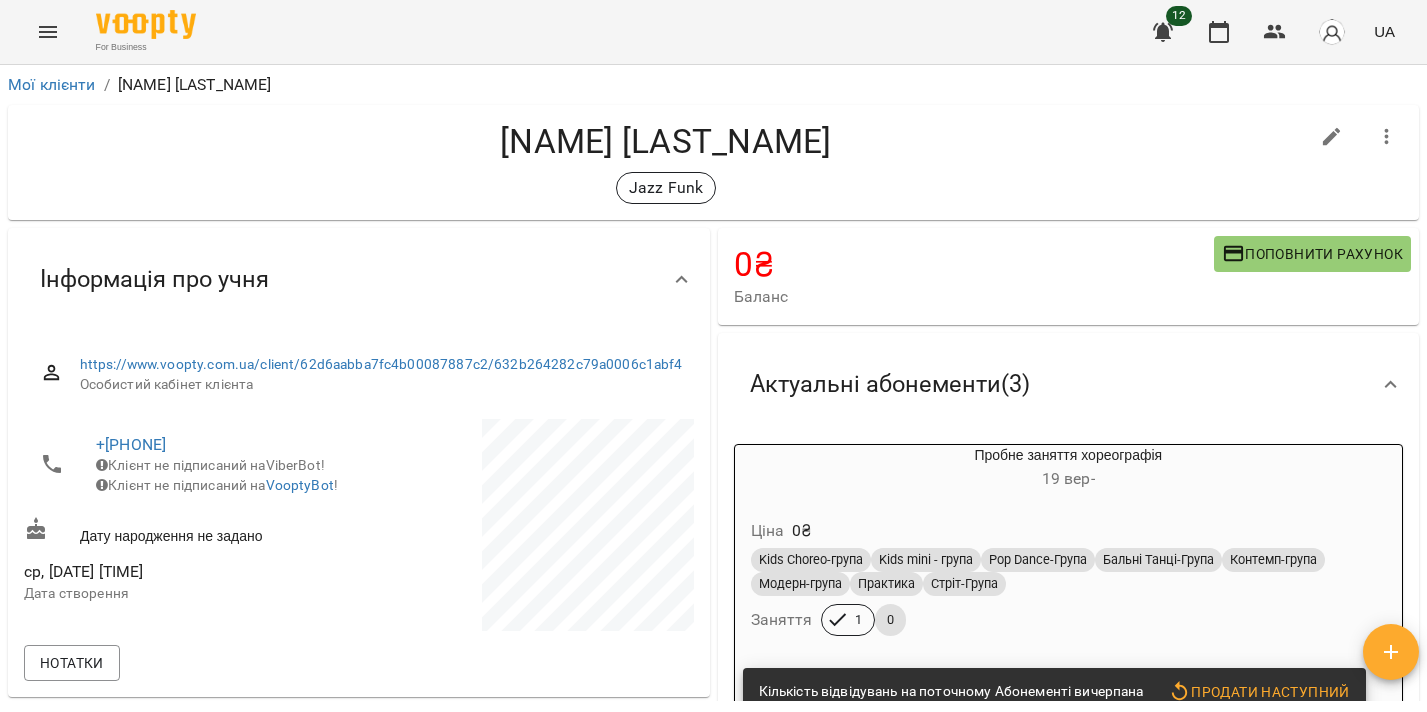 click on "19 вер  -" at bounding box center (1069, 479) 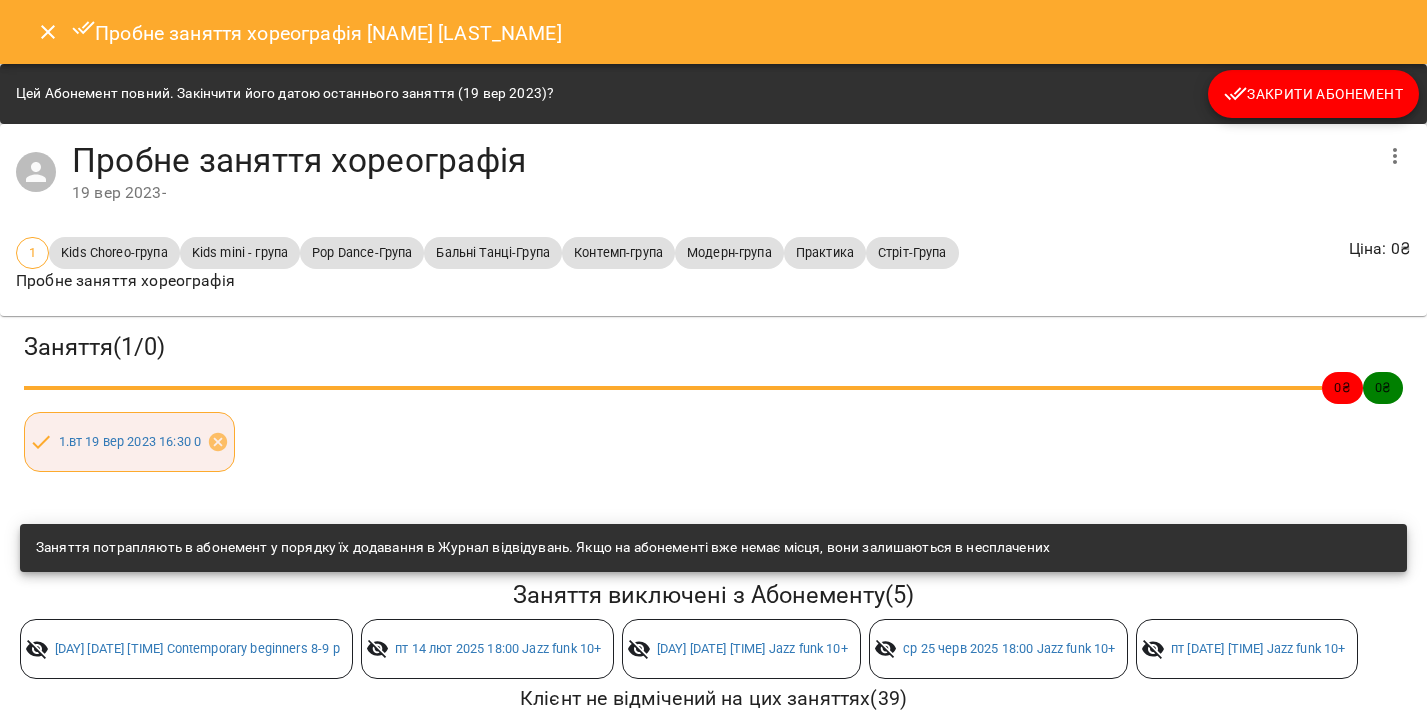 click on "Закрити Абонемент" at bounding box center [1313, 94] 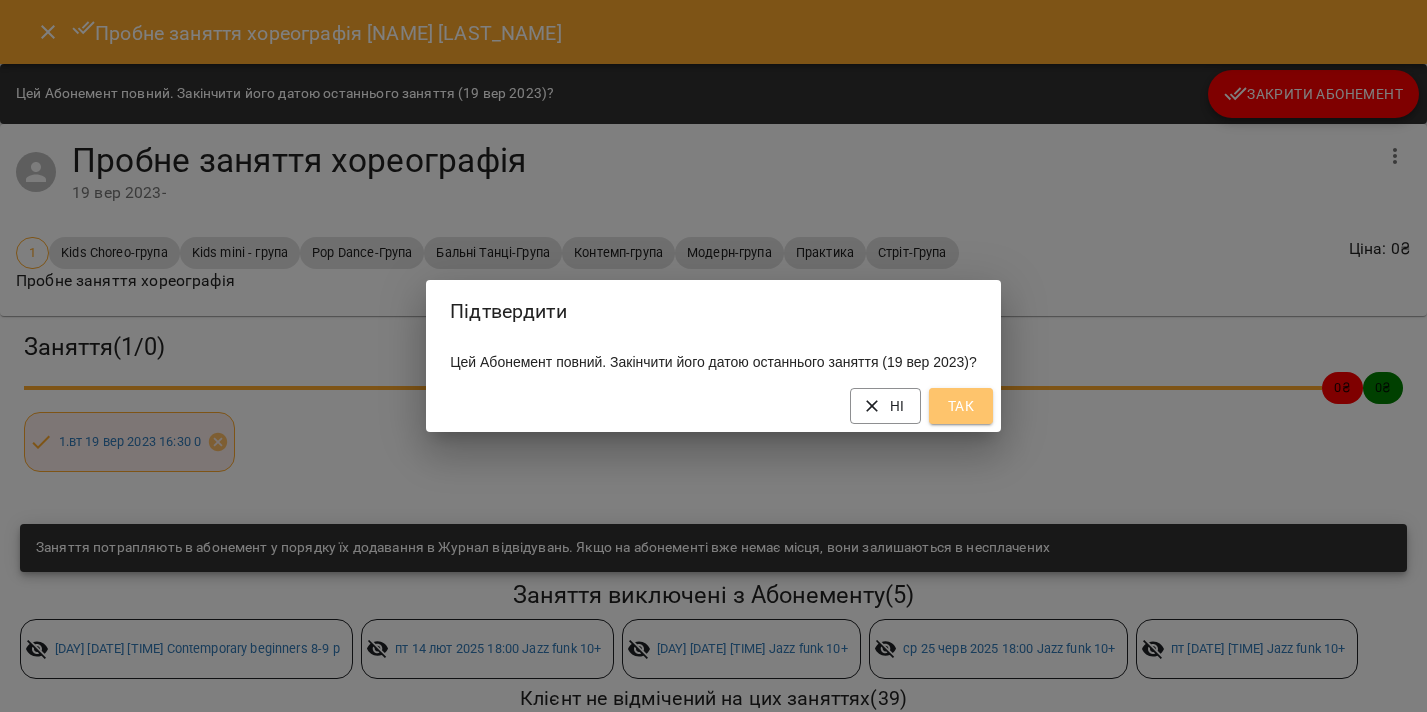 click on "Так" at bounding box center (961, 406) 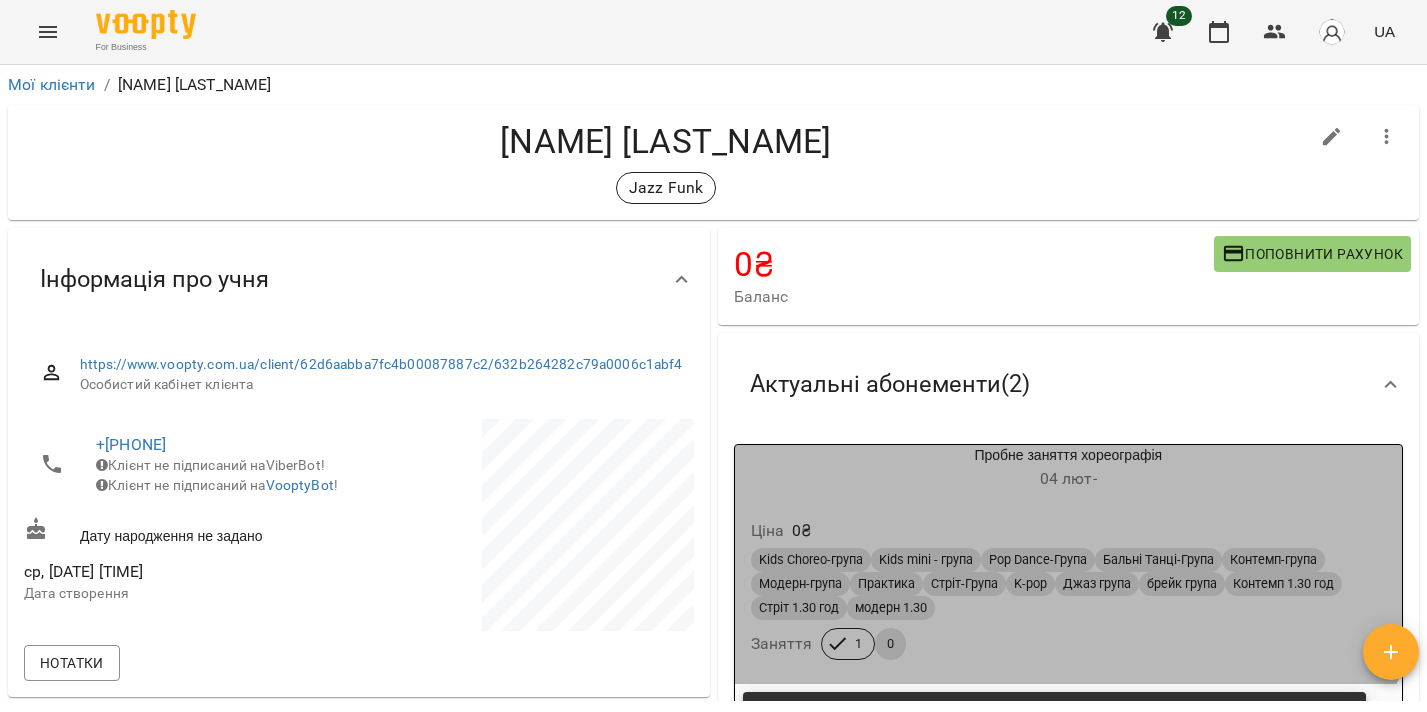 click on "04 лют  -" at bounding box center (1069, 479) 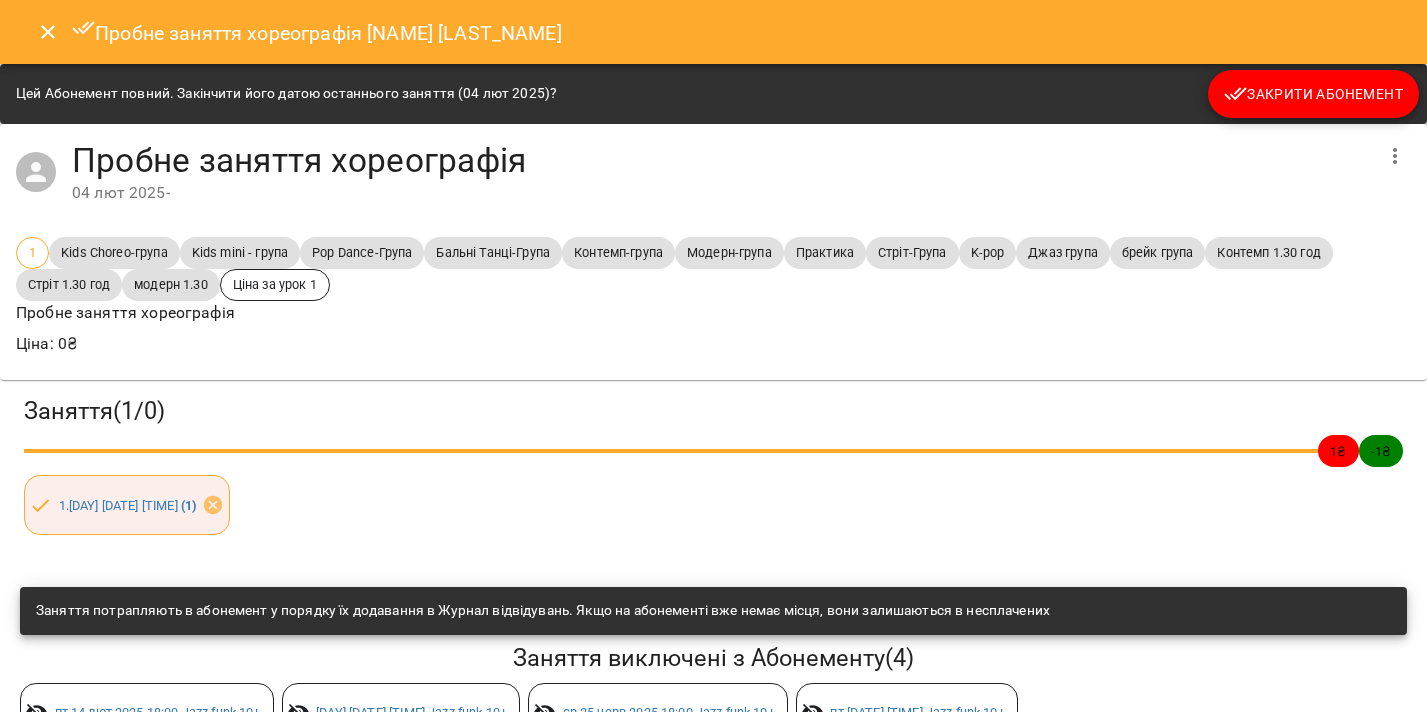 click on "Закрити Абонемент" at bounding box center [1313, 94] 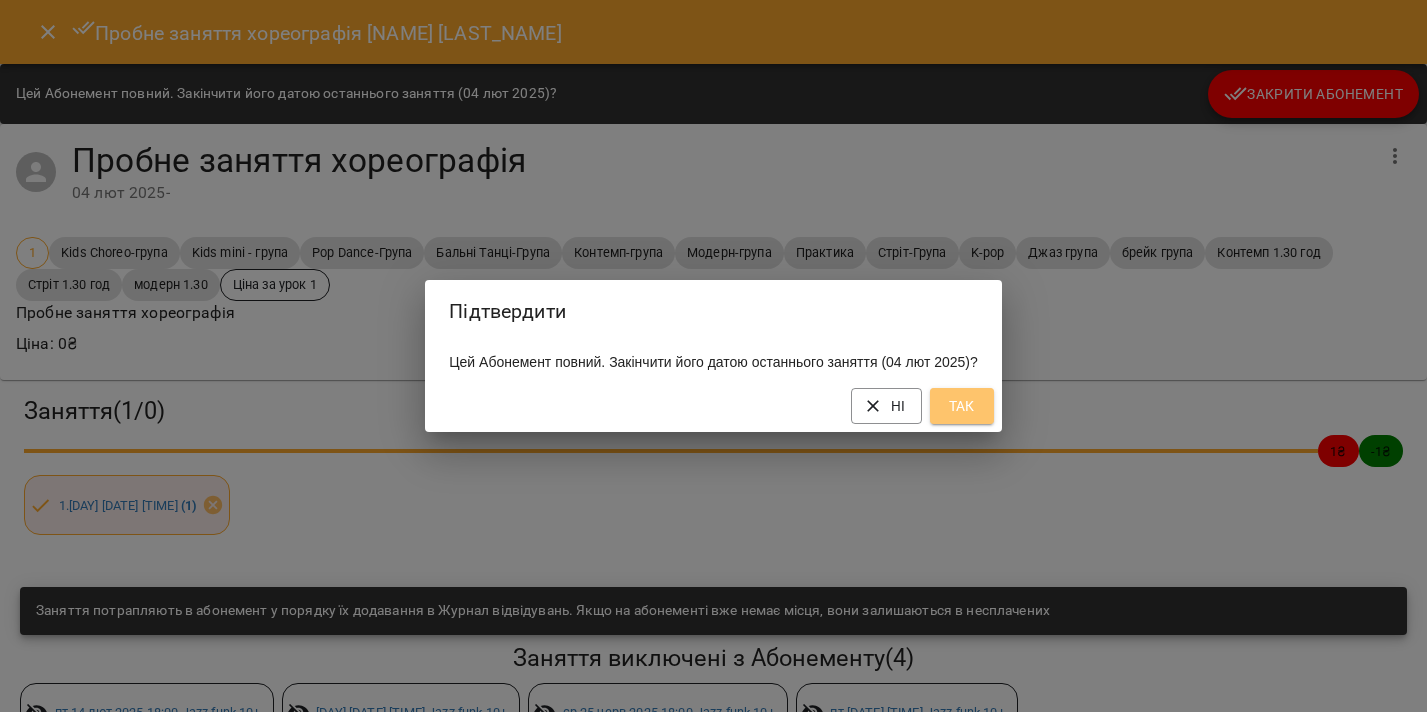 click on "Так" at bounding box center (962, 406) 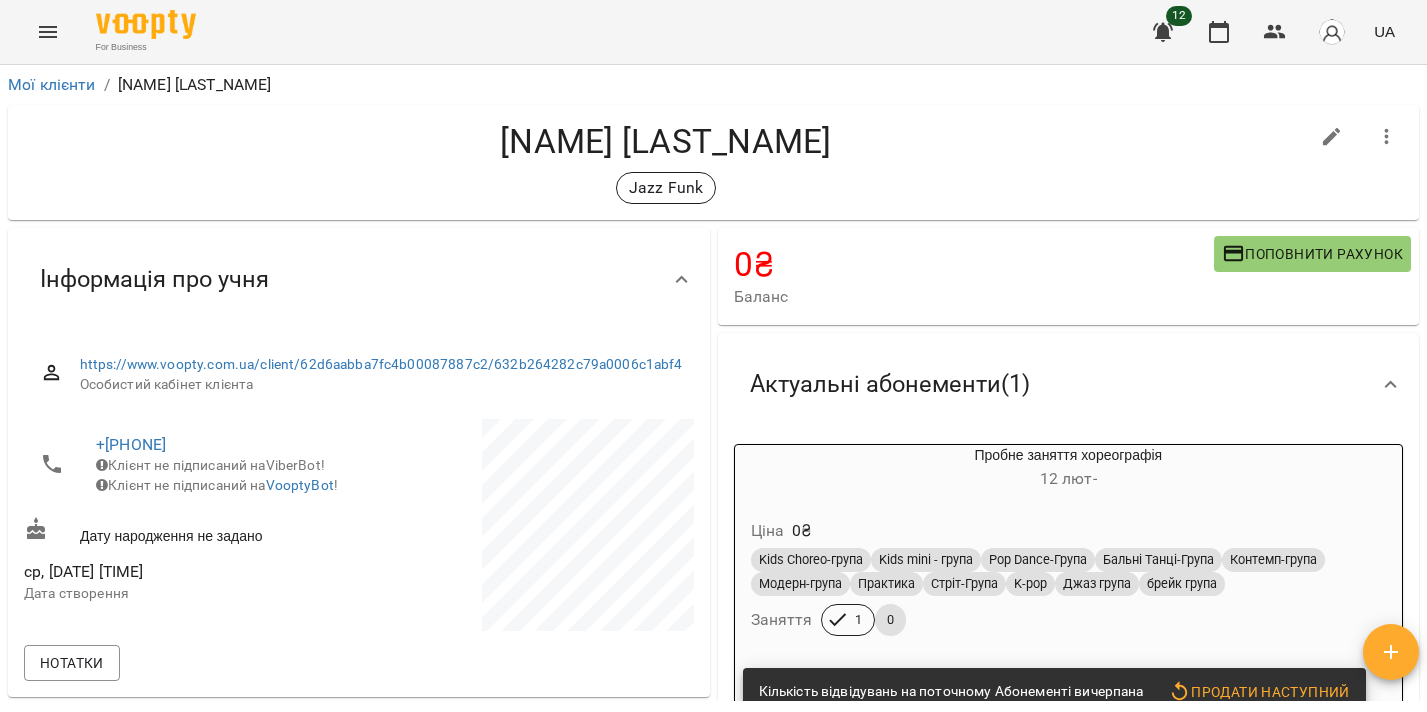 click on "12 лют  -" at bounding box center (1069, 479) 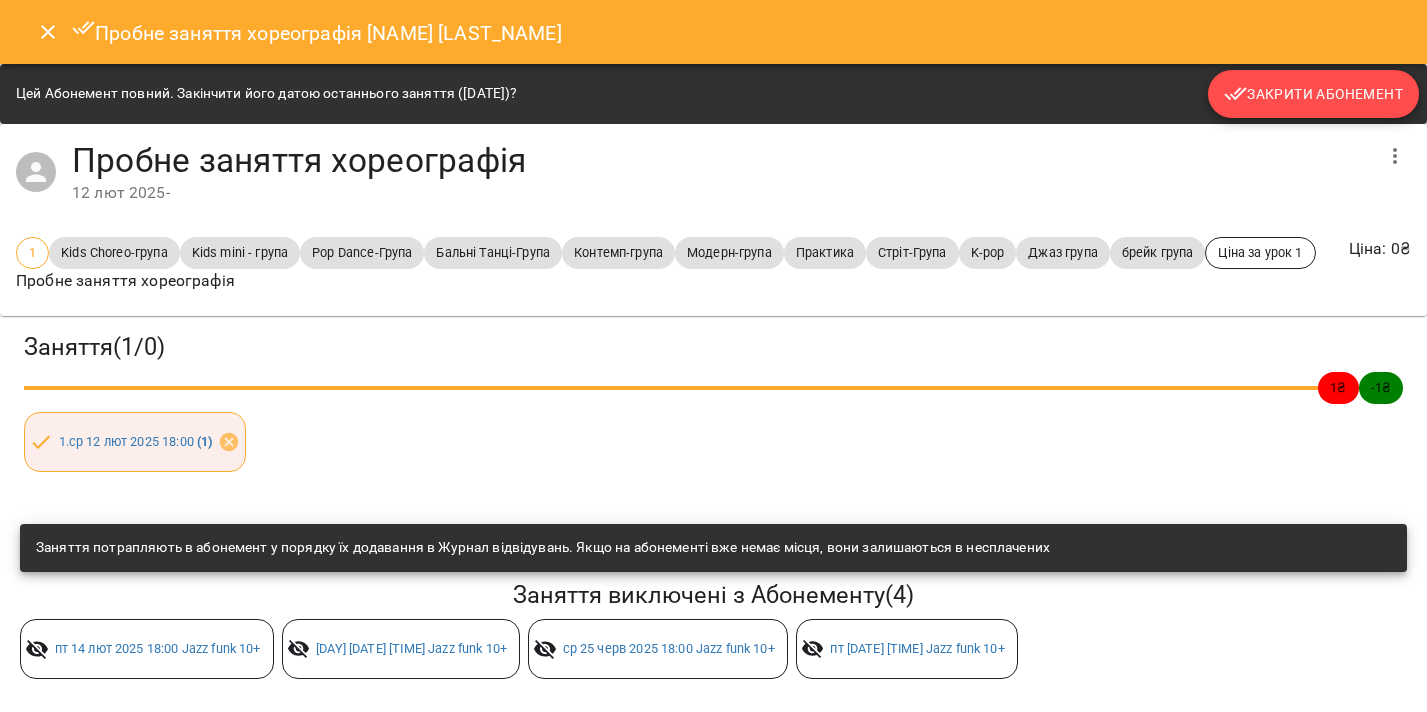 click on "Закрити Абонемент" at bounding box center [1313, 94] 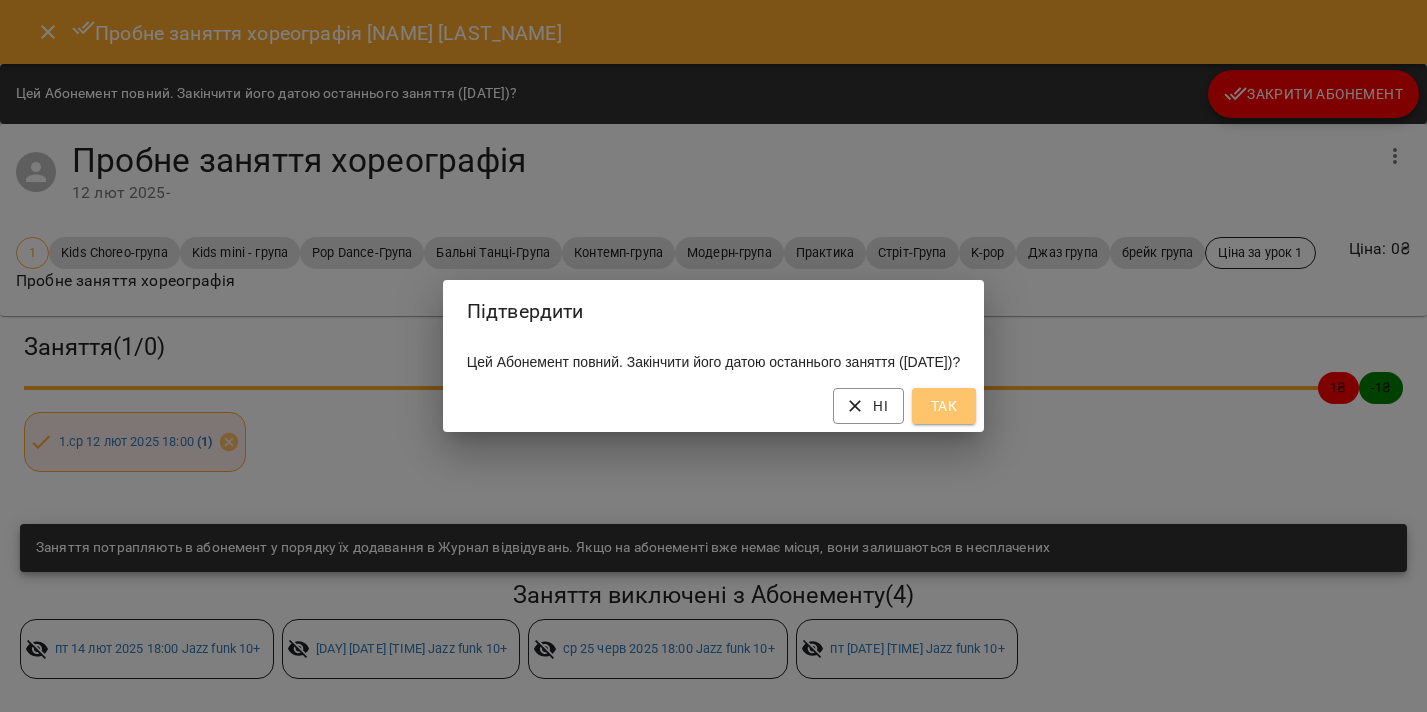 click on "Так" at bounding box center [944, 406] 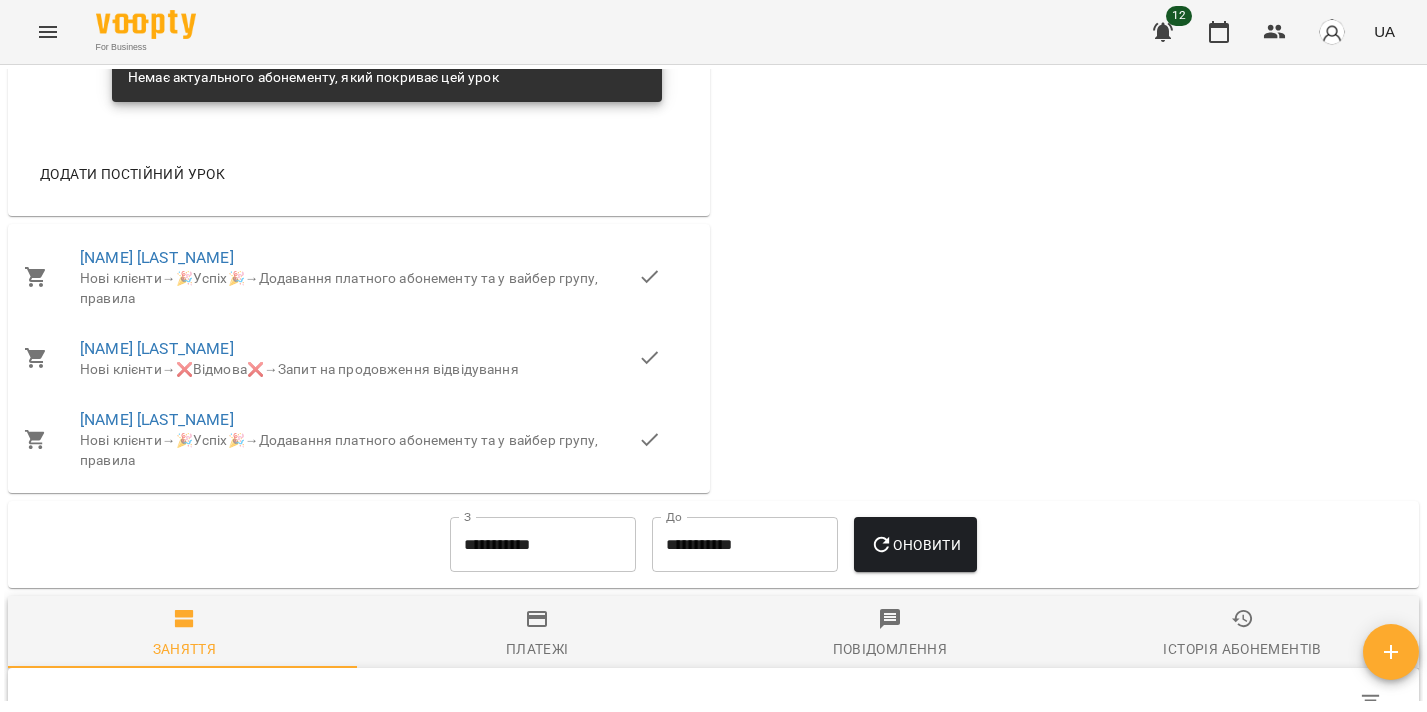 scroll, scrollTop: 1266, scrollLeft: 0, axis: vertical 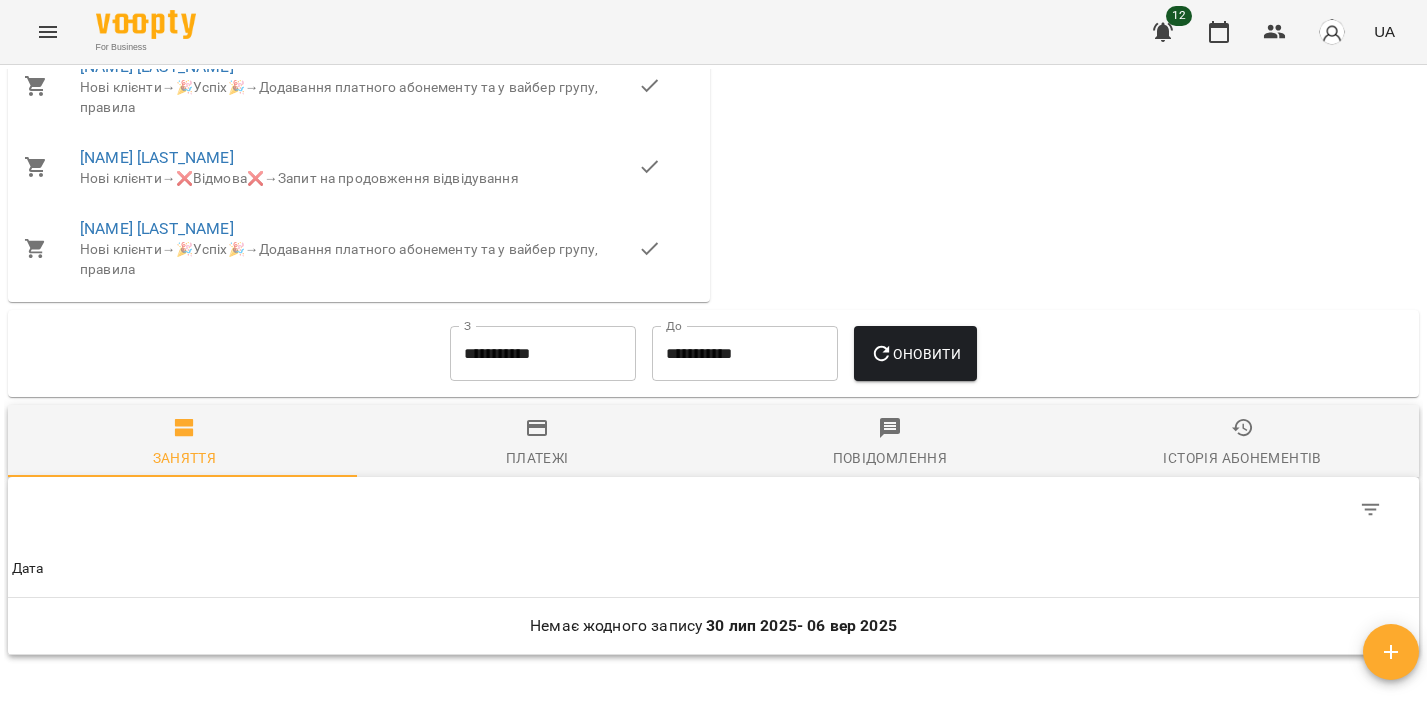 click on "Платежі" at bounding box center [537, 443] 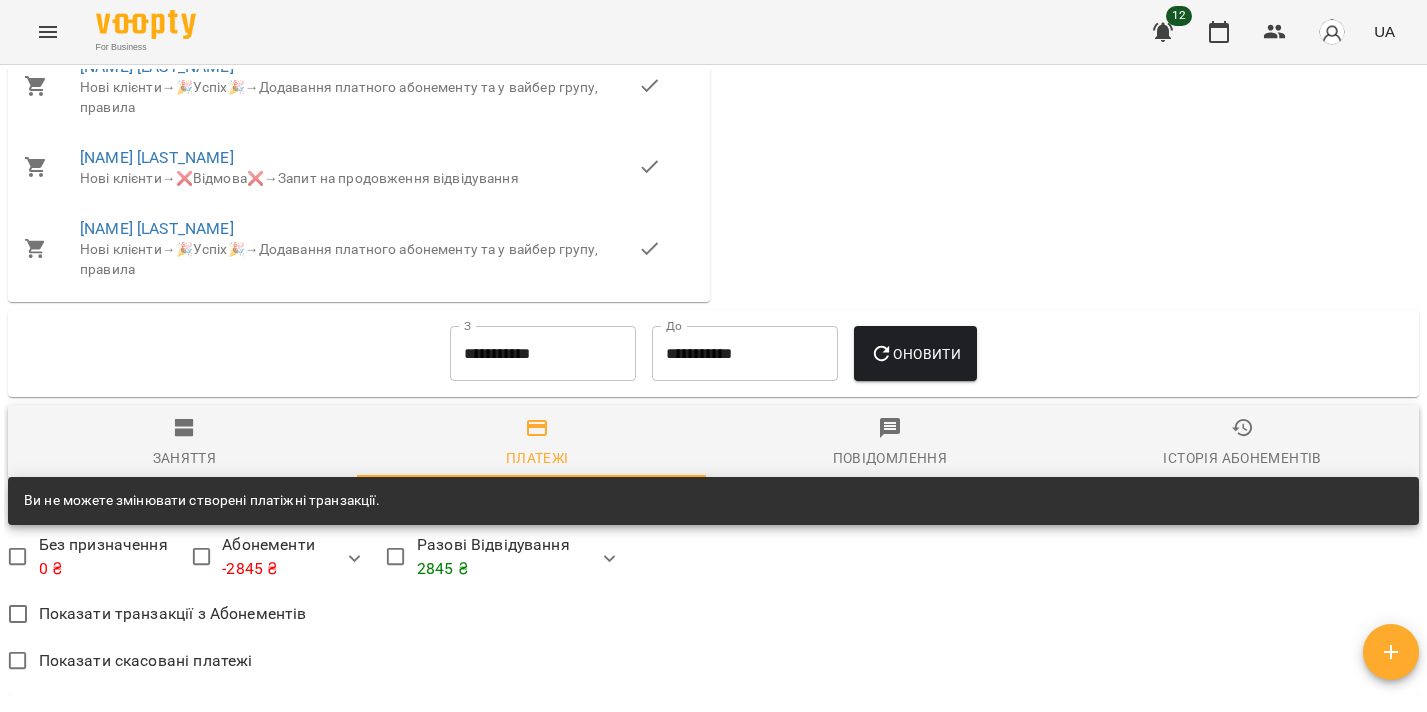 click on "**********" at bounding box center (543, 354) 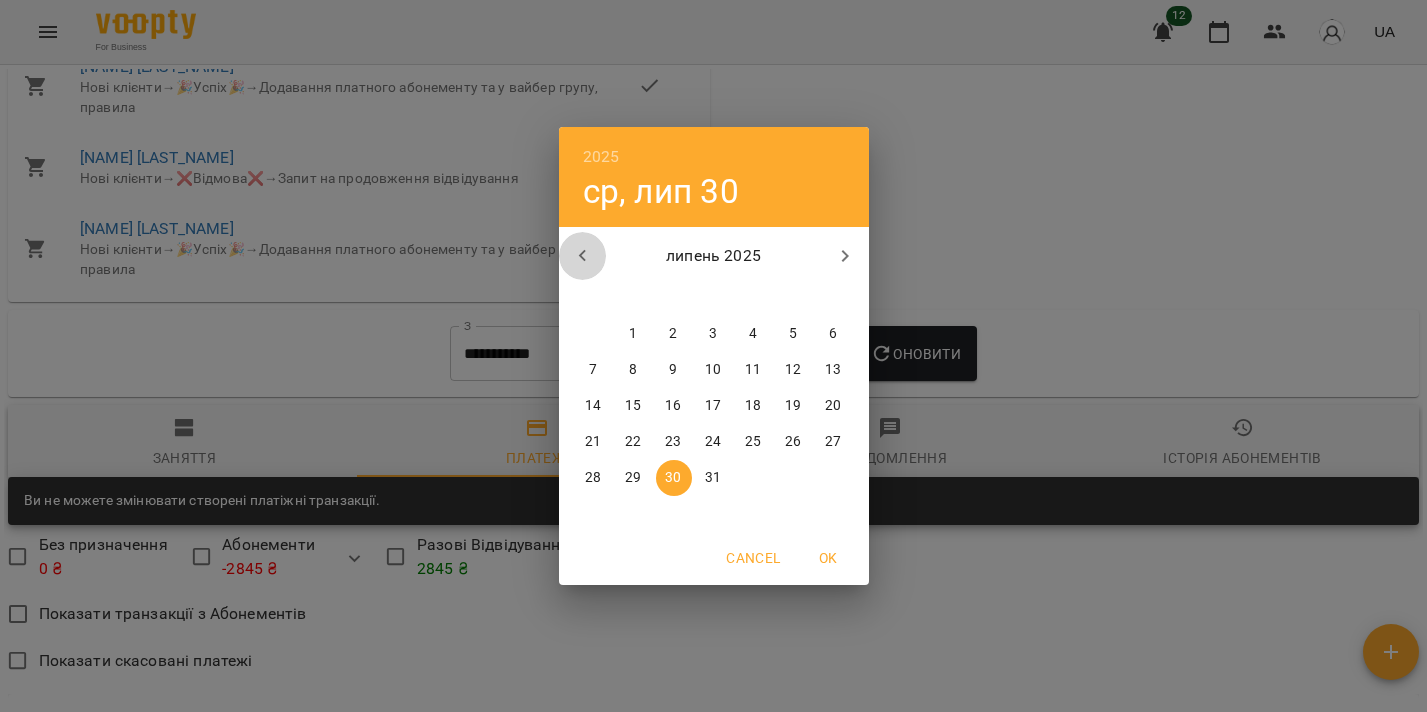 click 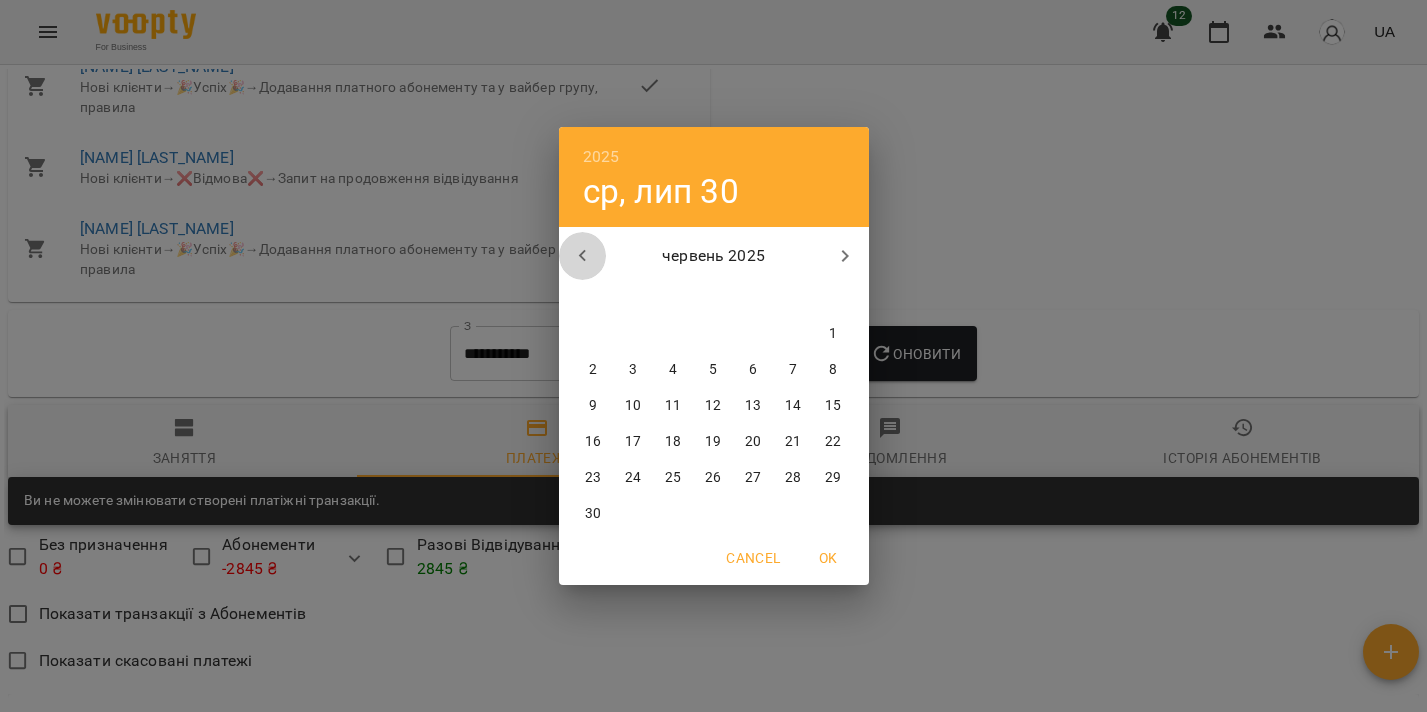 click 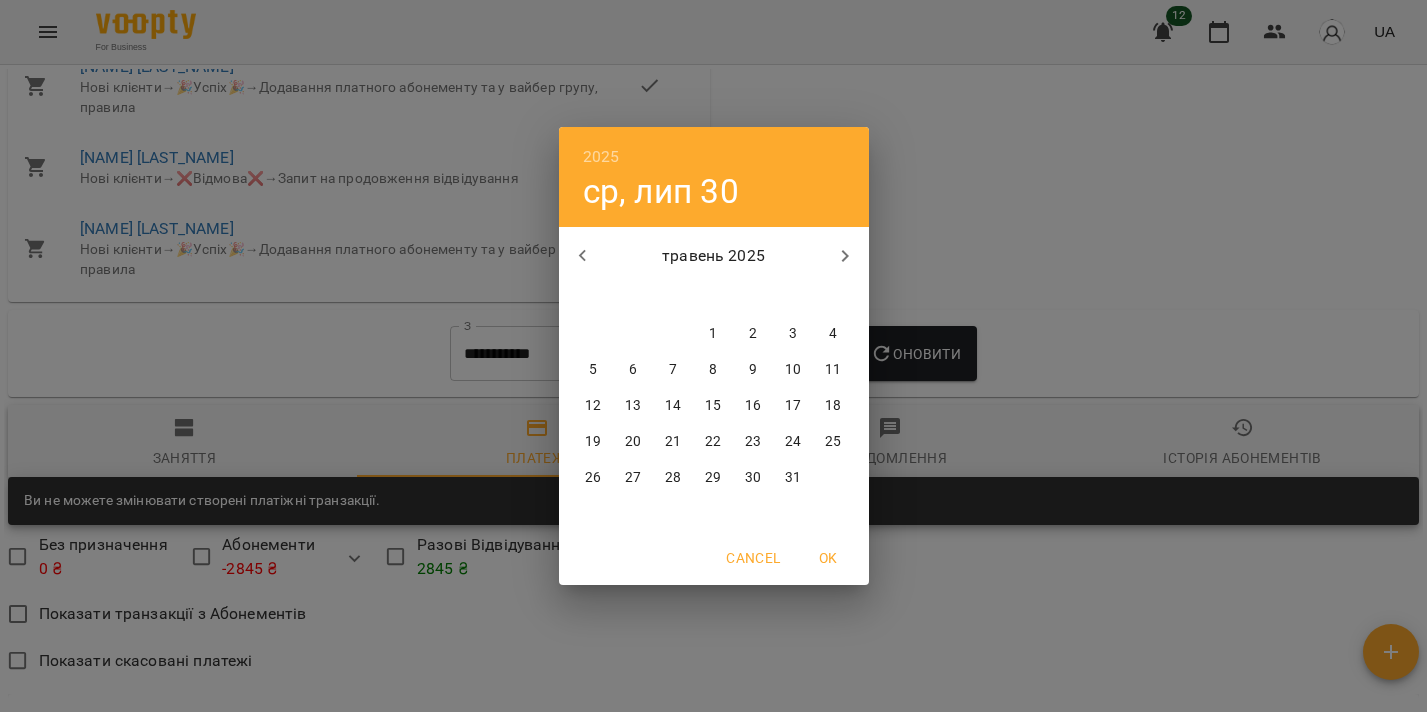 click on "1" at bounding box center [714, 334] 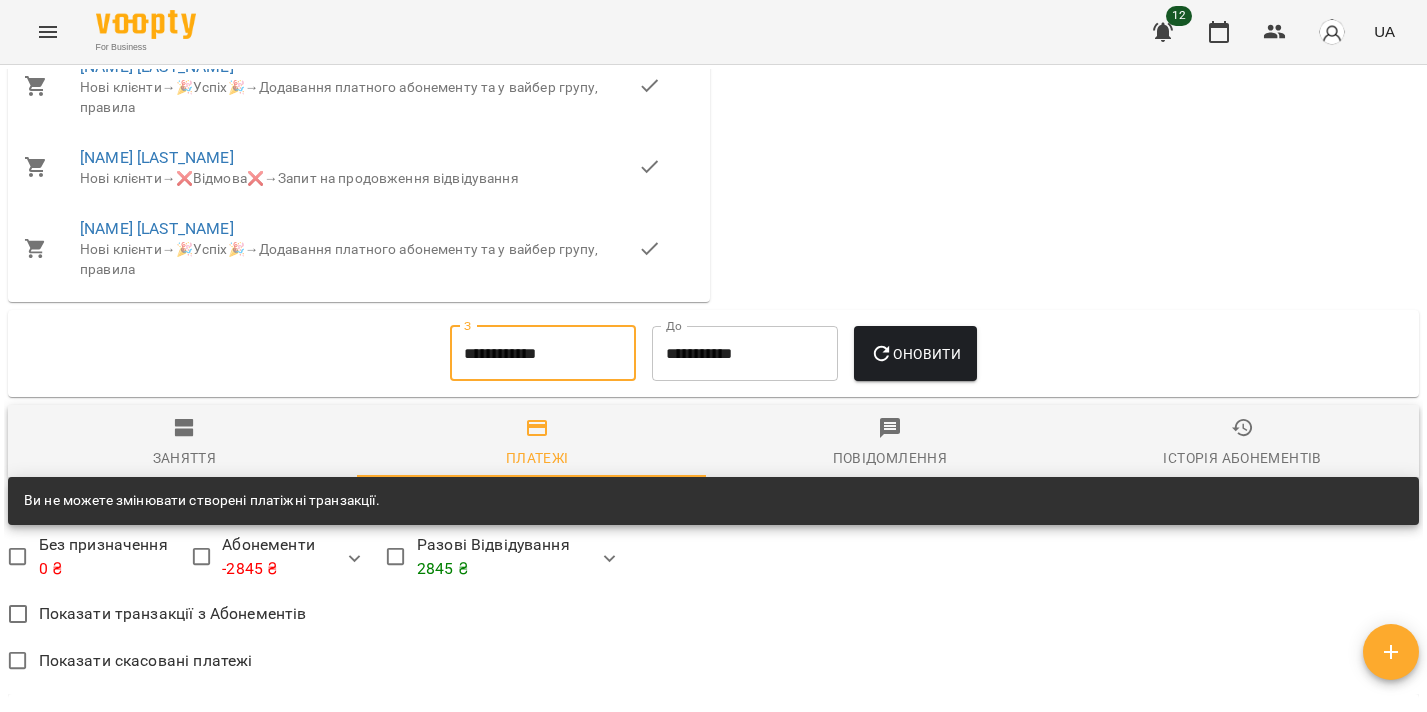 type on "**********" 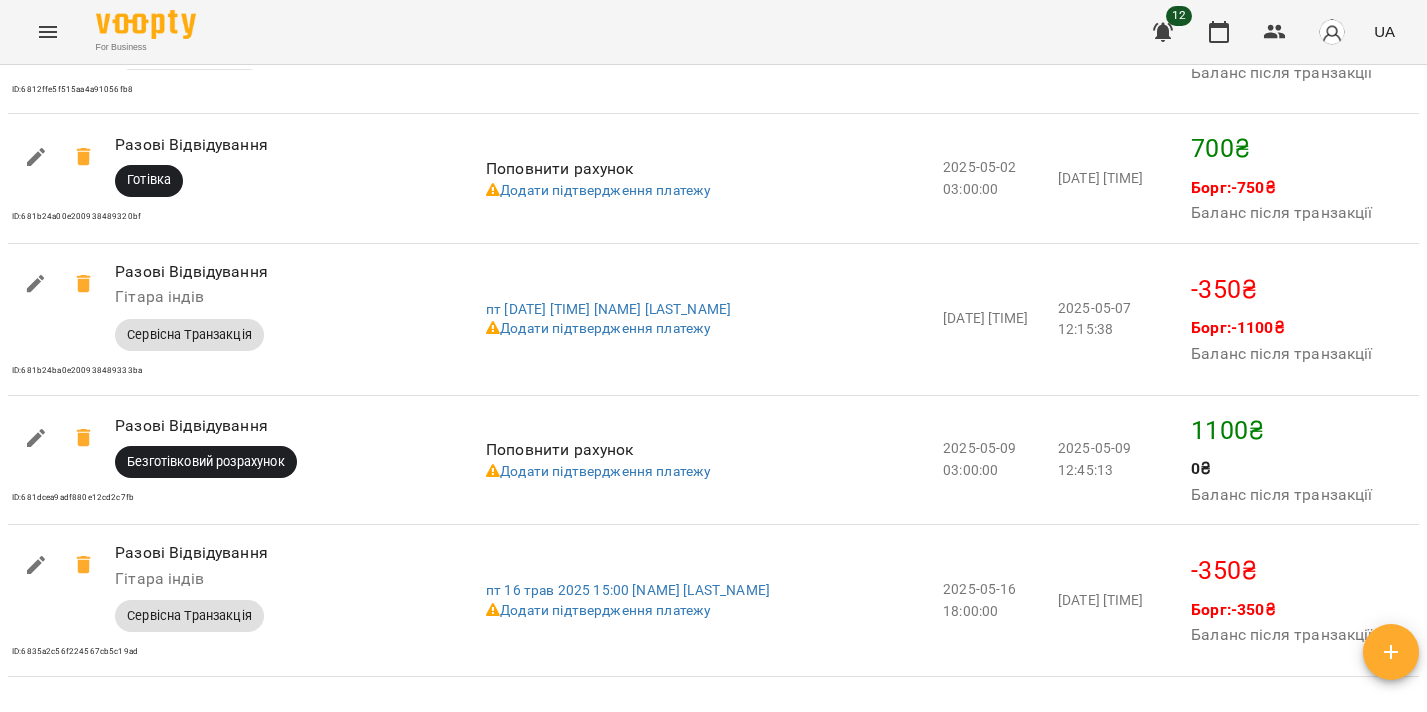 scroll, scrollTop: 862, scrollLeft: 0, axis: vertical 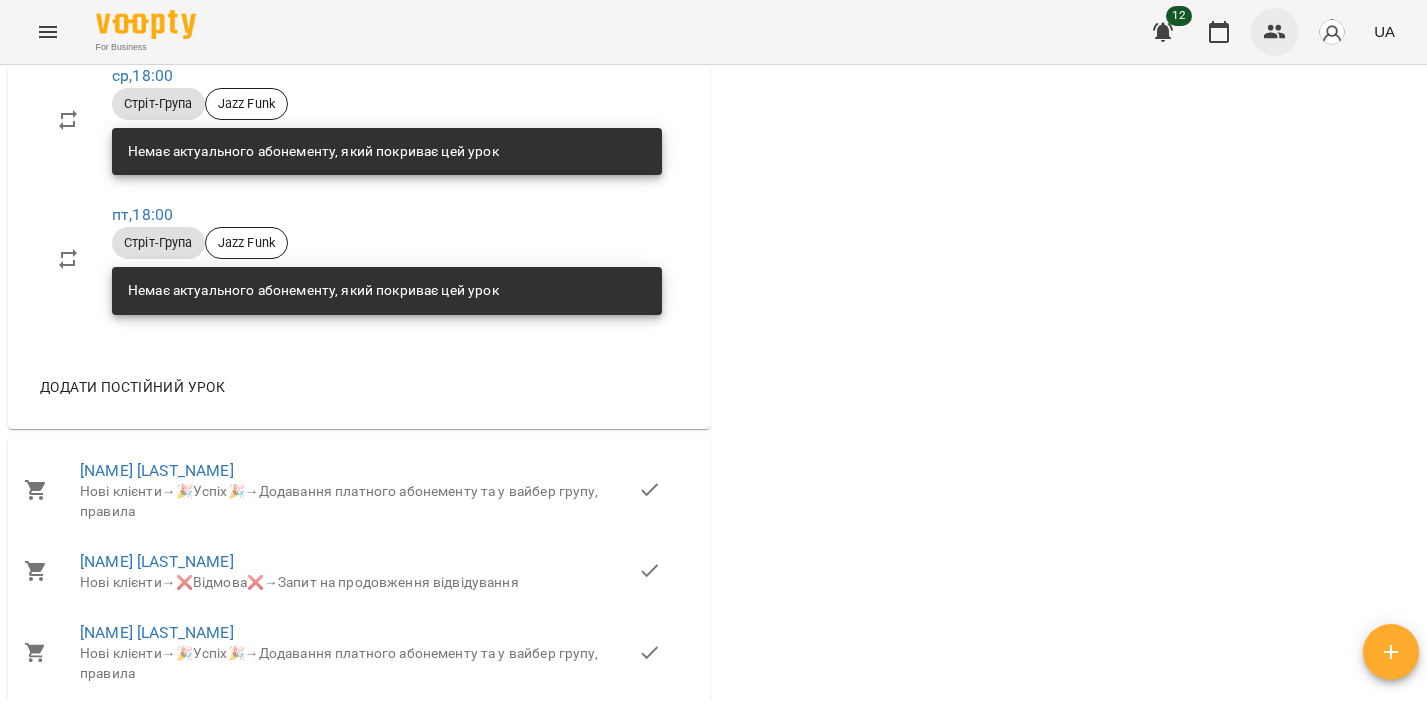 click 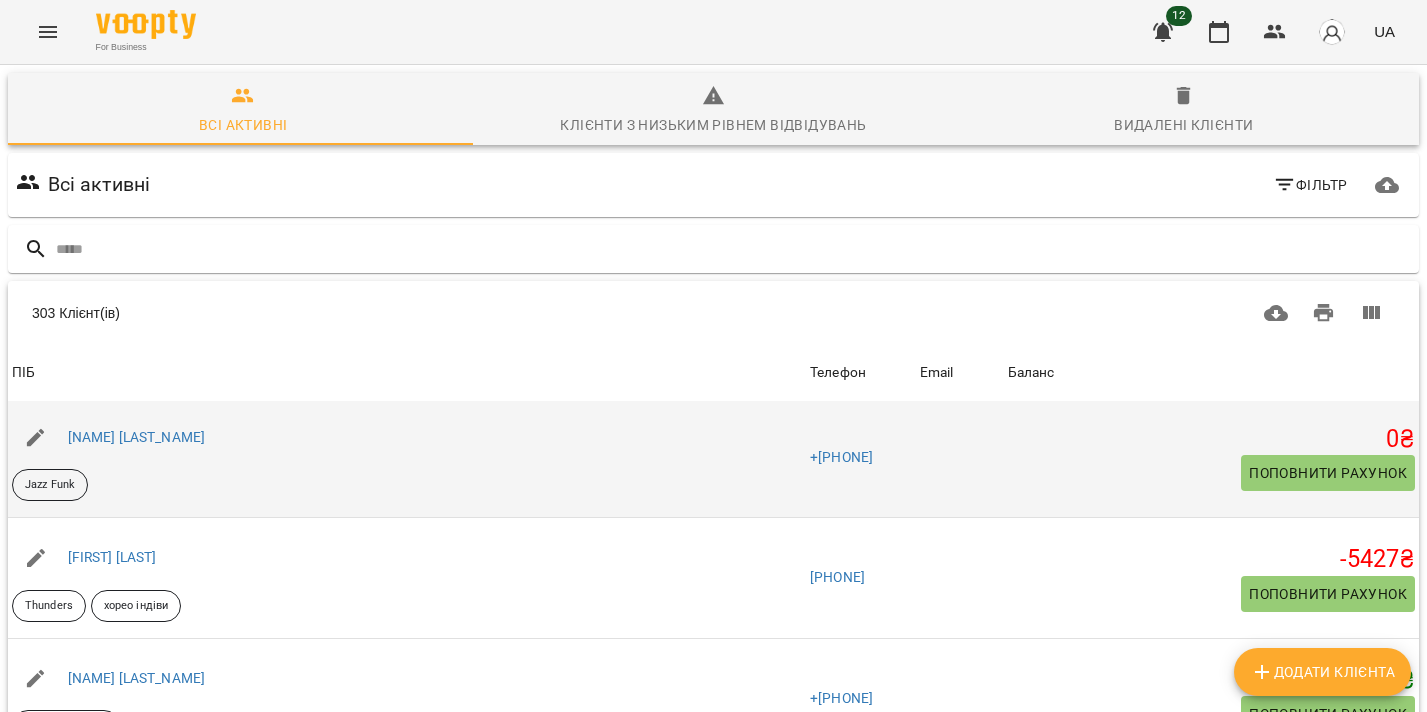 scroll, scrollTop: 8, scrollLeft: 0, axis: vertical 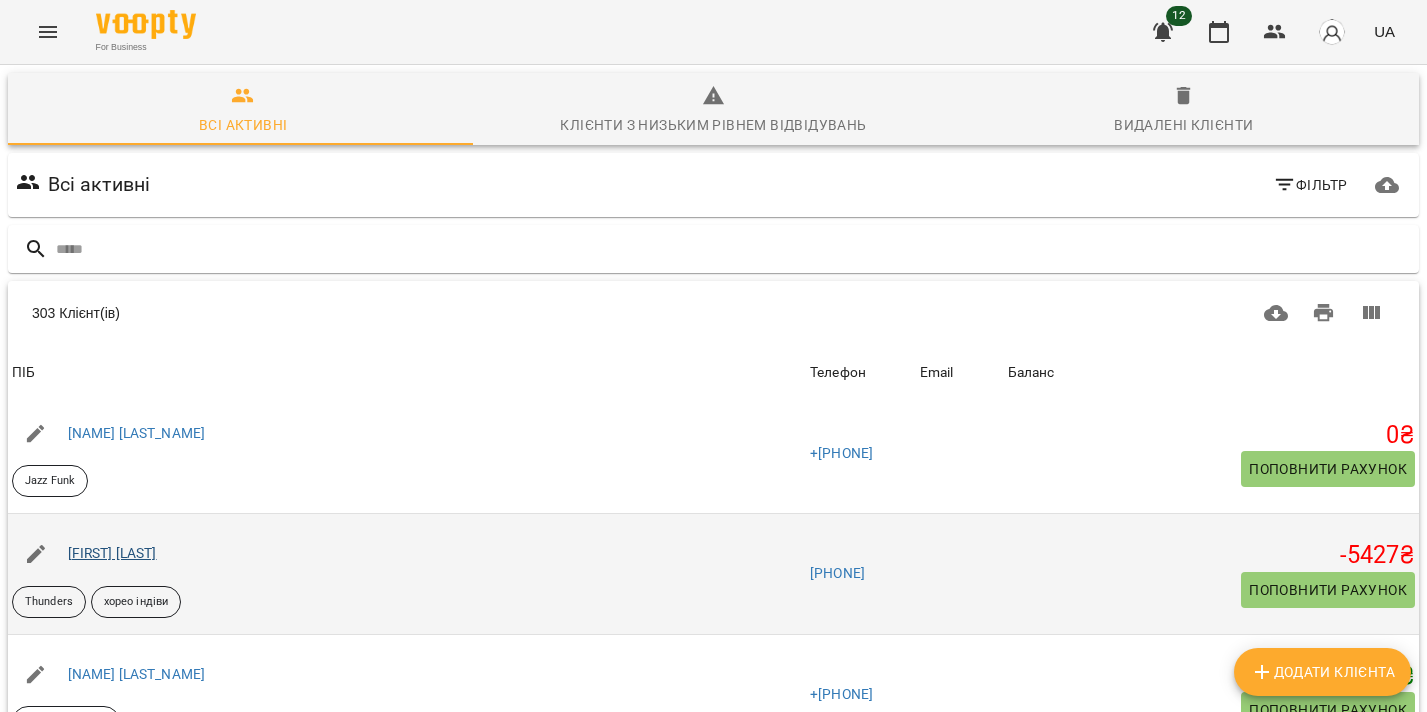 click on "[FIRST] [LAST]" at bounding box center (112, 553) 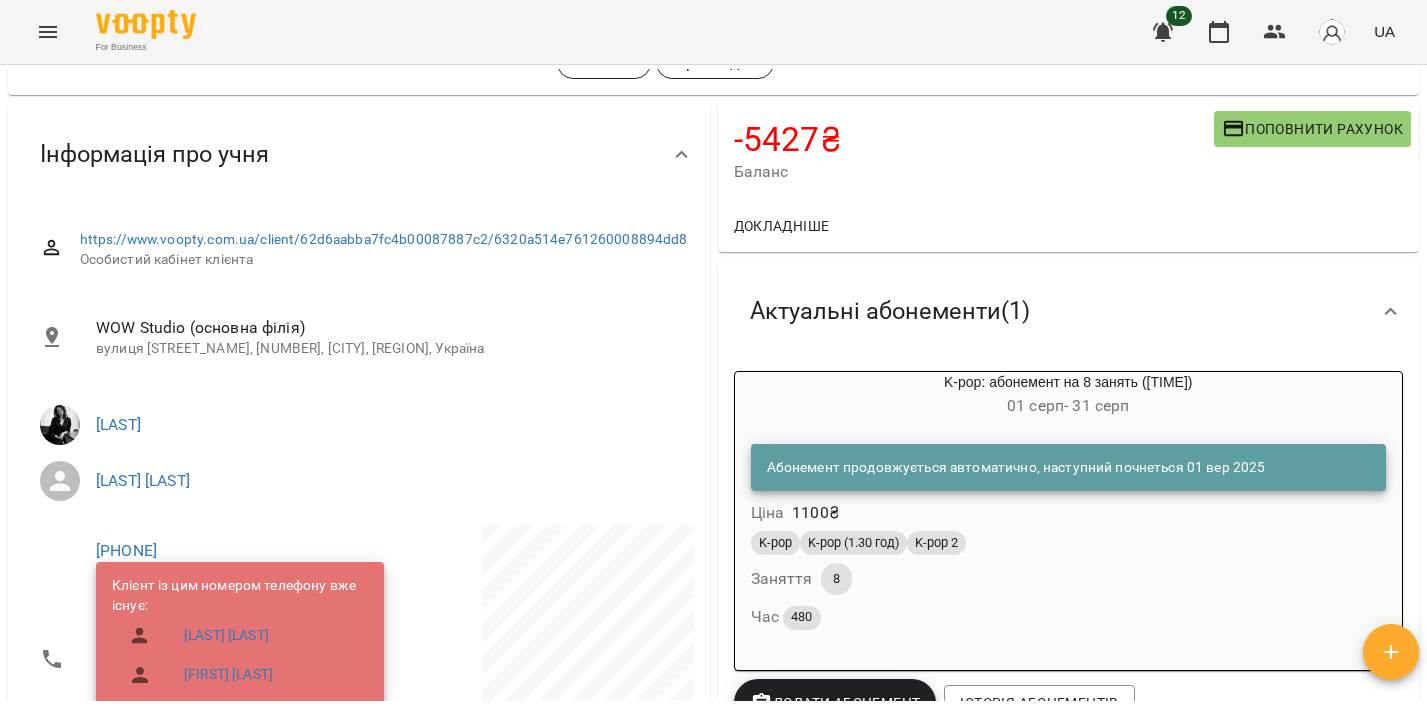 scroll, scrollTop: 134, scrollLeft: 0, axis: vertical 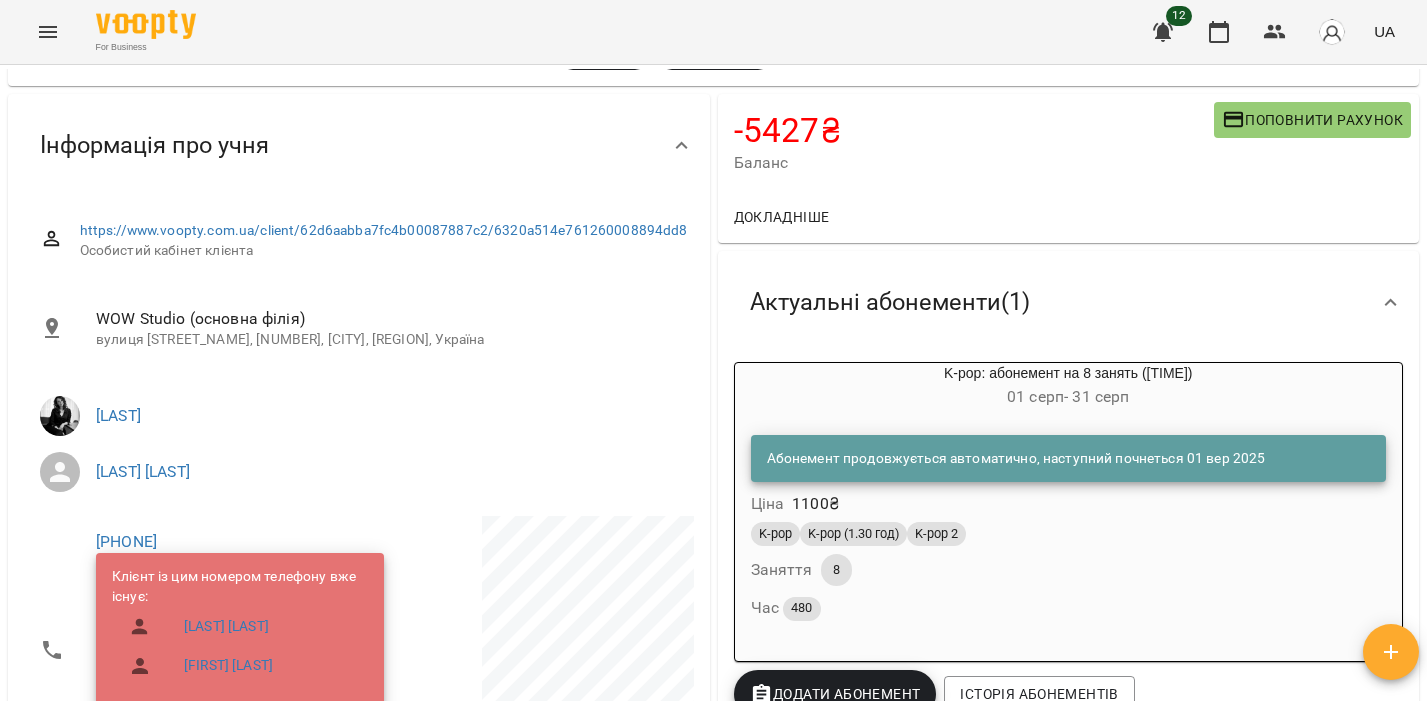 click on "K-pop K-pop (1.30 год) K-pop 2" at bounding box center (1069, 534) 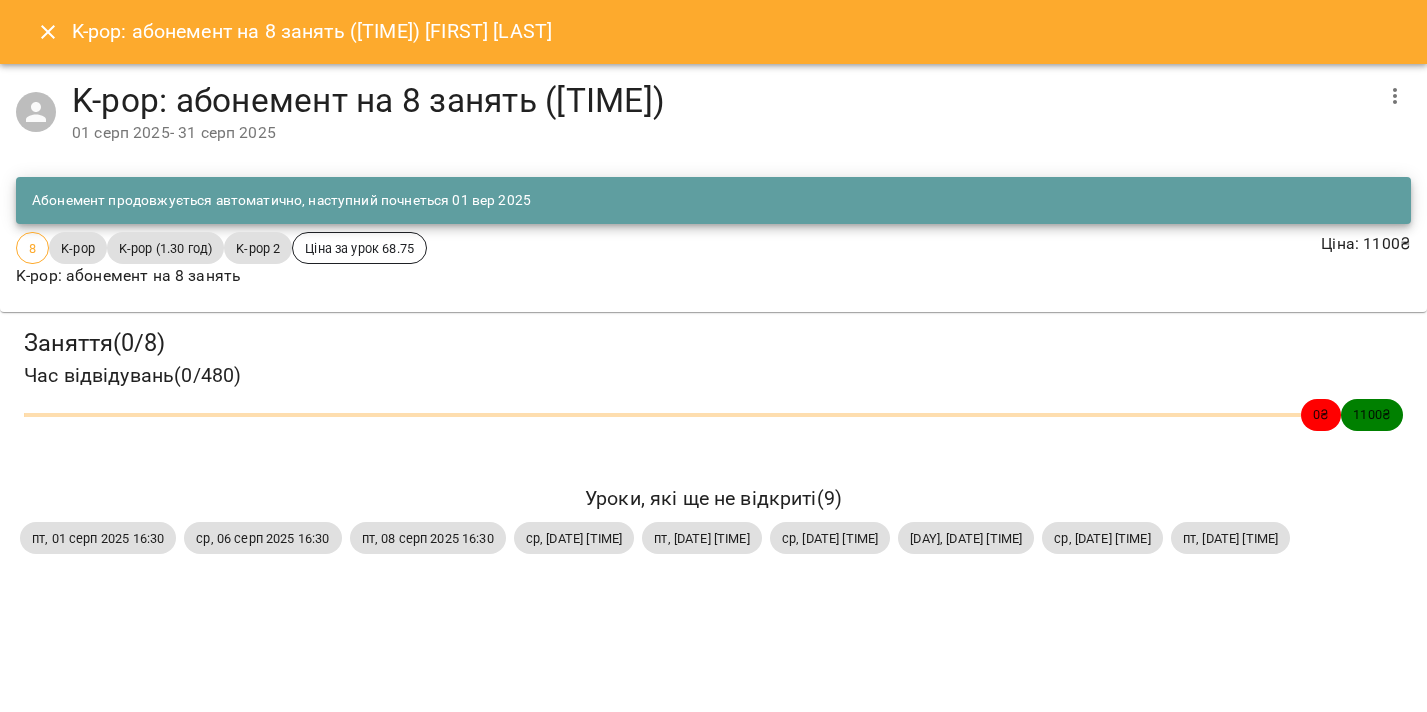 click 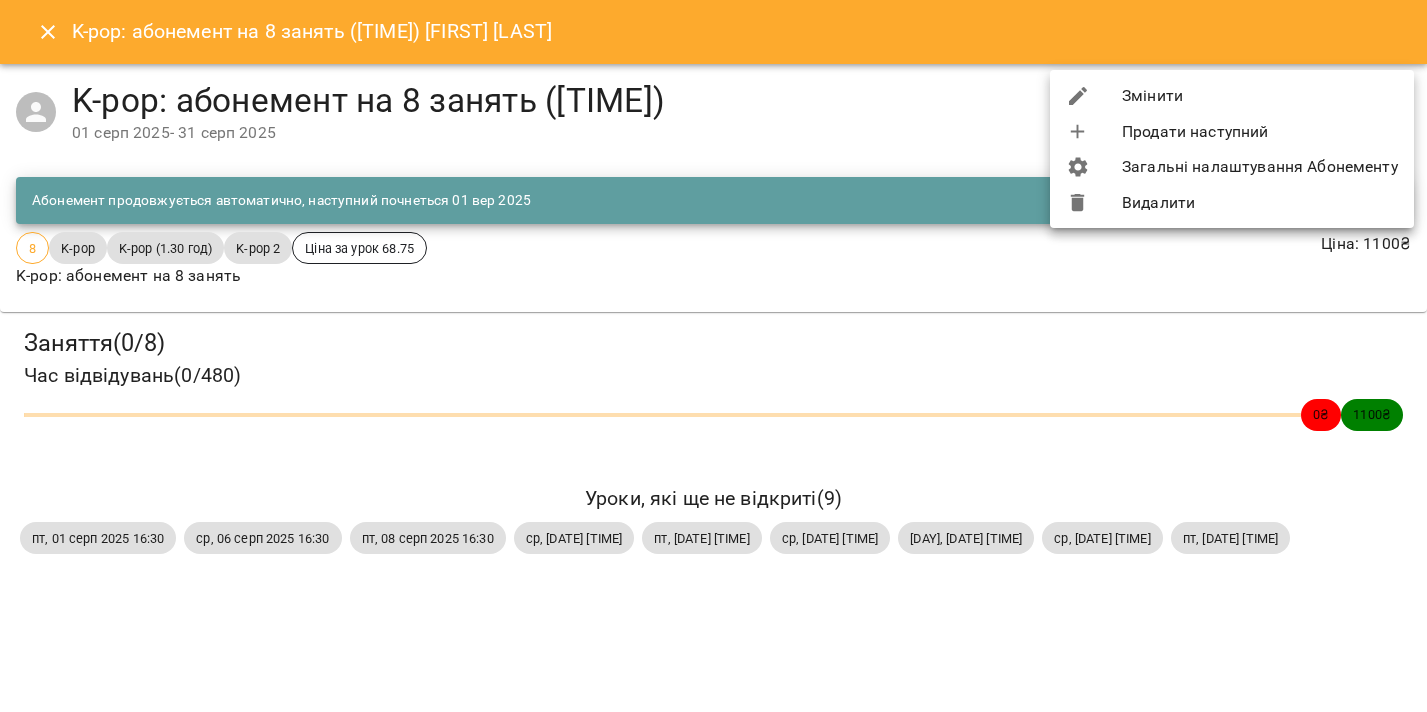 click on "Видалити" at bounding box center (1232, 203) 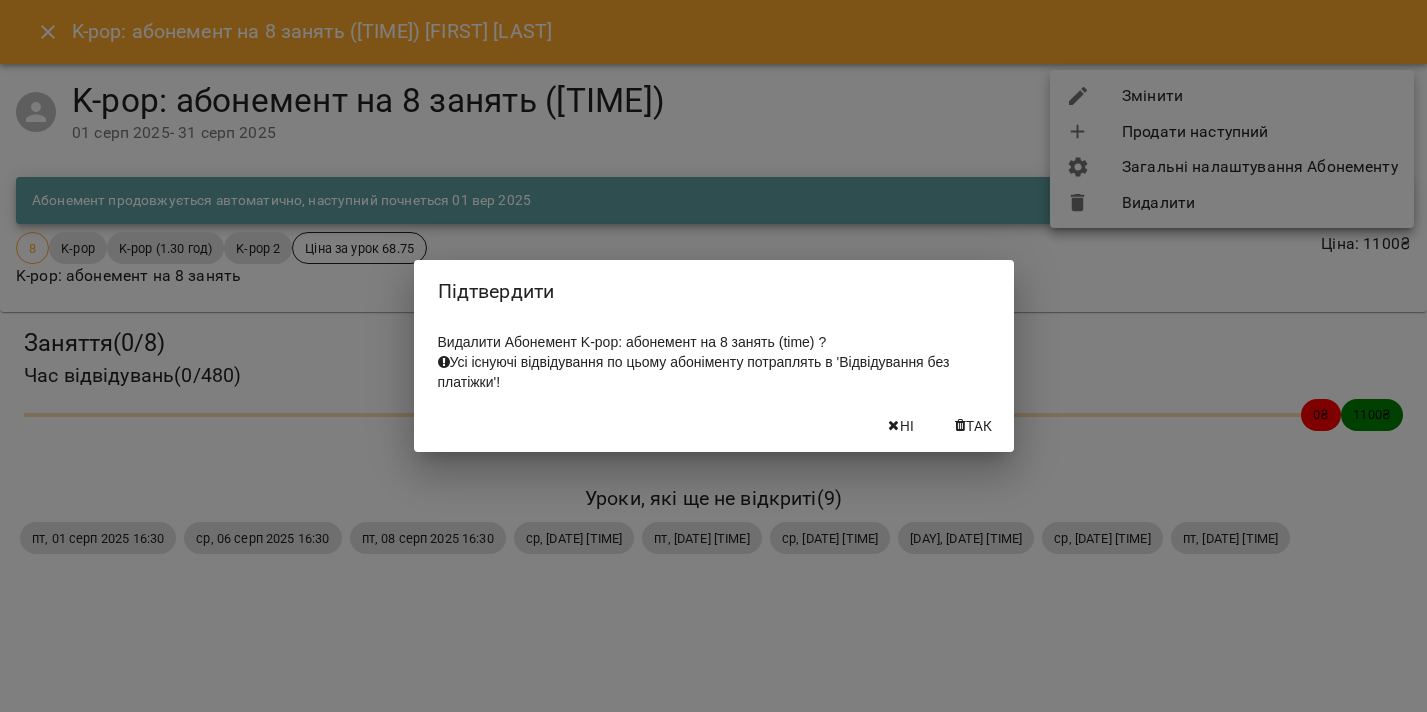 click on "Так" at bounding box center (979, 426) 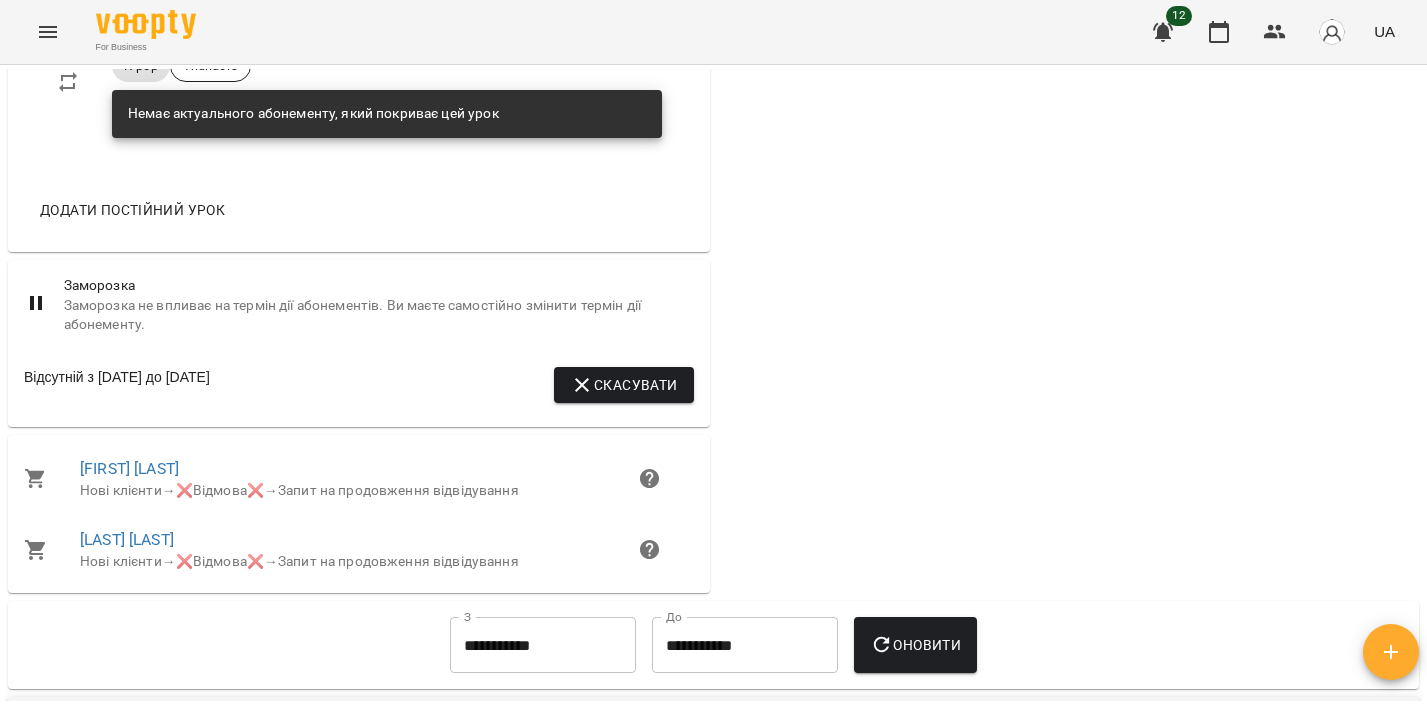 scroll, scrollTop: 1802, scrollLeft: 0, axis: vertical 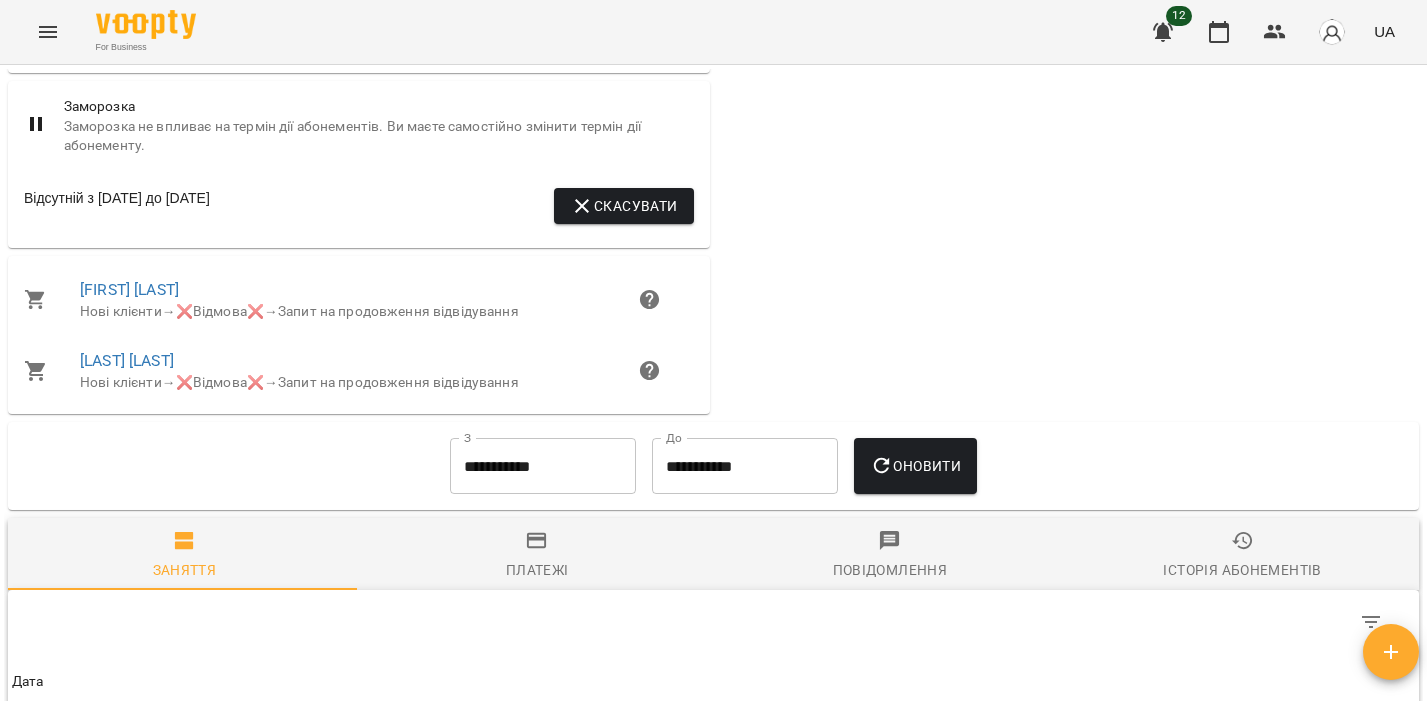 click on "**********" at bounding box center (543, 466) 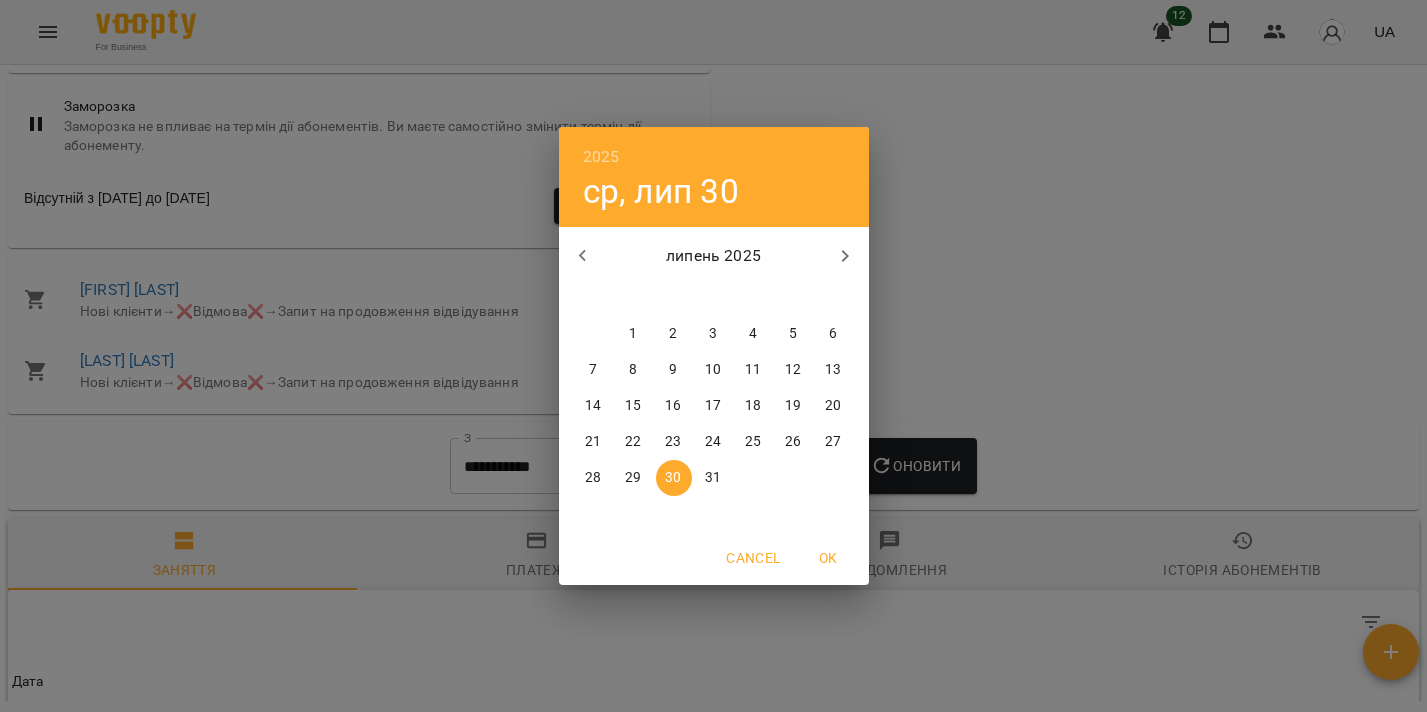 click at bounding box center (583, 256) 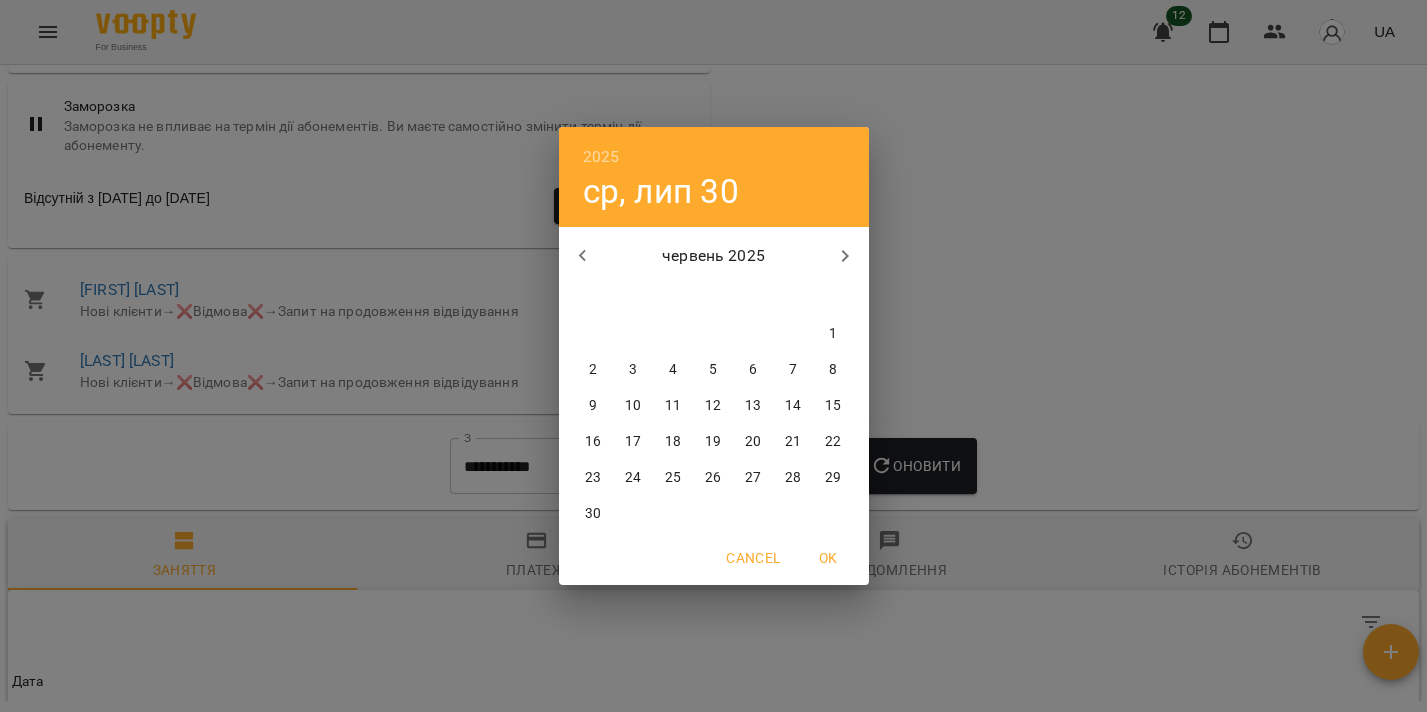 click 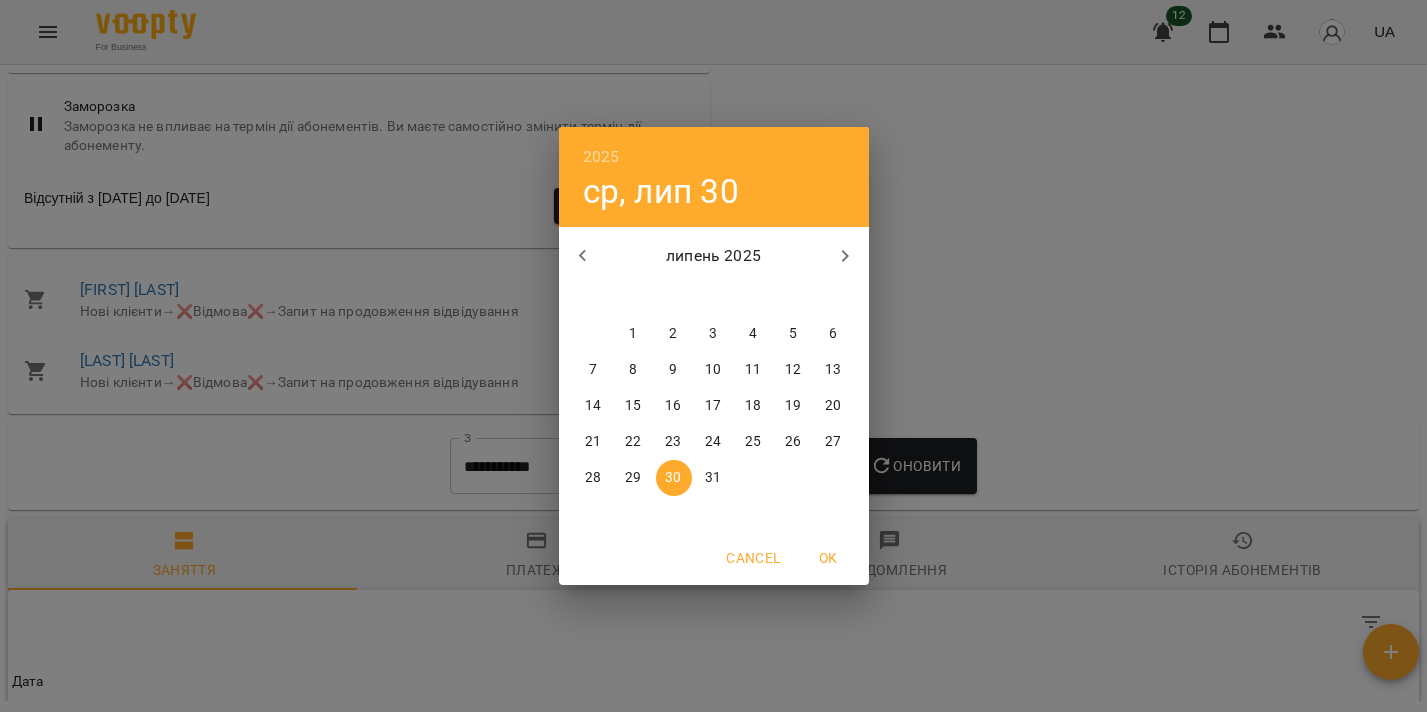 click on "1" at bounding box center (634, 334) 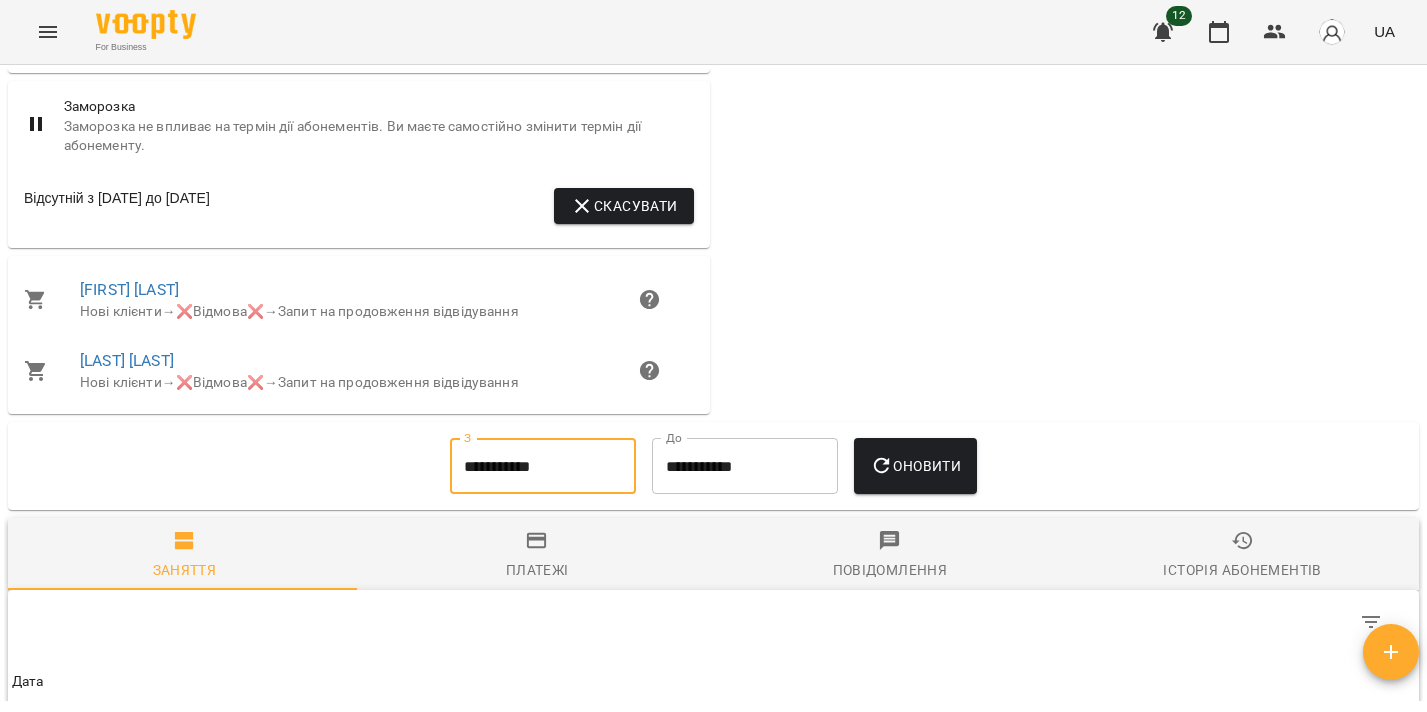 type on "**********" 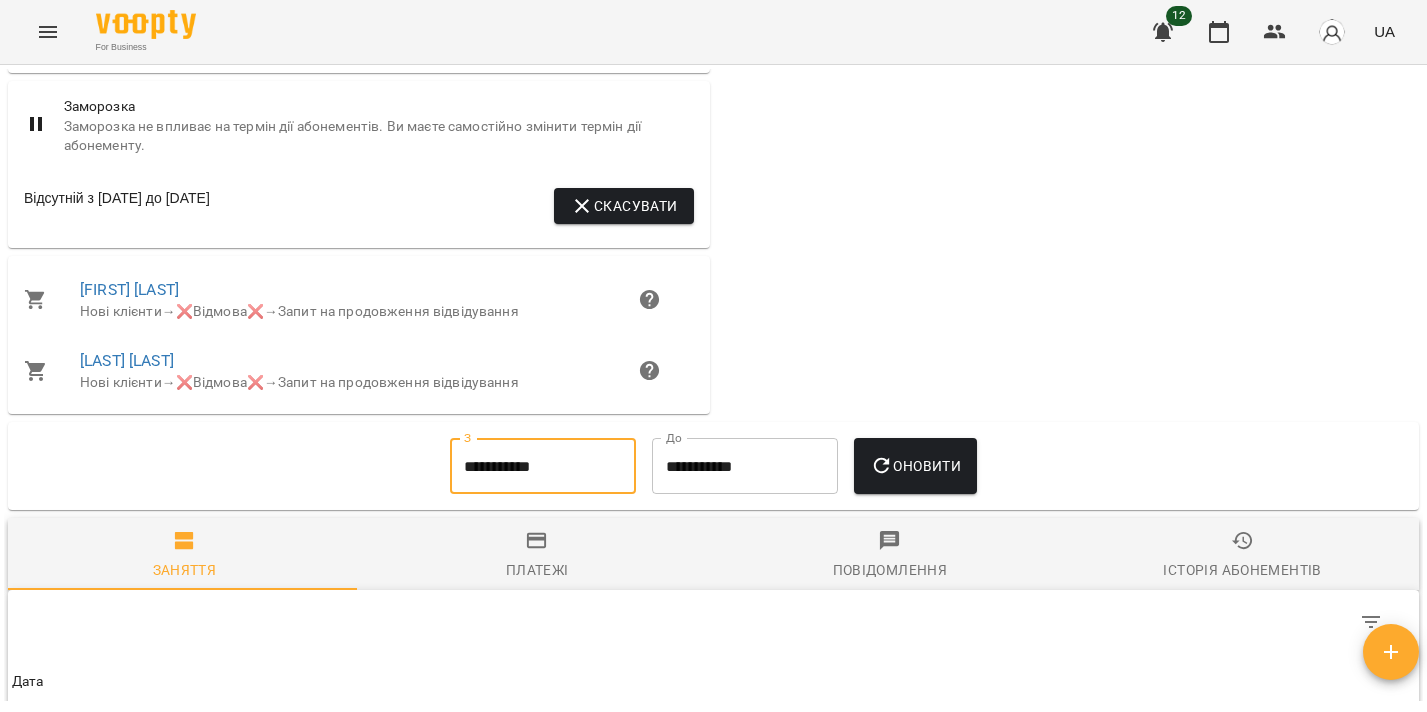 click on "Оновити" at bounding box center (915, 466) 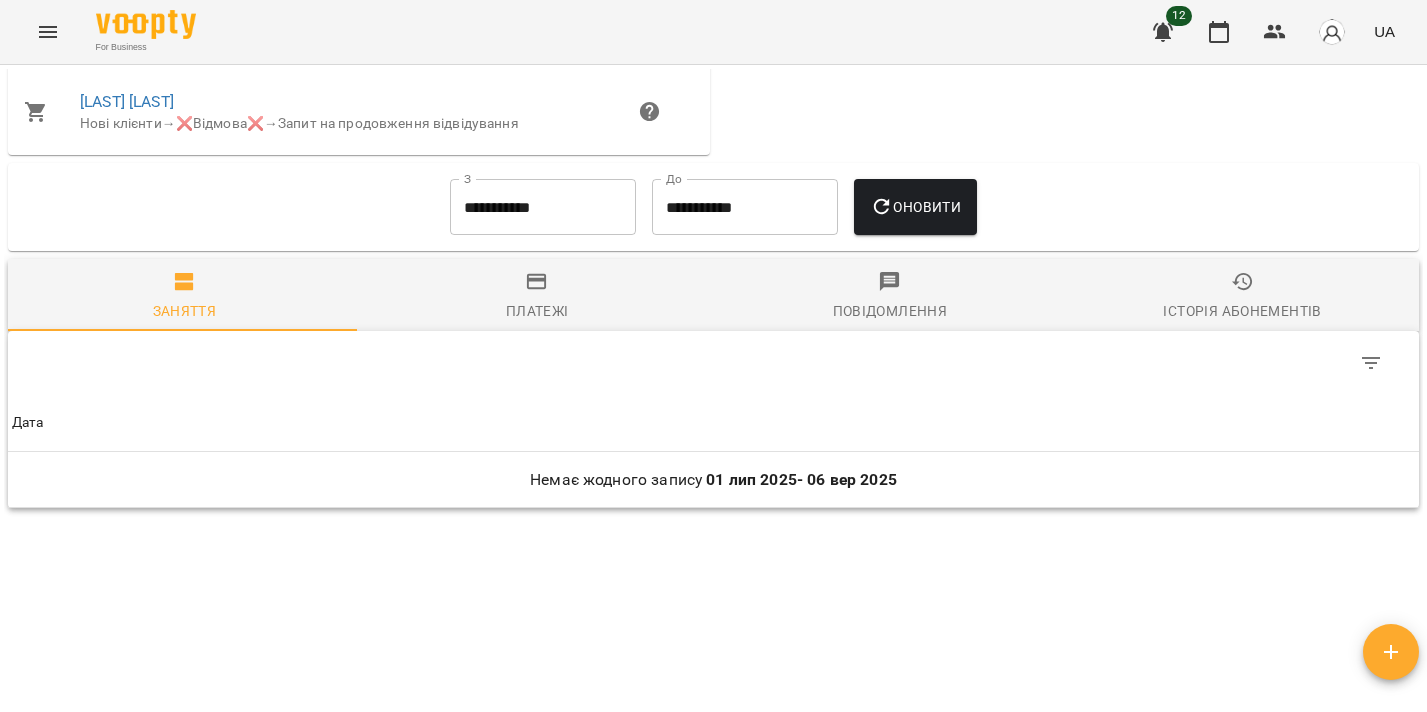 scroll, scrollTop: 2065, scrollLeft: 0, axis: vertical 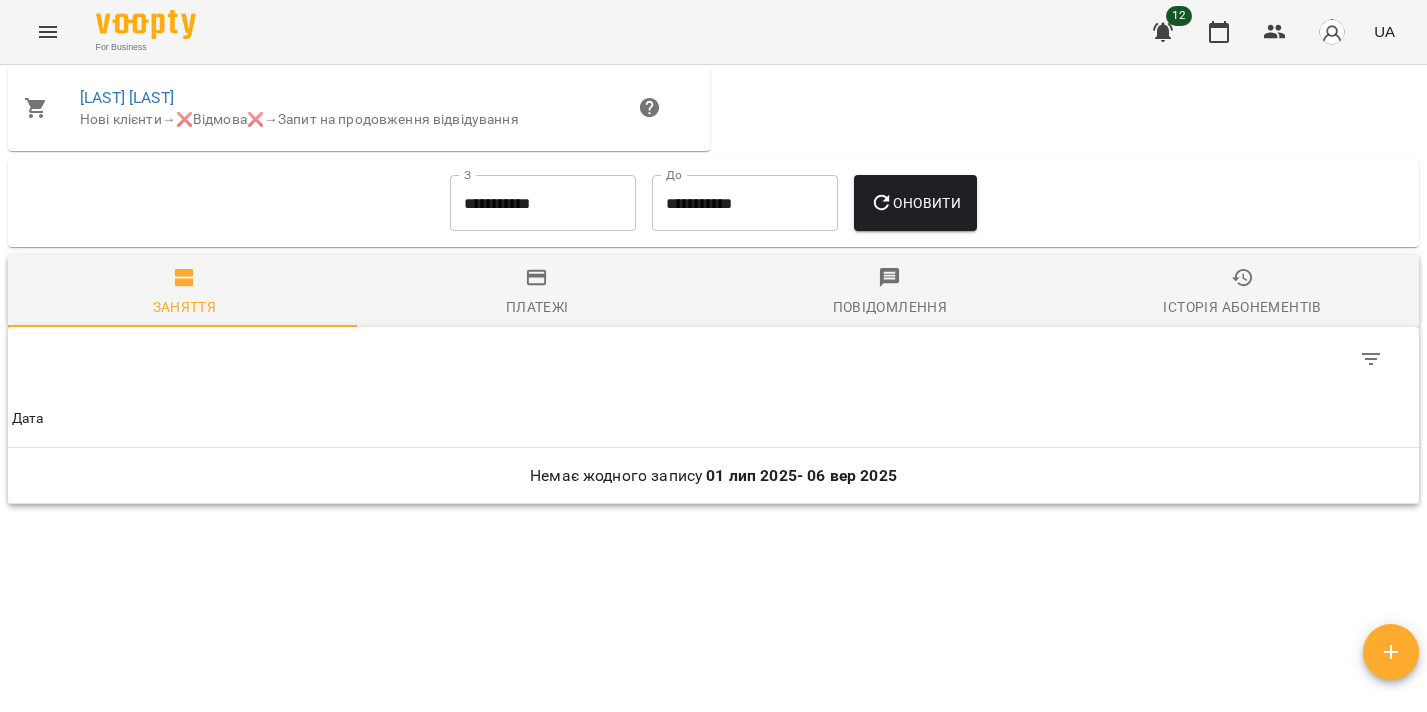 click on "Платежі" at bounding box center [537, 293] 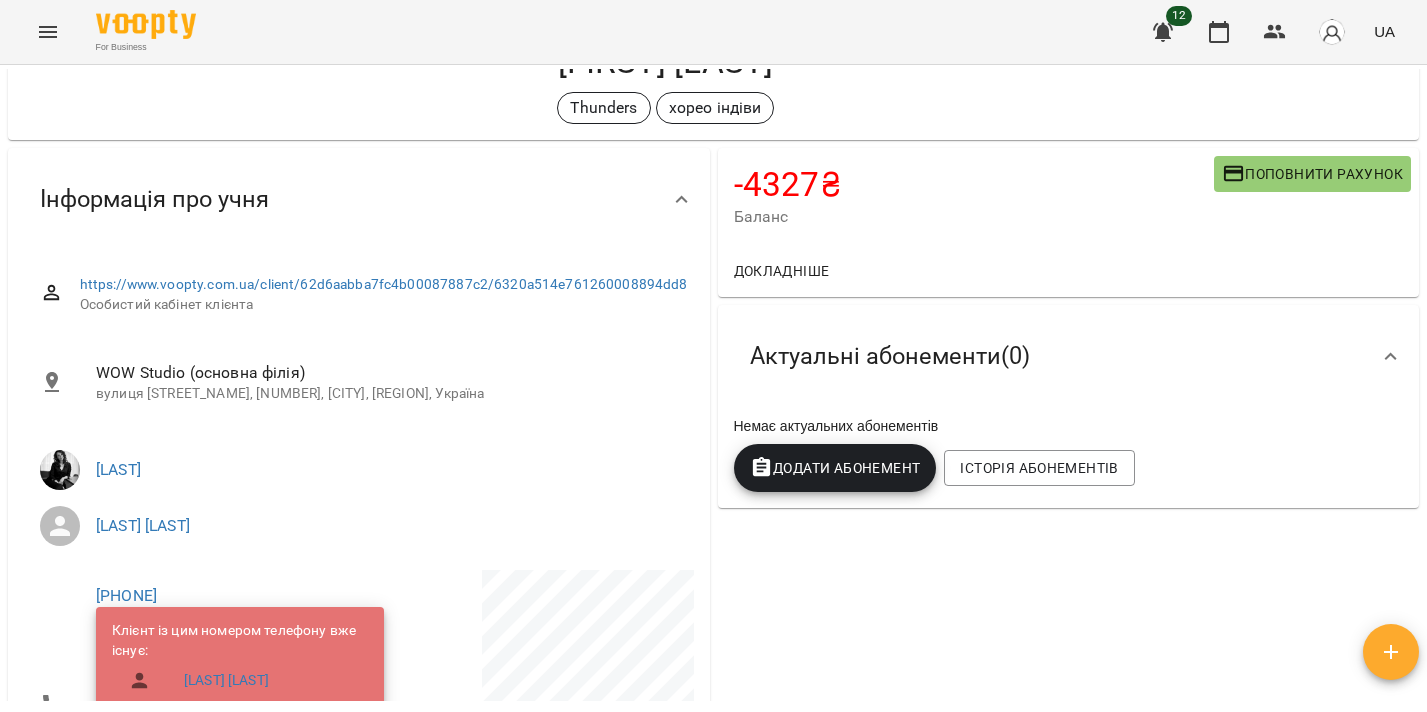 scroll, scrollTop: 35, scrollLeft: 0, axis: vertical 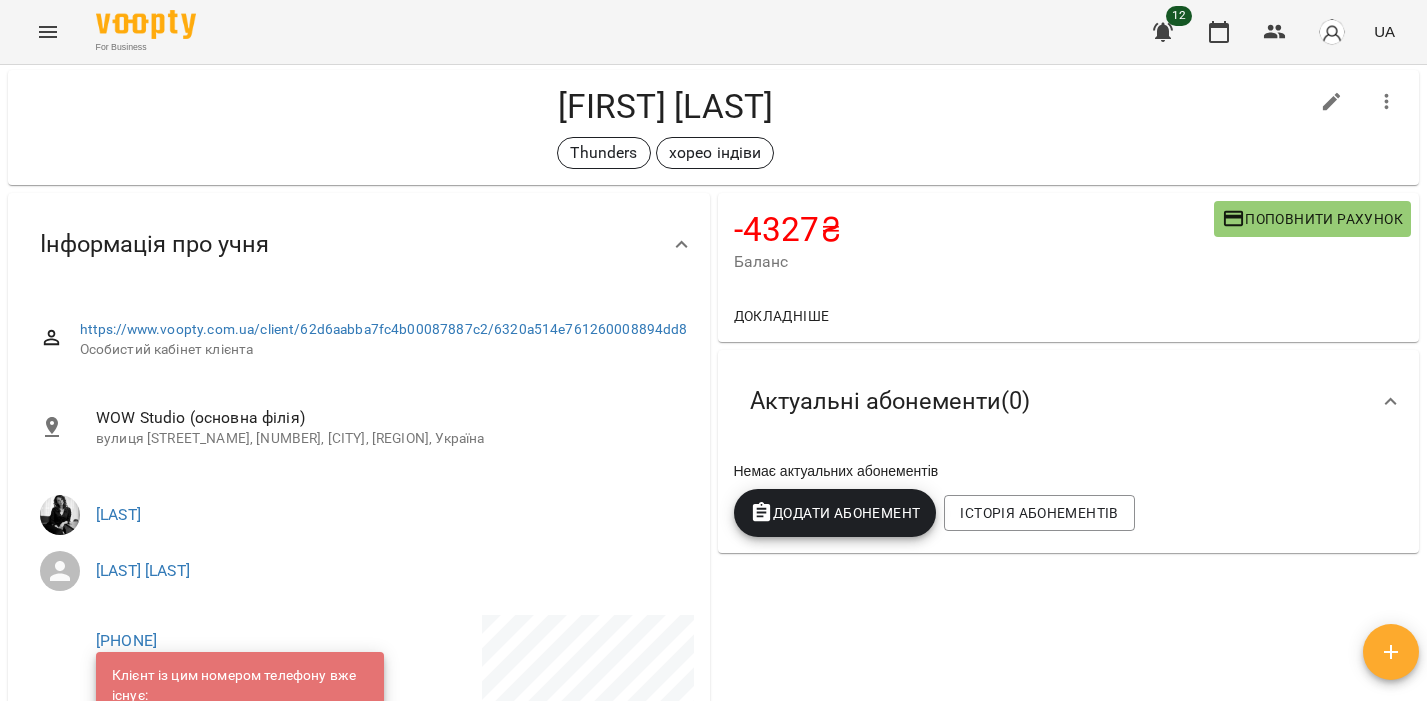click on "Поповнити рахунок" at bounding box center [1312, 219] 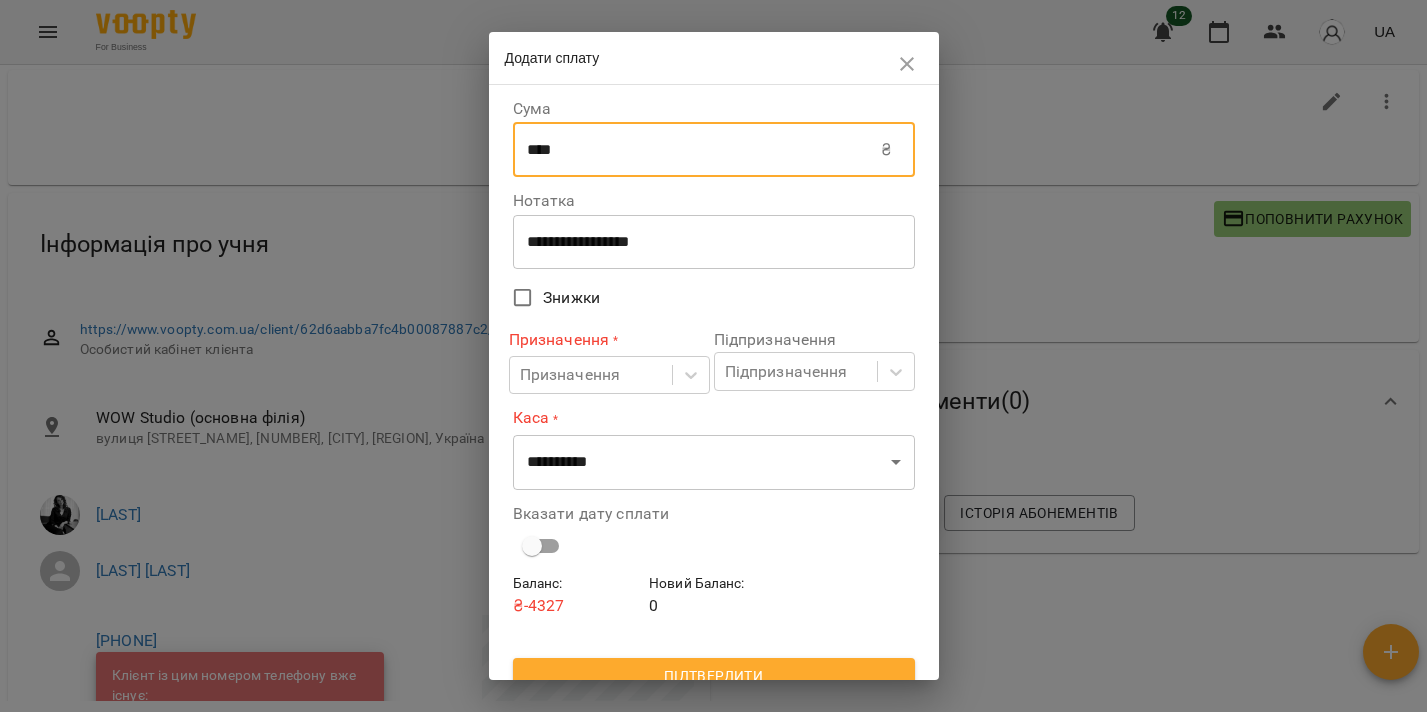 click on "****" at bounding box center (697, 150) 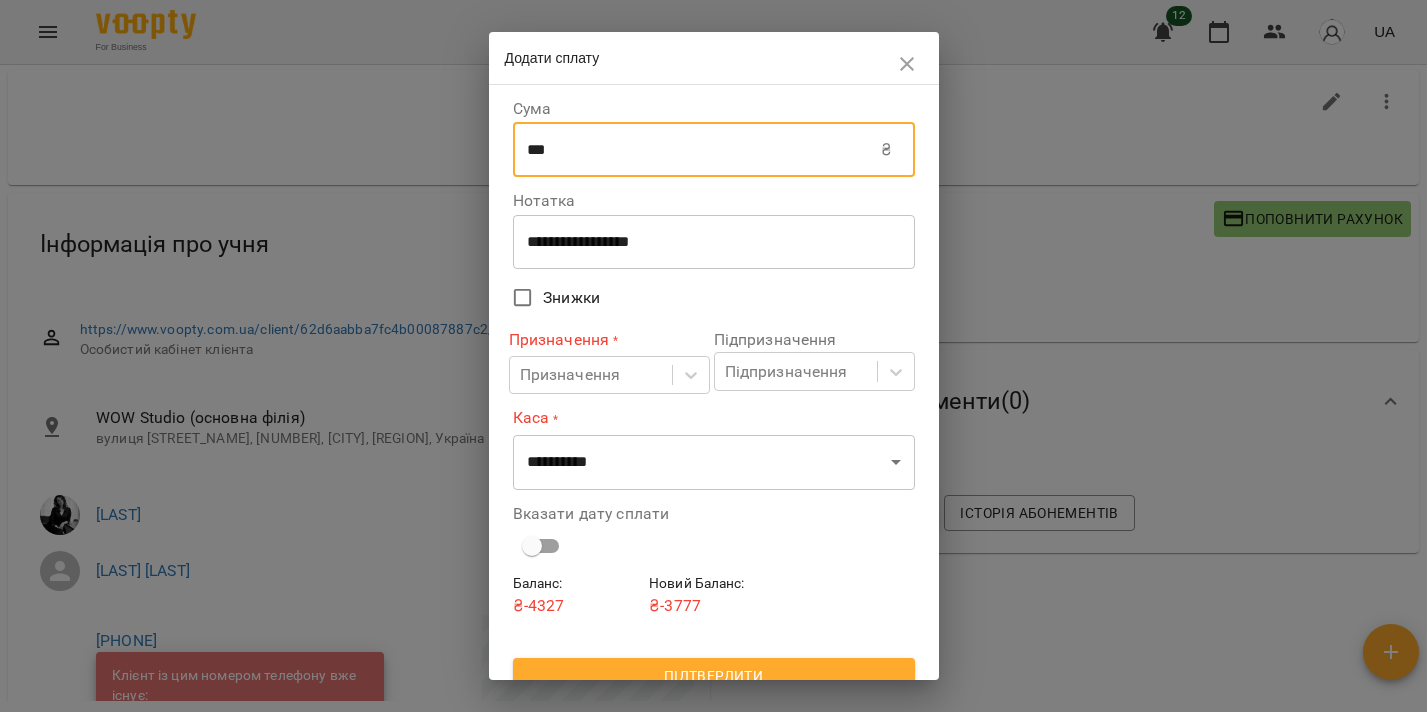 type on "***" 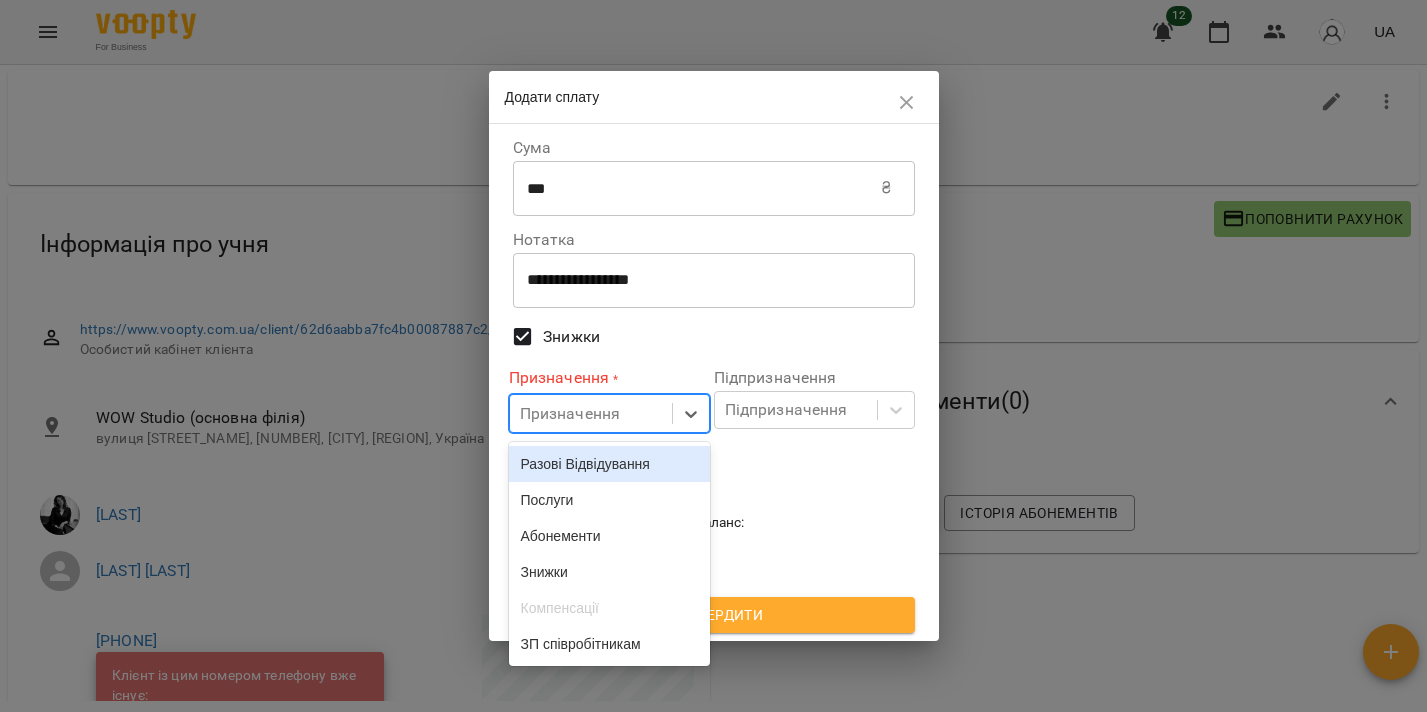 click on "Призначення" at bounding box center (570, 414) 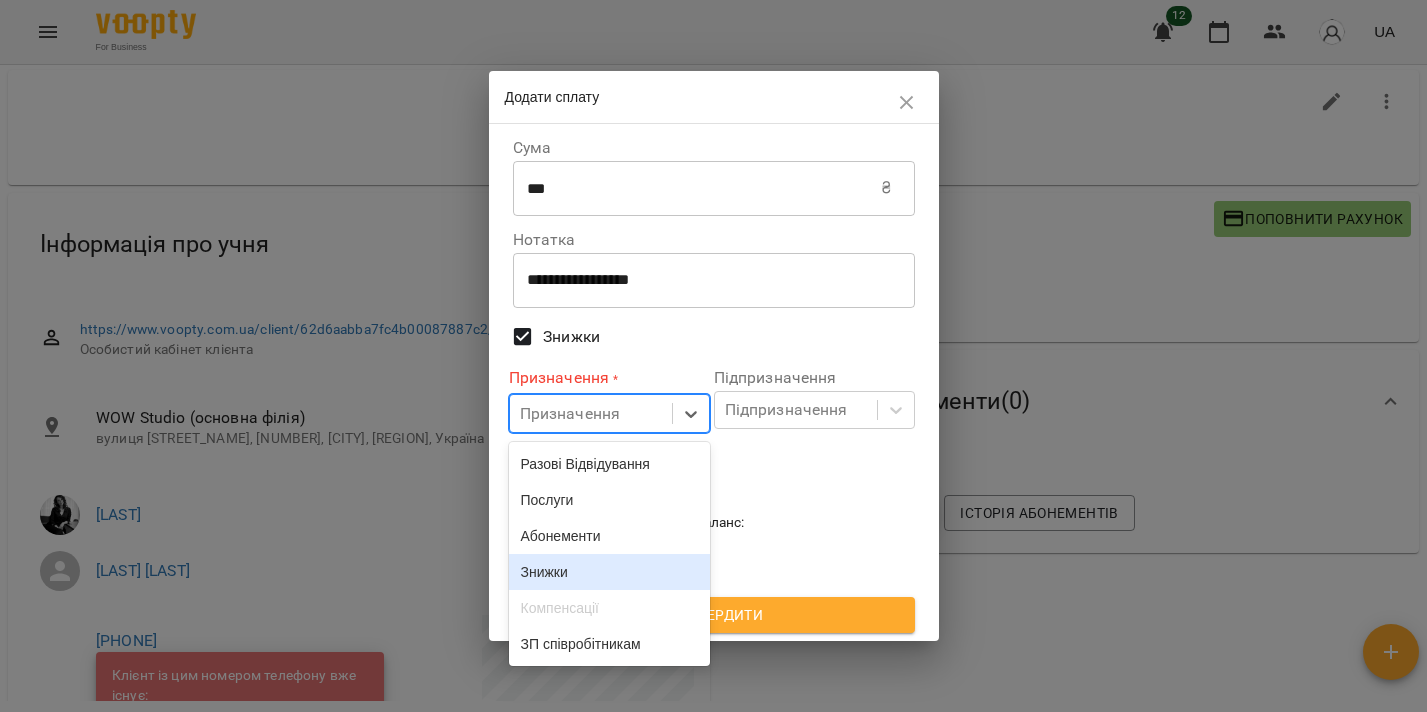 click on "Знижки" at bounding box center [609, 572] 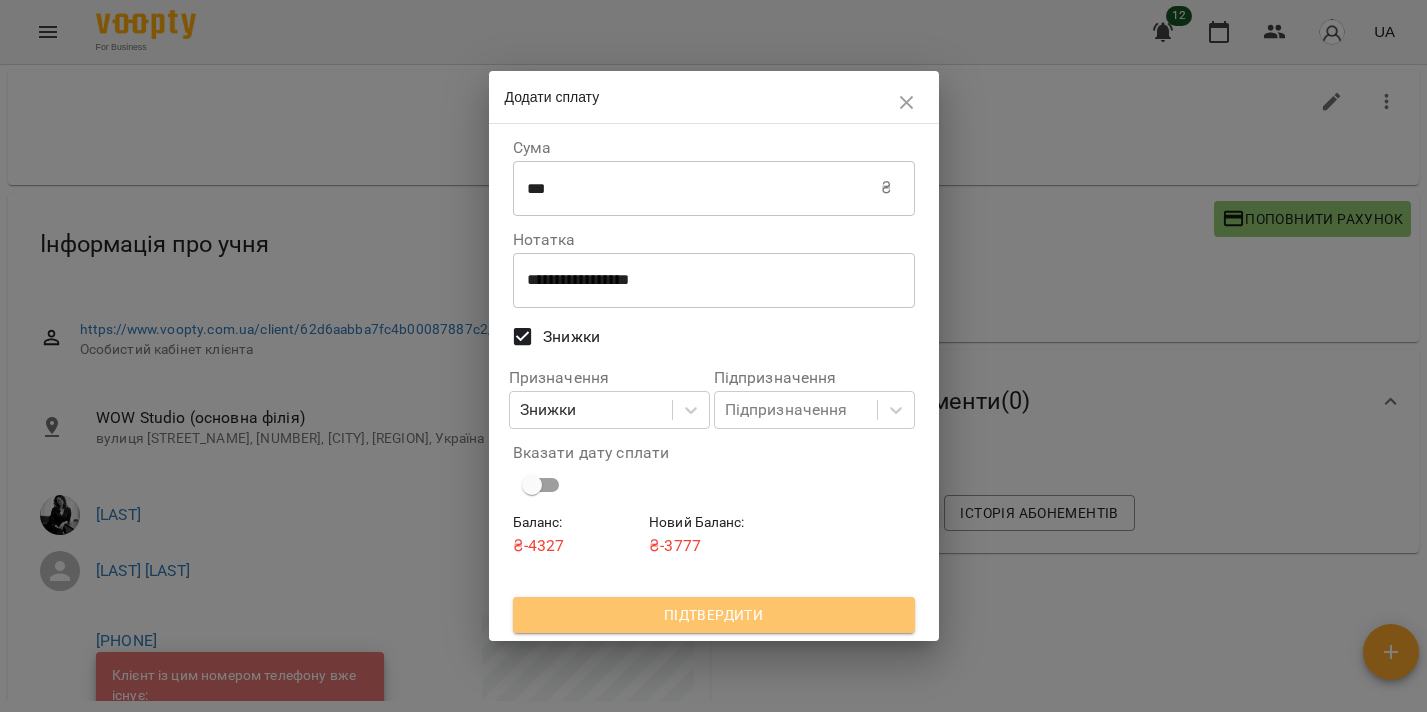 click on "Підтвердити" at bounding box center [714, 615] 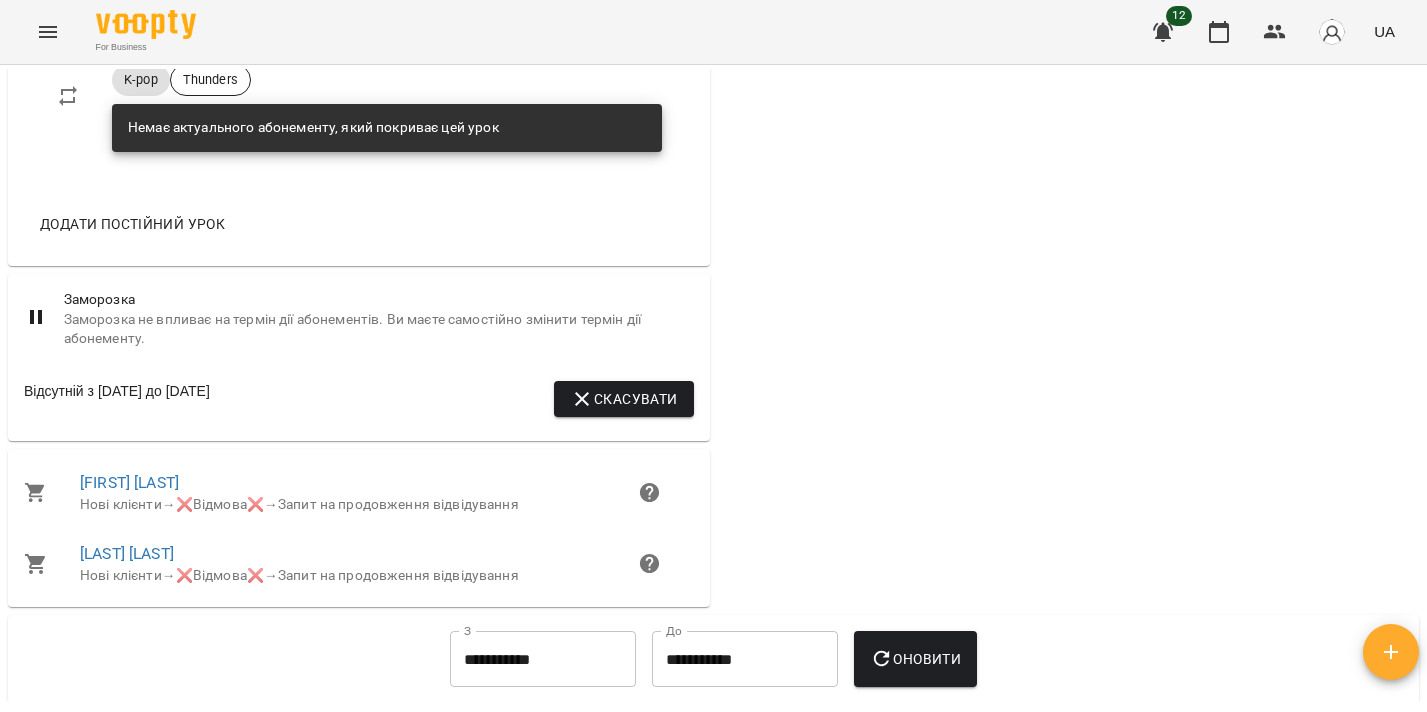 scroll, scrollTop: 1774, scrollLeft: 0, axis: vertical 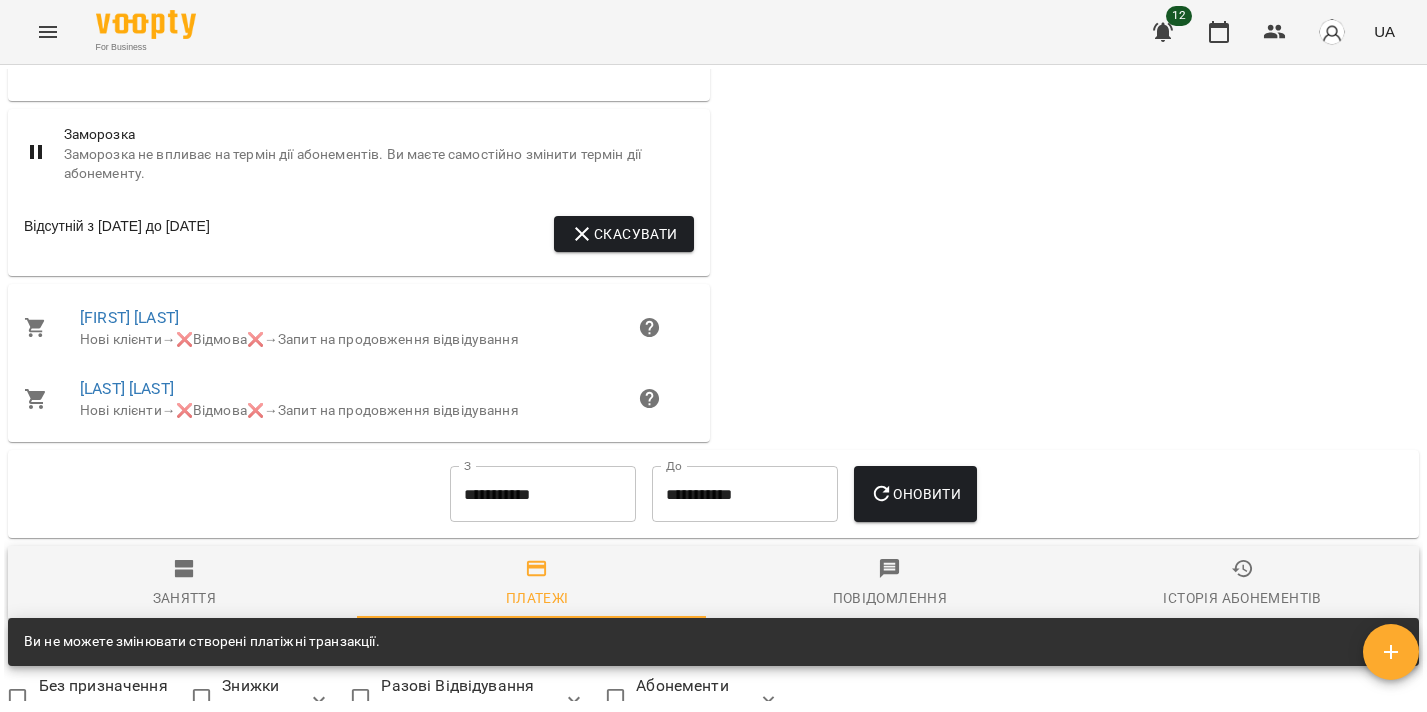 click on "**********" at bounding box center (543, 494) 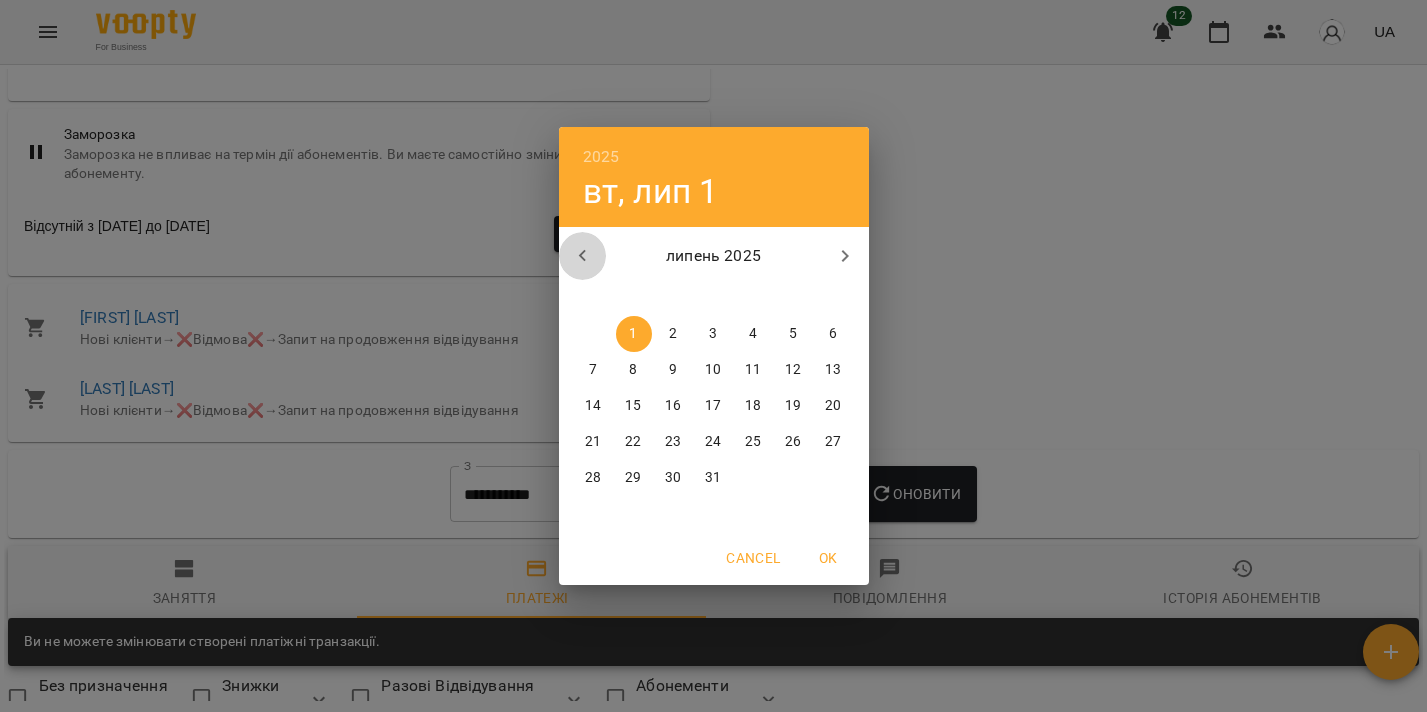 click 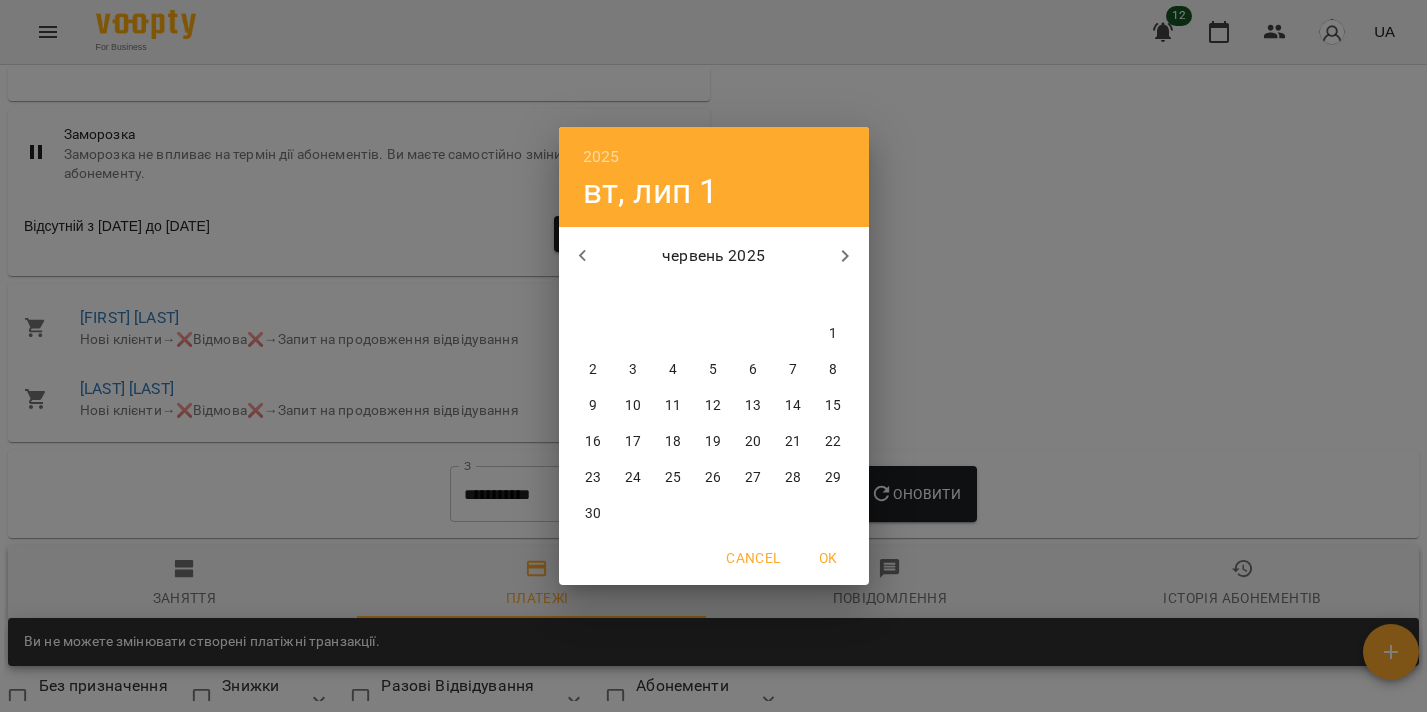 click on "1" at bounding box center (834, 334) 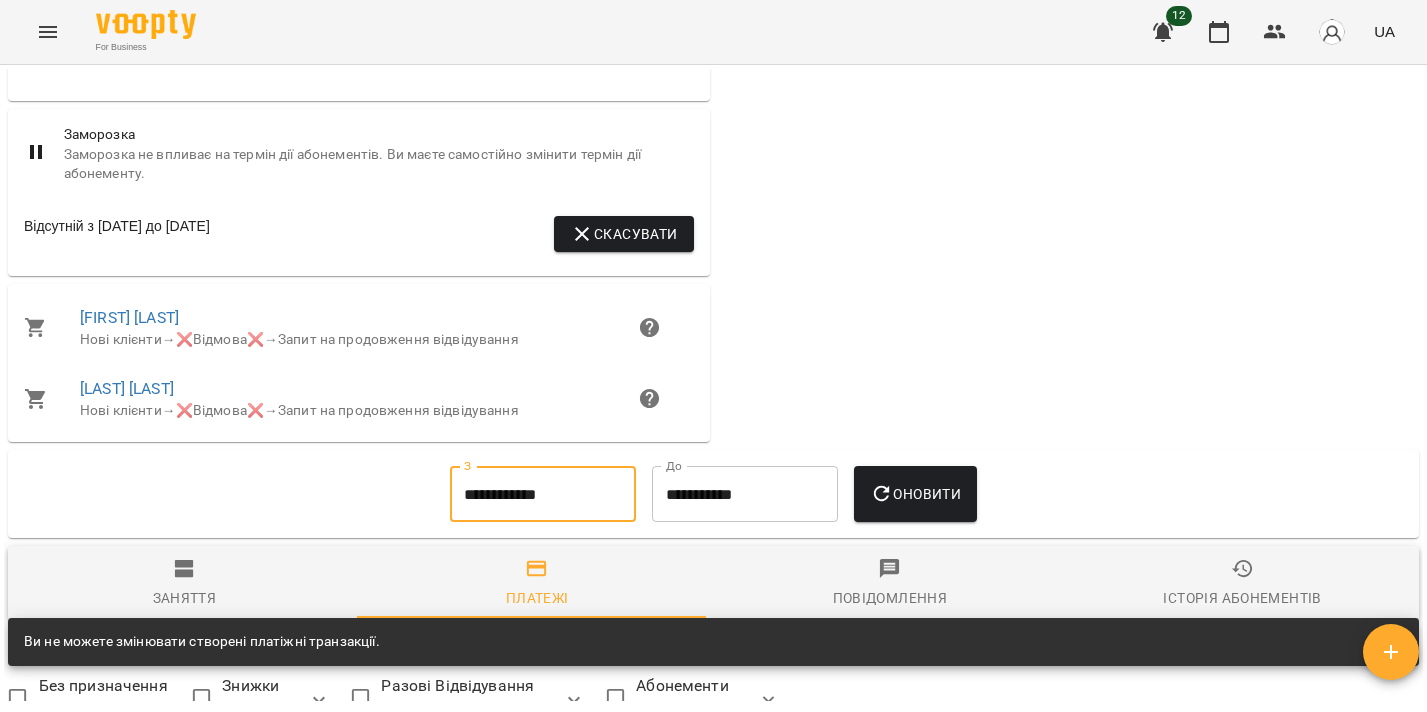 click 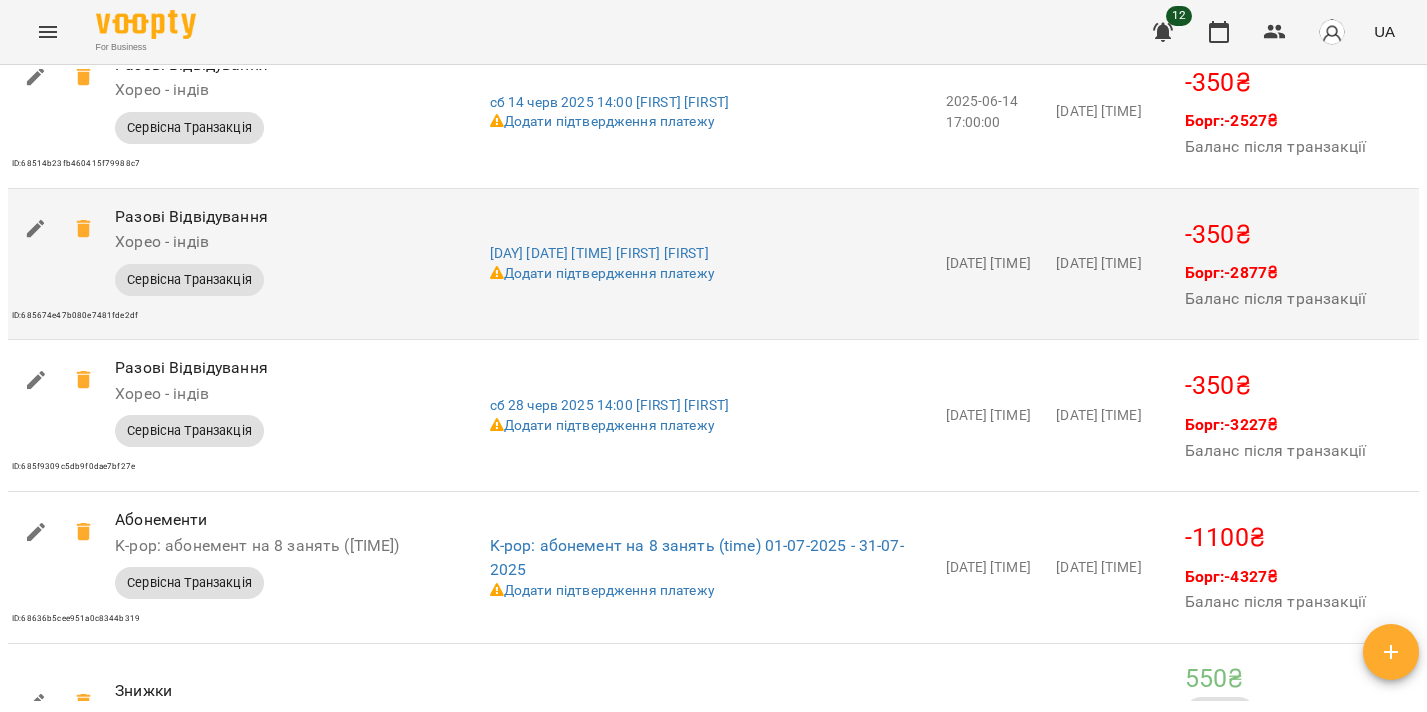 scroll, scrollTop: 2872, scrollLeft: 0, axis: vertical 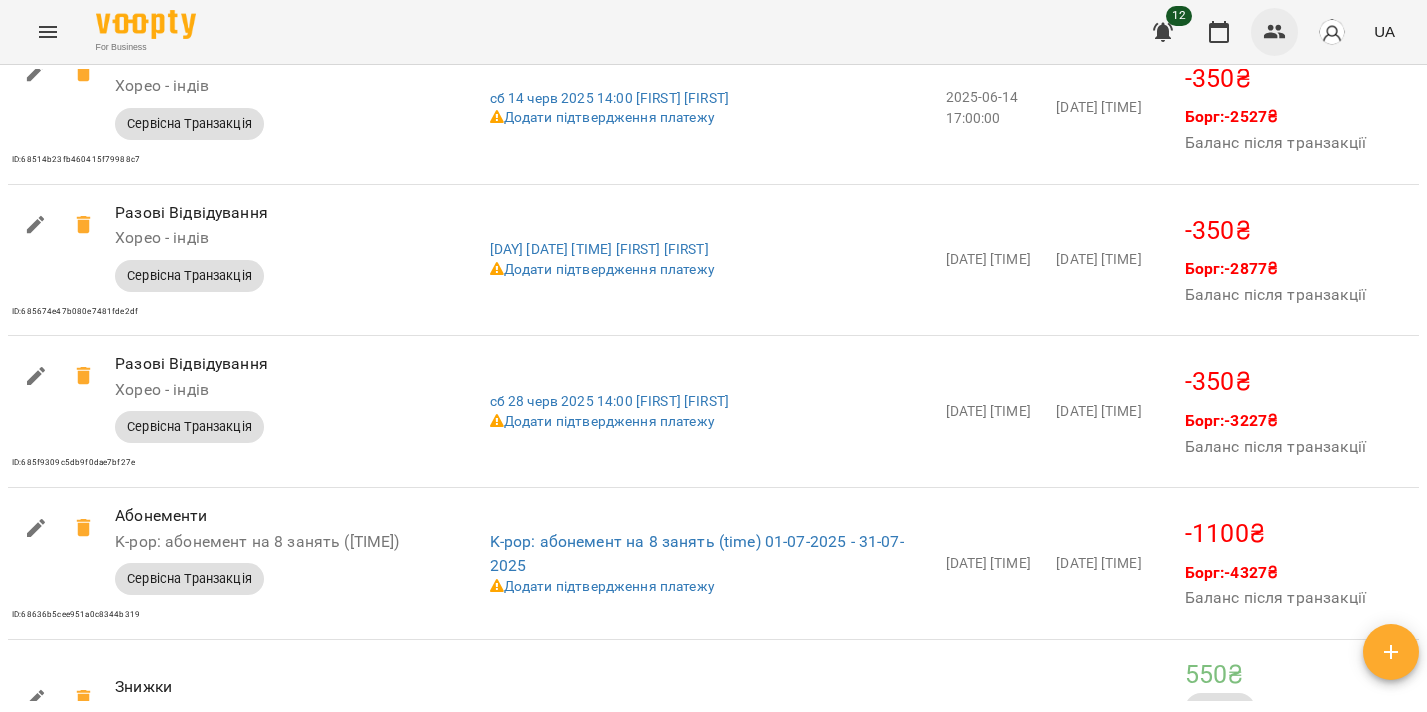 click 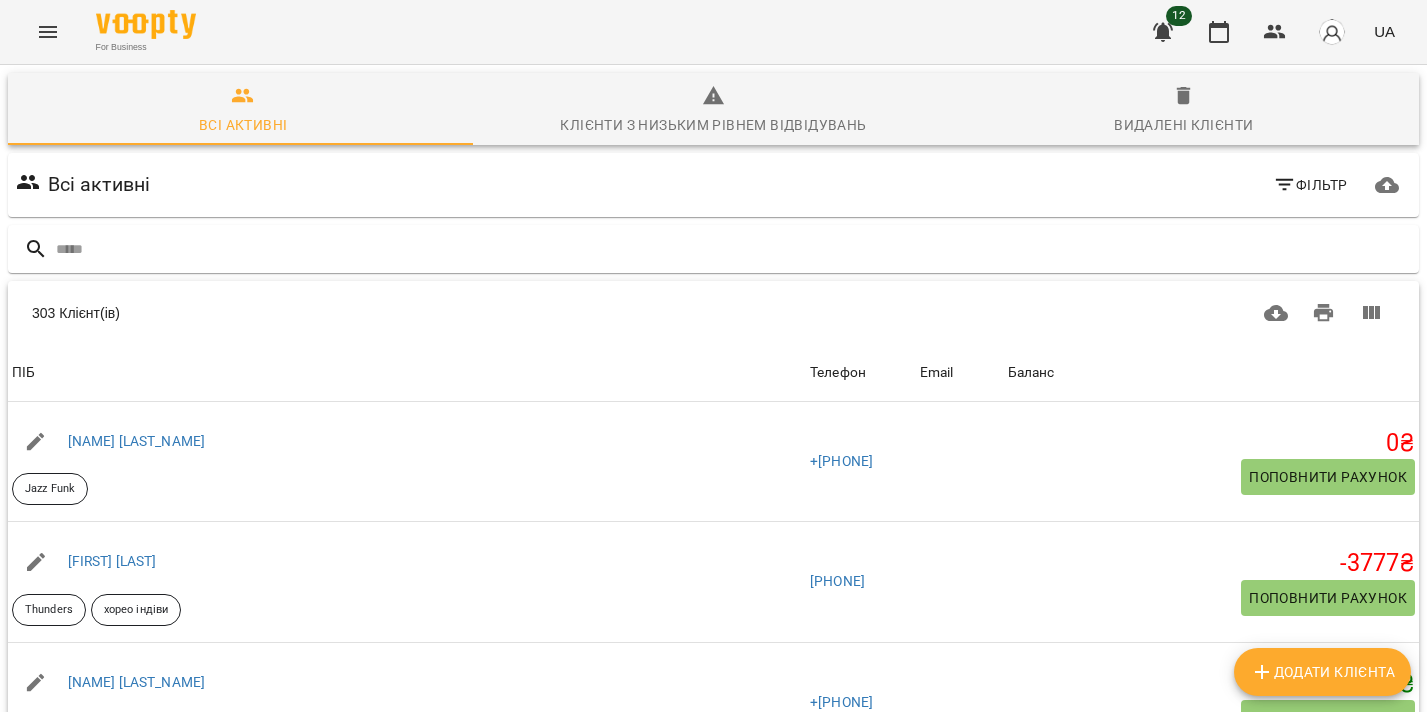 scroll, scrollTop: 44, scrollLeft: 0, axis: vertical 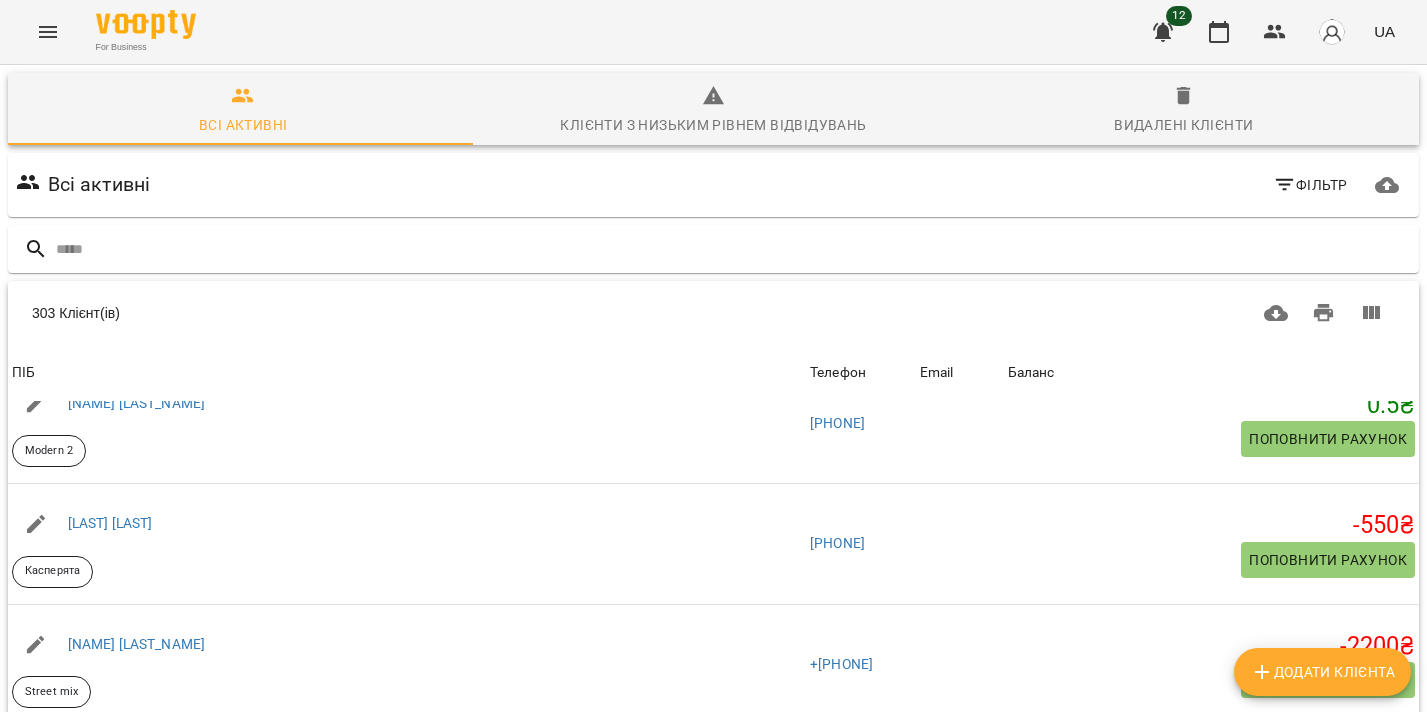click 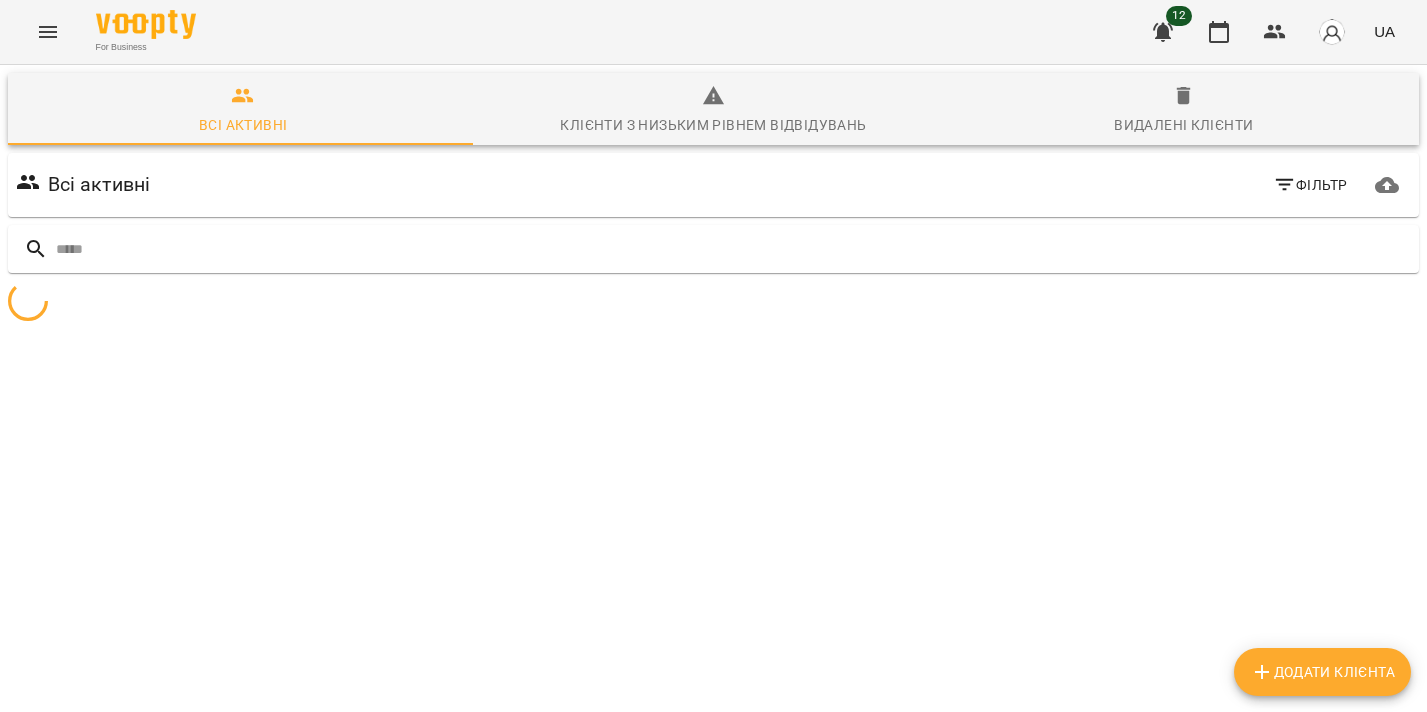scroll, scrollTop: 88, scrollLeft: 0, axis: vertical 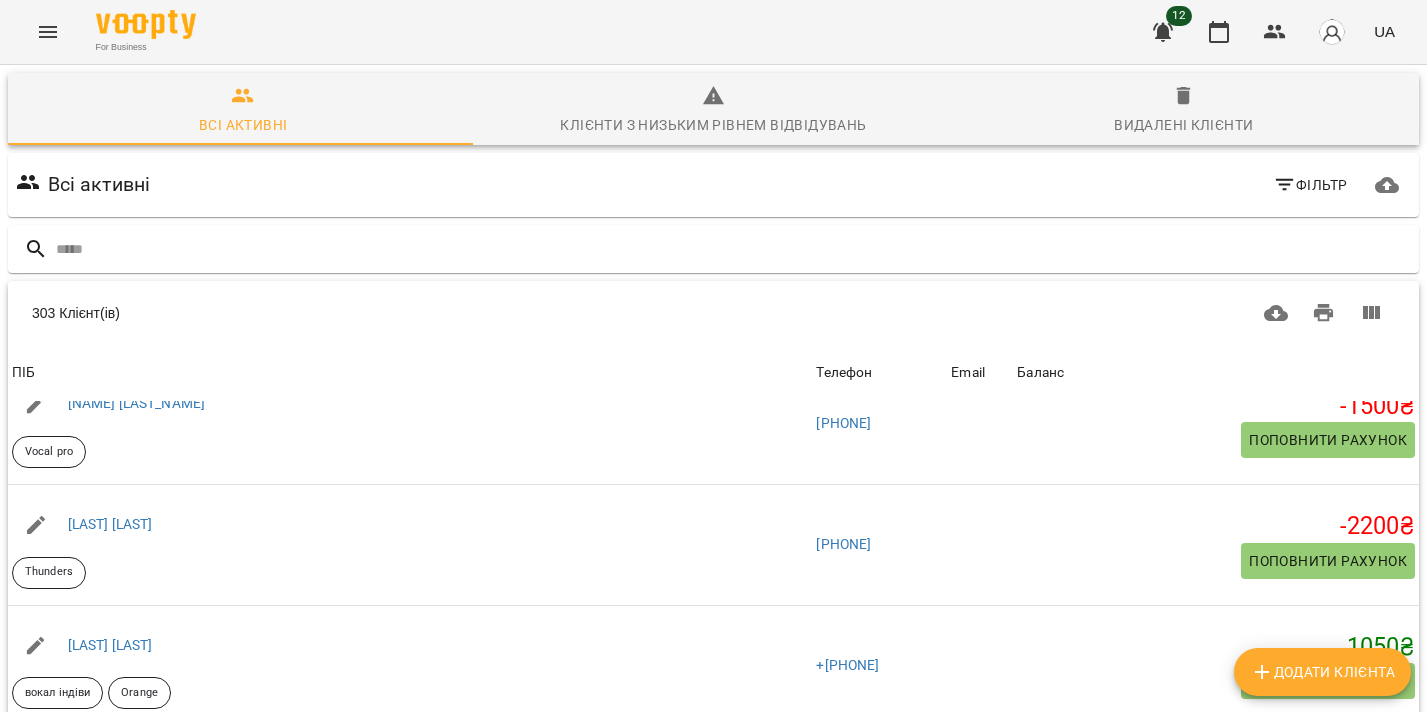 click 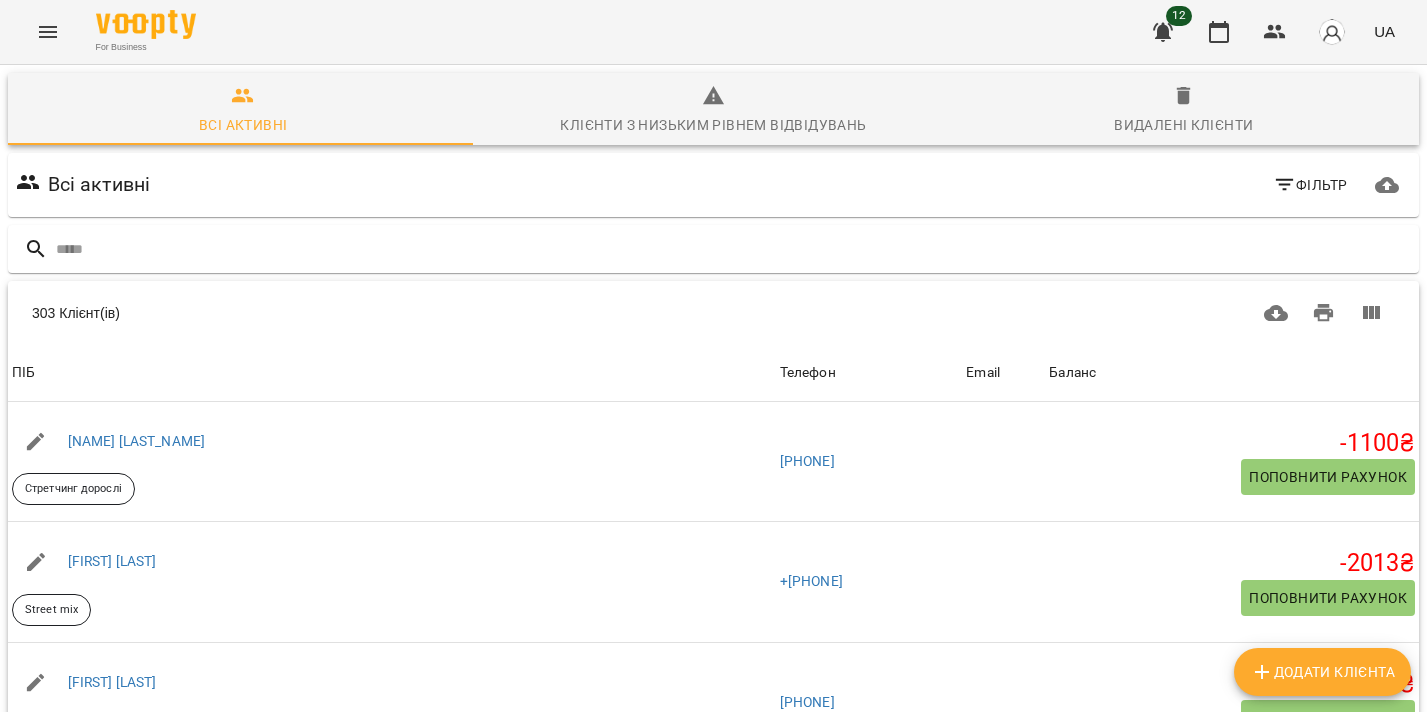 scroll, scrollTop: 92, scrollLeft: 0, axis: vertical 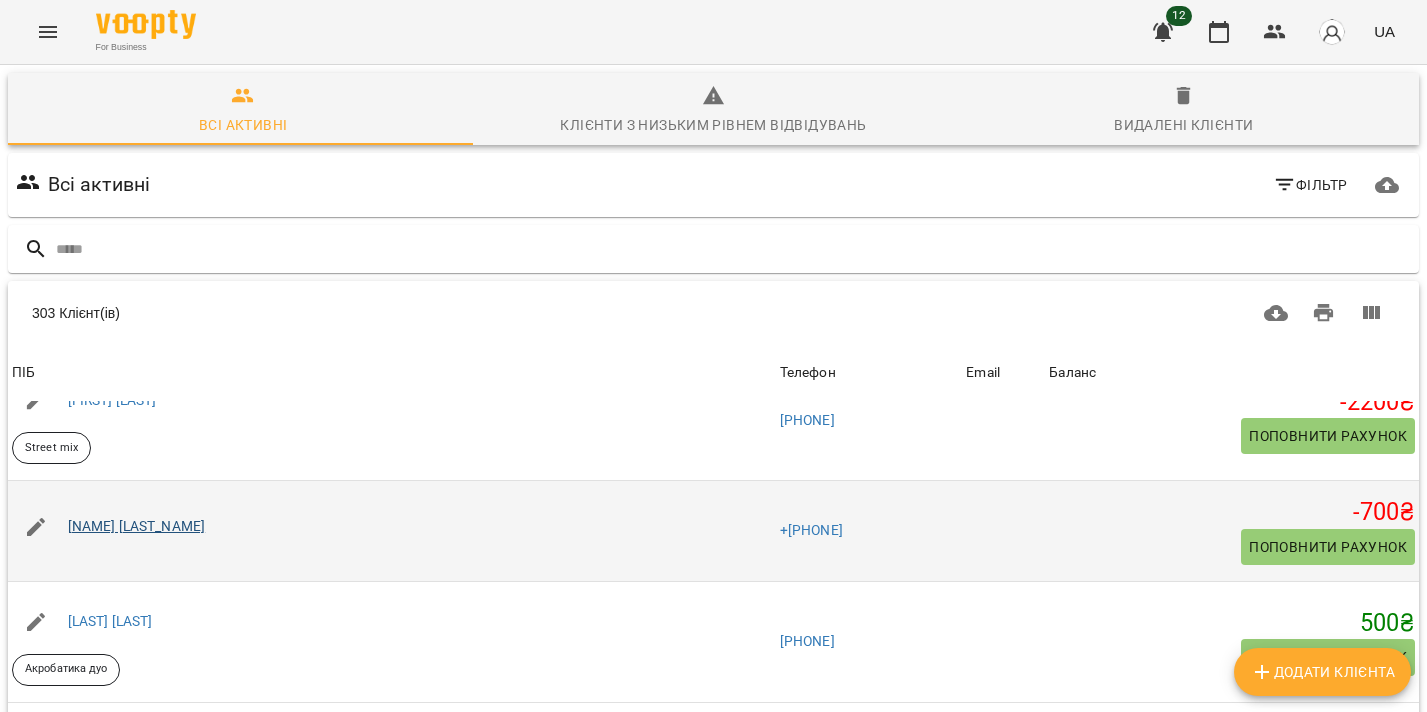 click on "[NAME] [LAST_NAME]" at bounding box center [137, 526] 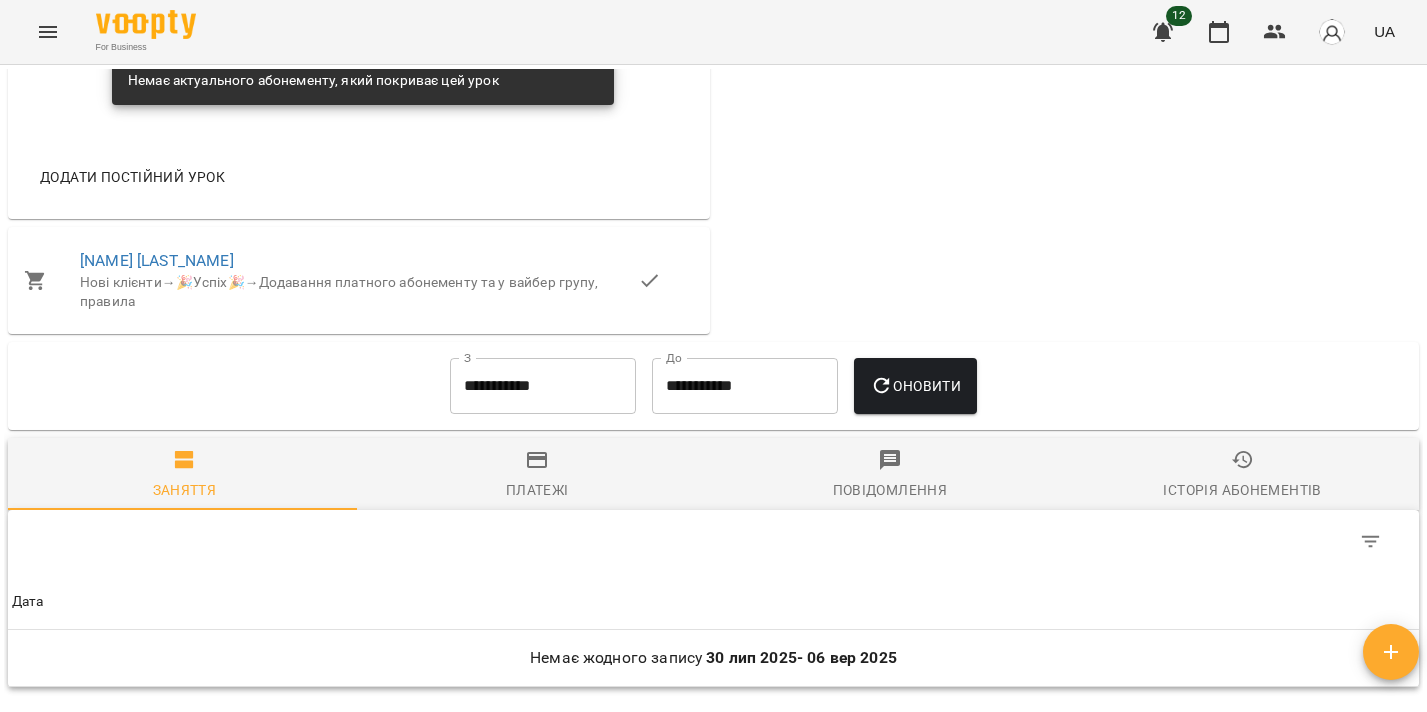 scroll, scrollTop: 1114, scrollLeft: 0, axis: vertical 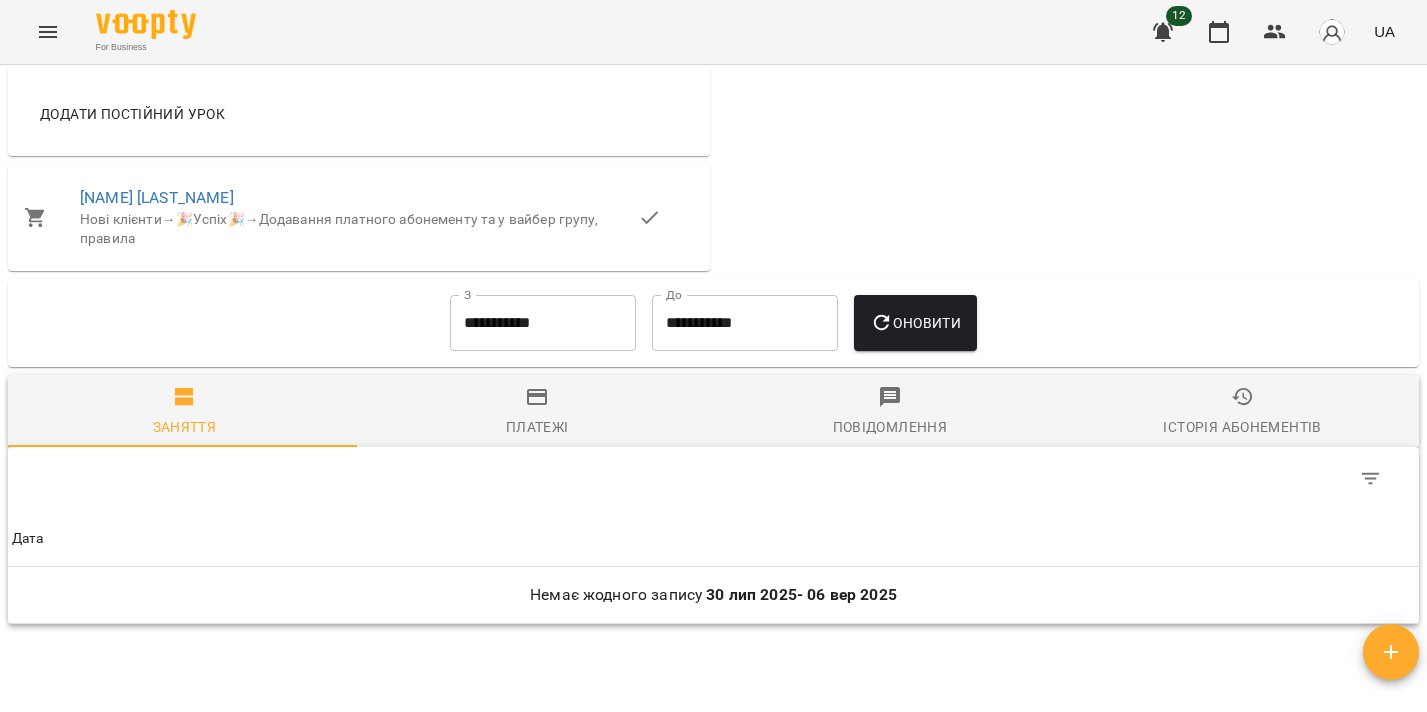 click on "**********" at bounding box center [543, 323] 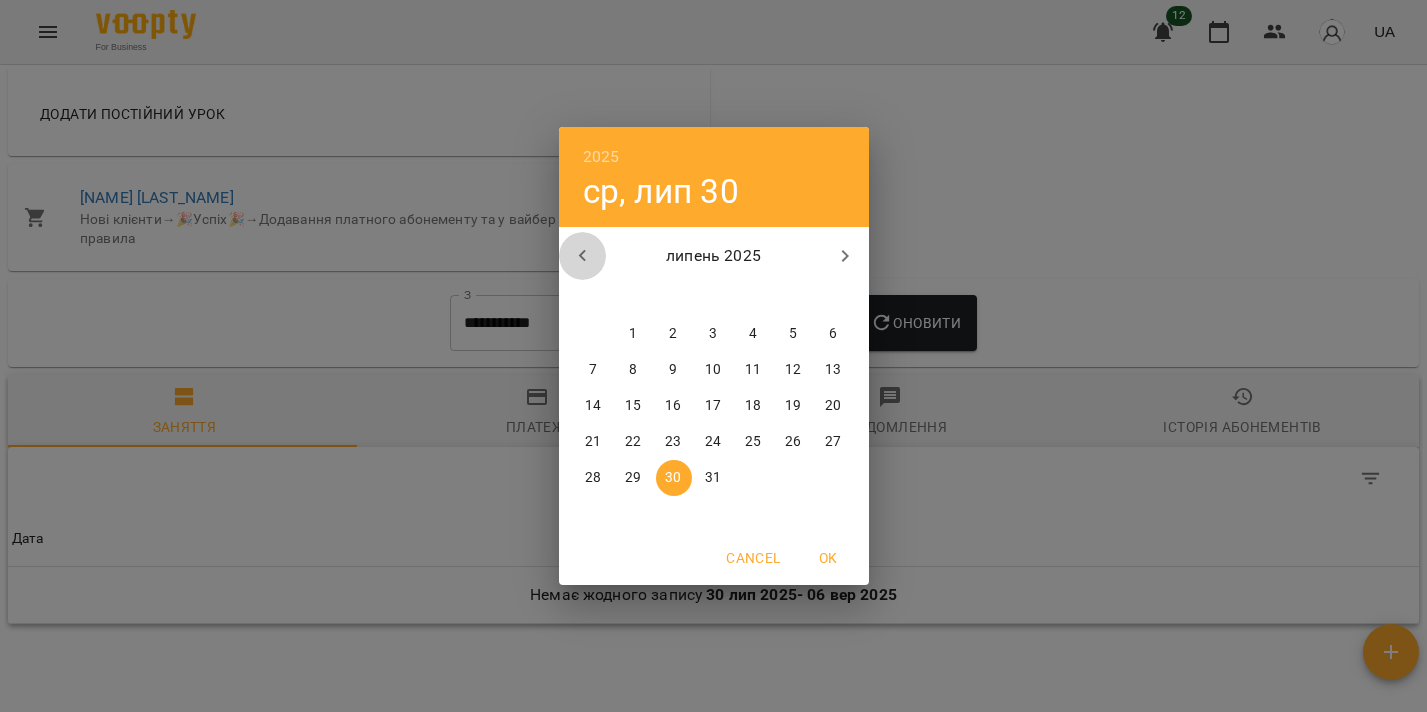 click at bounding box center [583, 256] 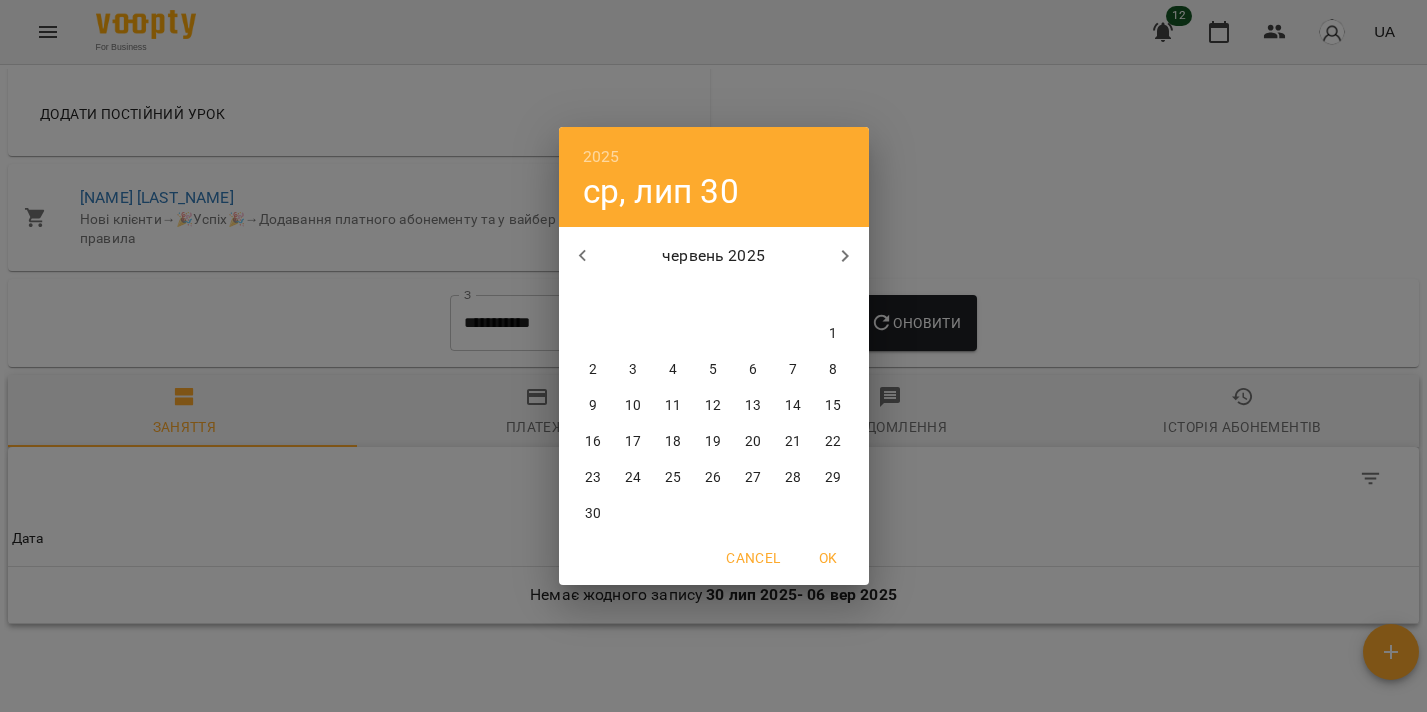 click on "1" at bounding box center [834, 334] 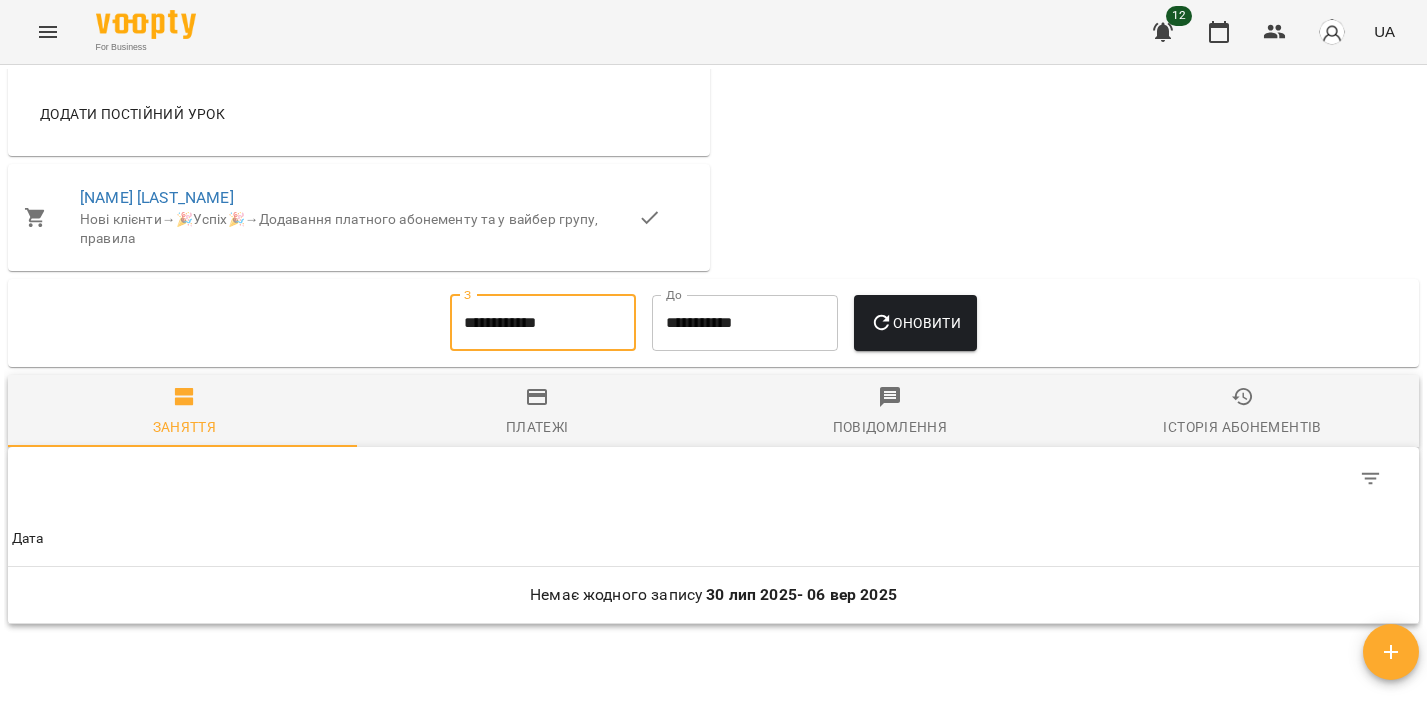 type on "**********" 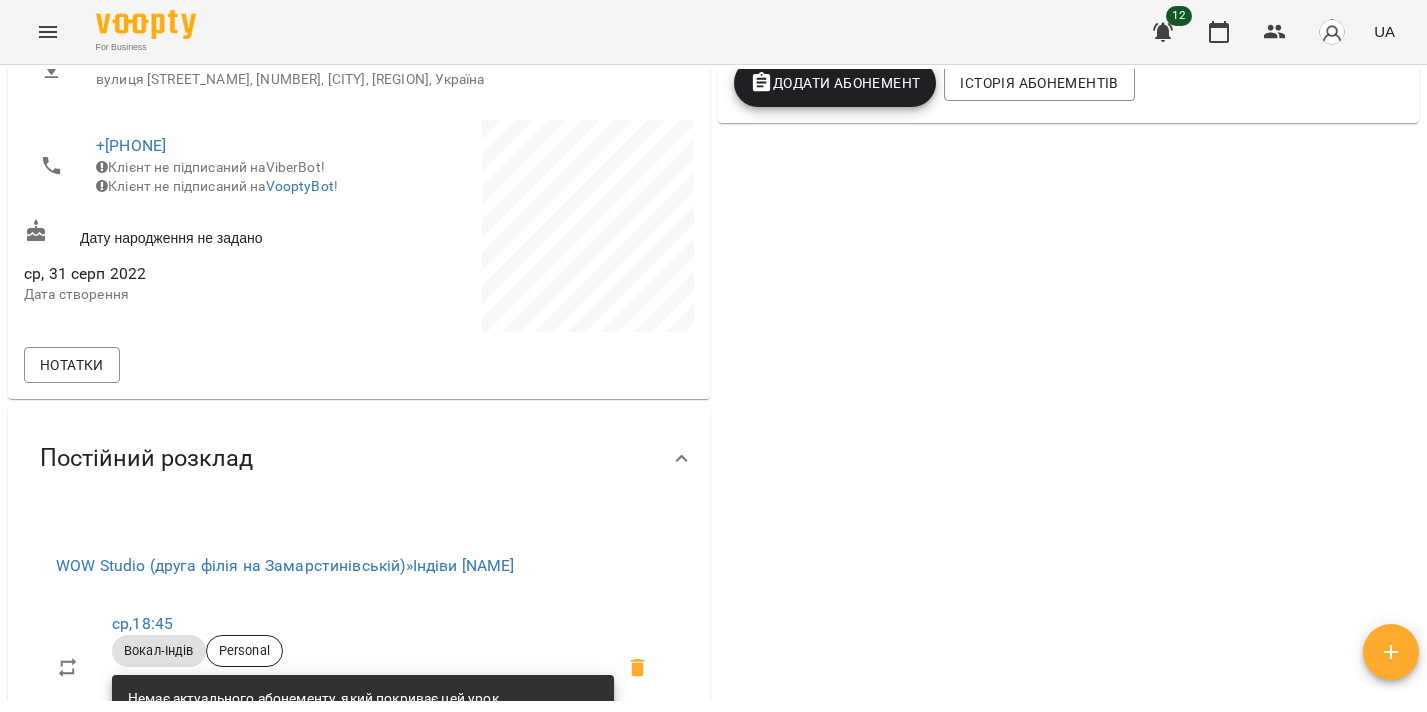 scroll, scrollTop: 0, scrollLeft: 0, axis: both 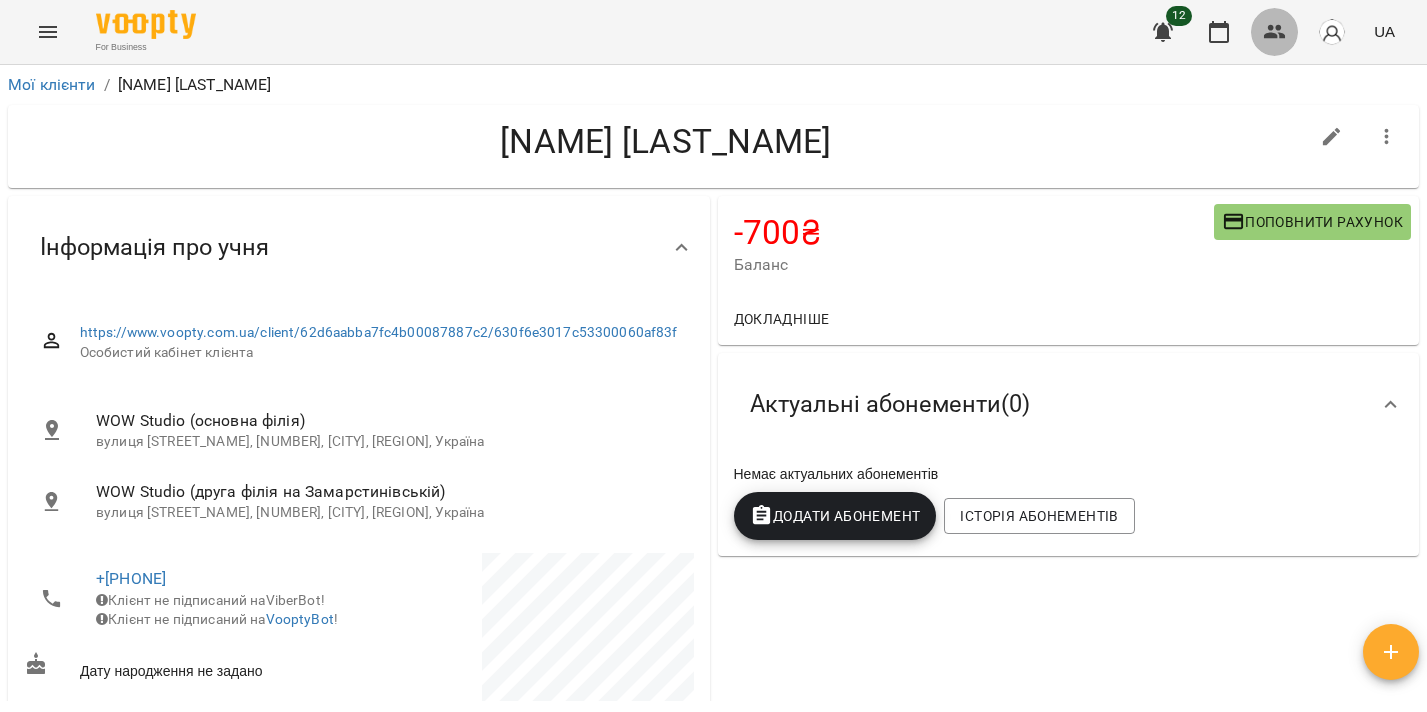 click 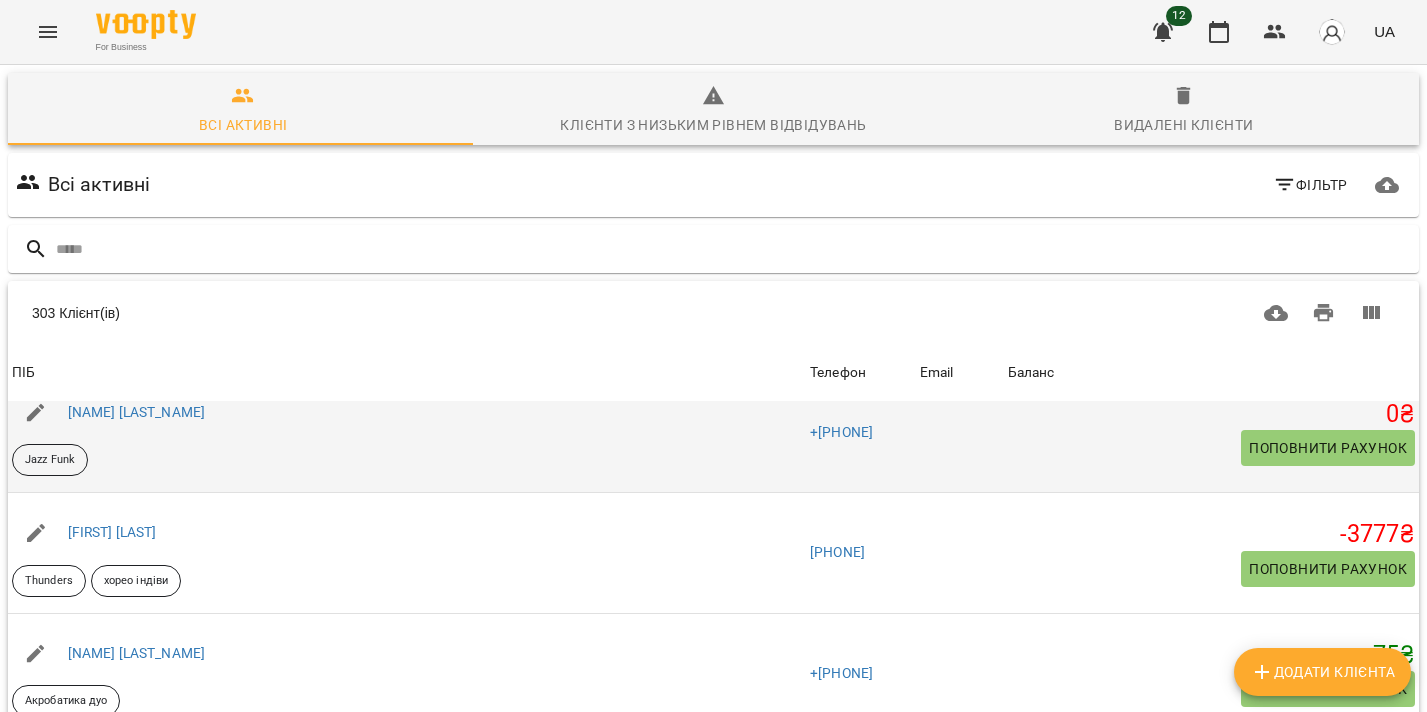 scroll, scrollTop: 57, scrollLeft: 0, axis: vertical 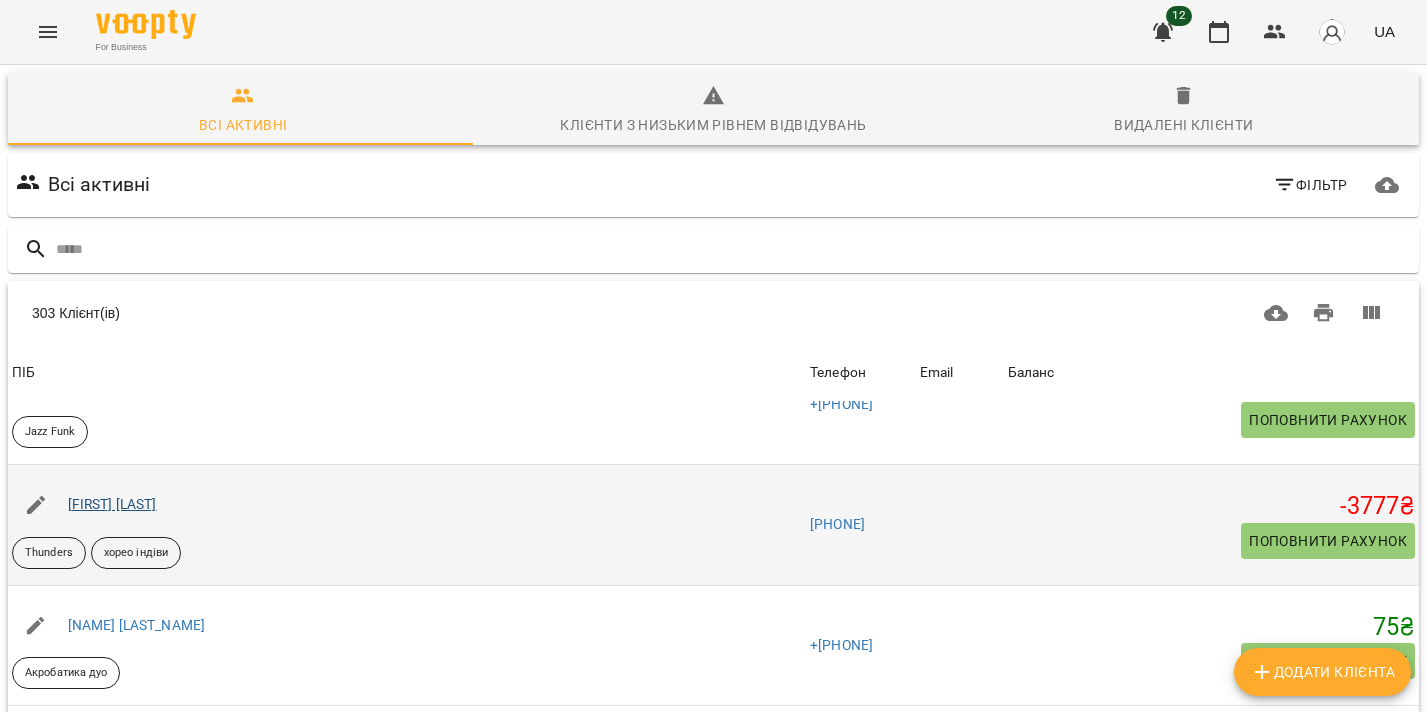 click on "[FIRST] [LAST]" at bounding box center [112, 504] 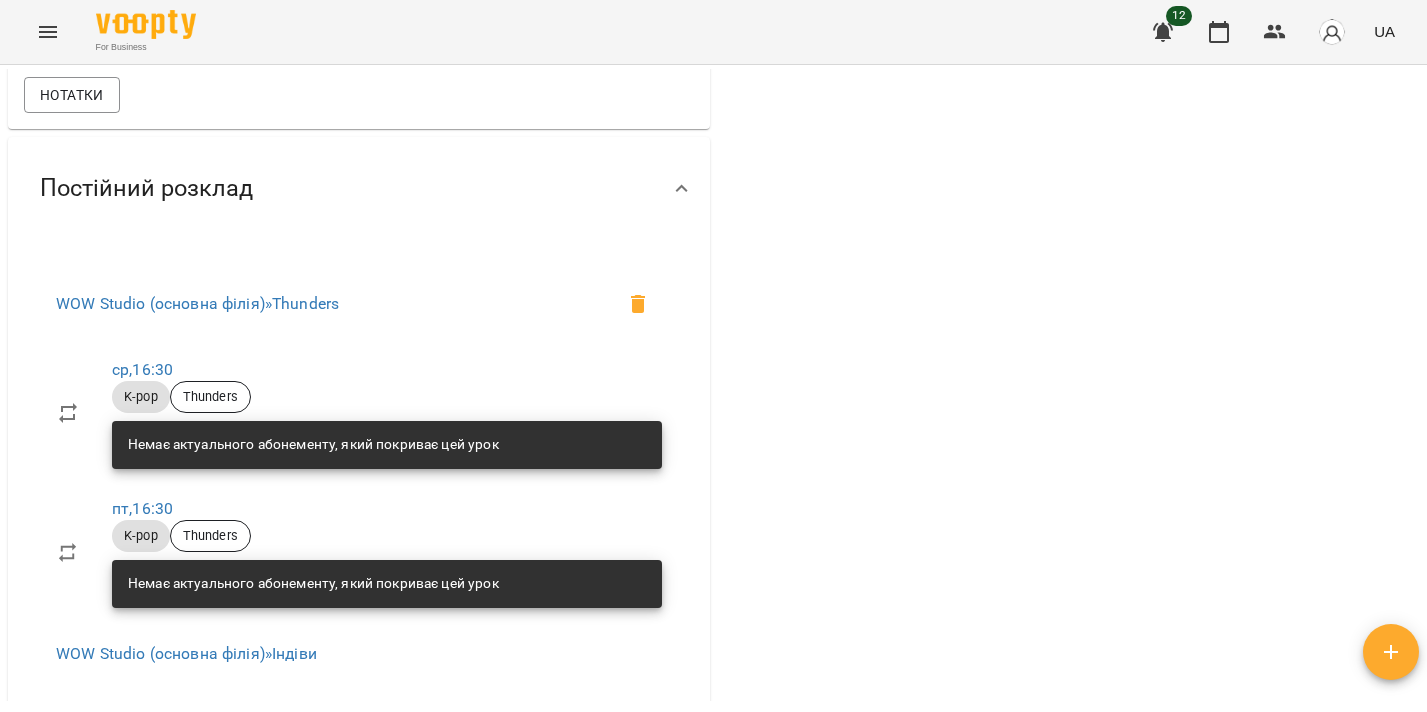scroll, scrollTop: 0, scrollLeft: 0, axis: both 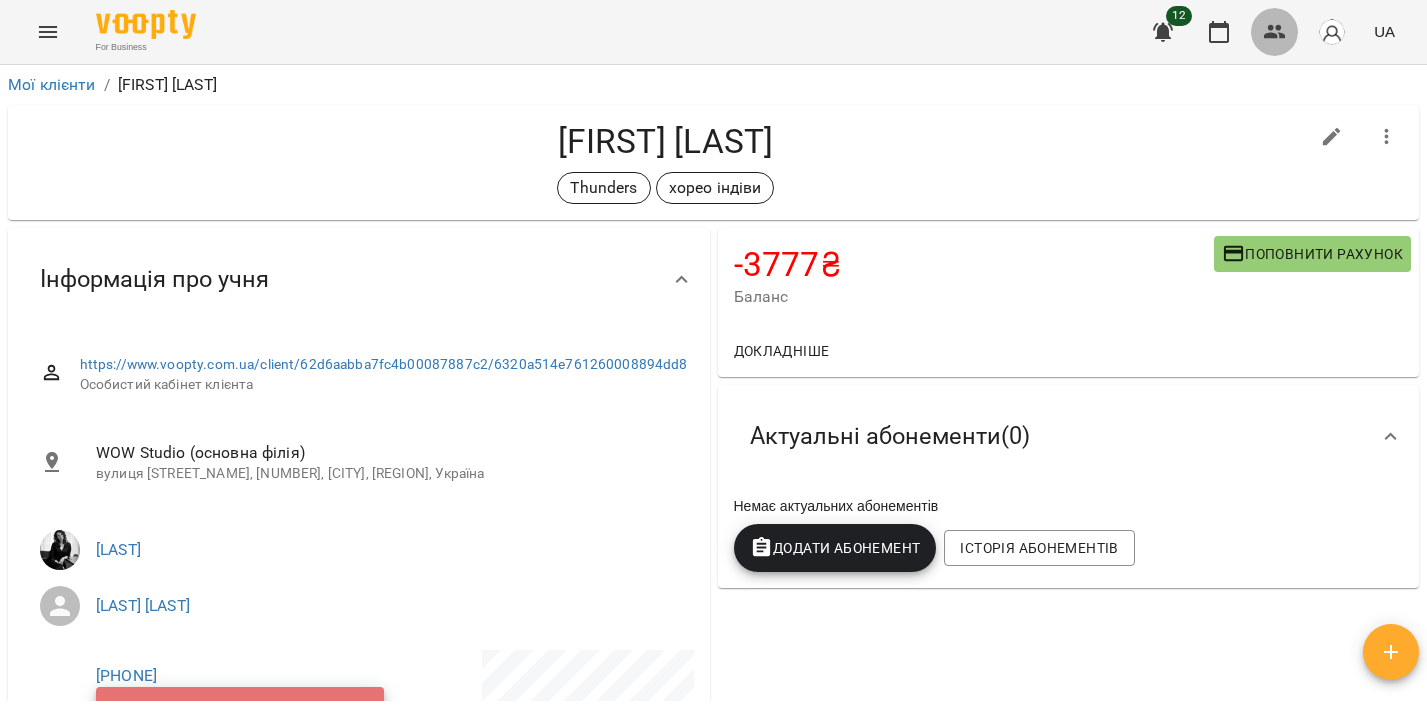 click at bounding box center [1275, 32] 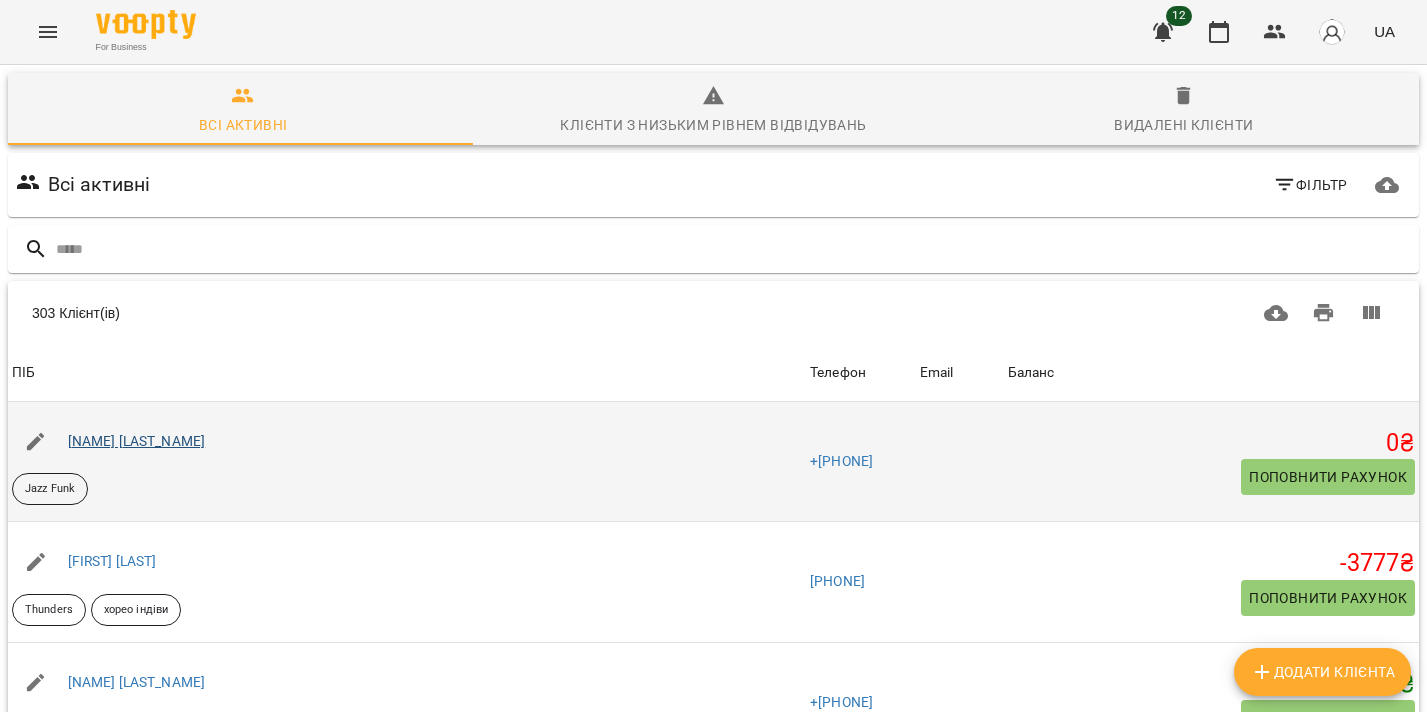click on "[NAME] [LAST_NAME]" at bounding box center [137, 441] 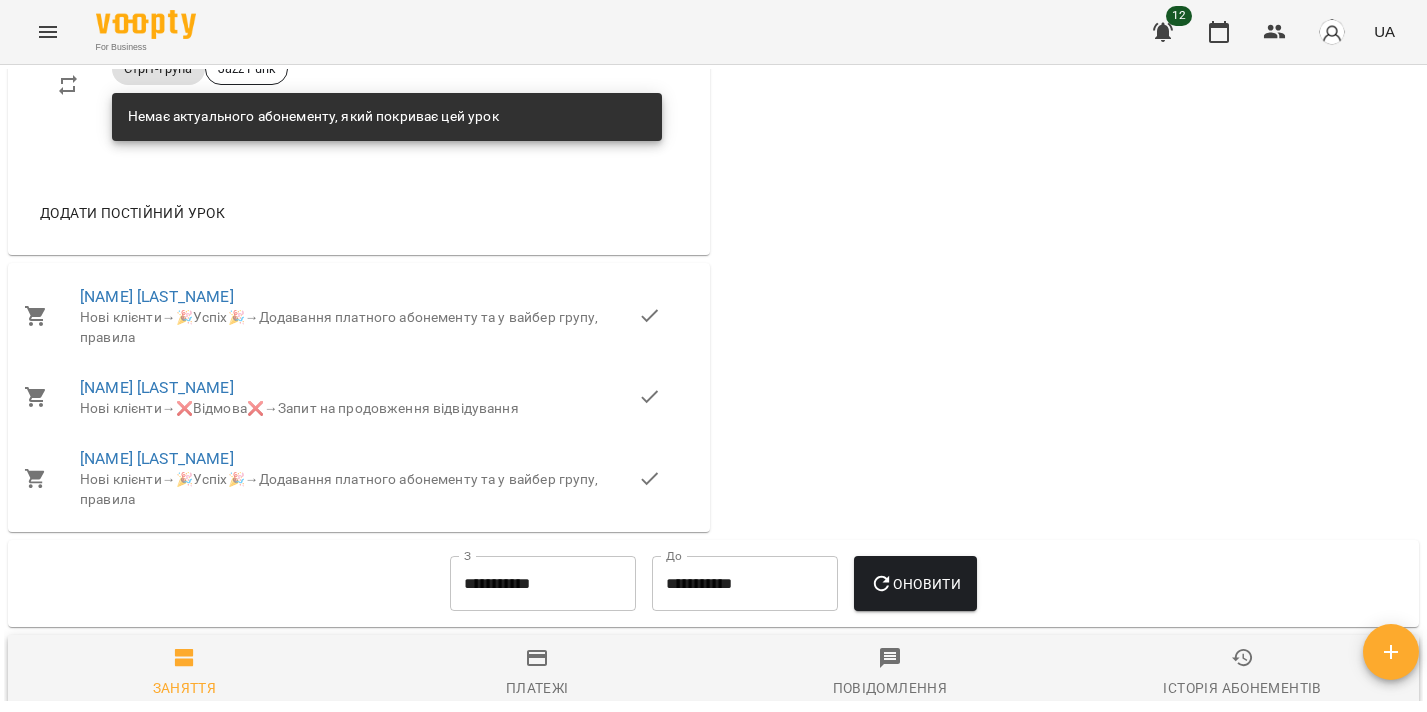 scroll, scrollTop: 1474, scrollLeft: 0, axis: vertical 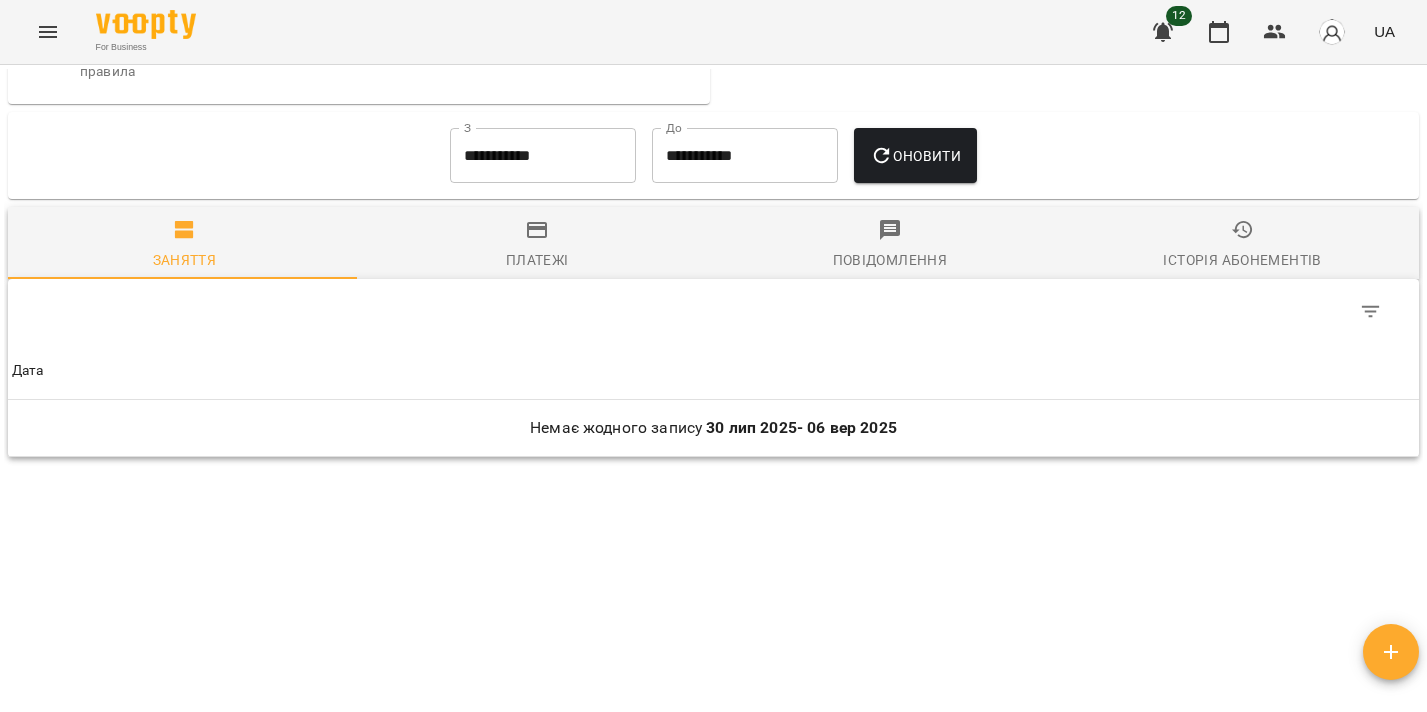 click on "**********" at bounding box center [543, 156] 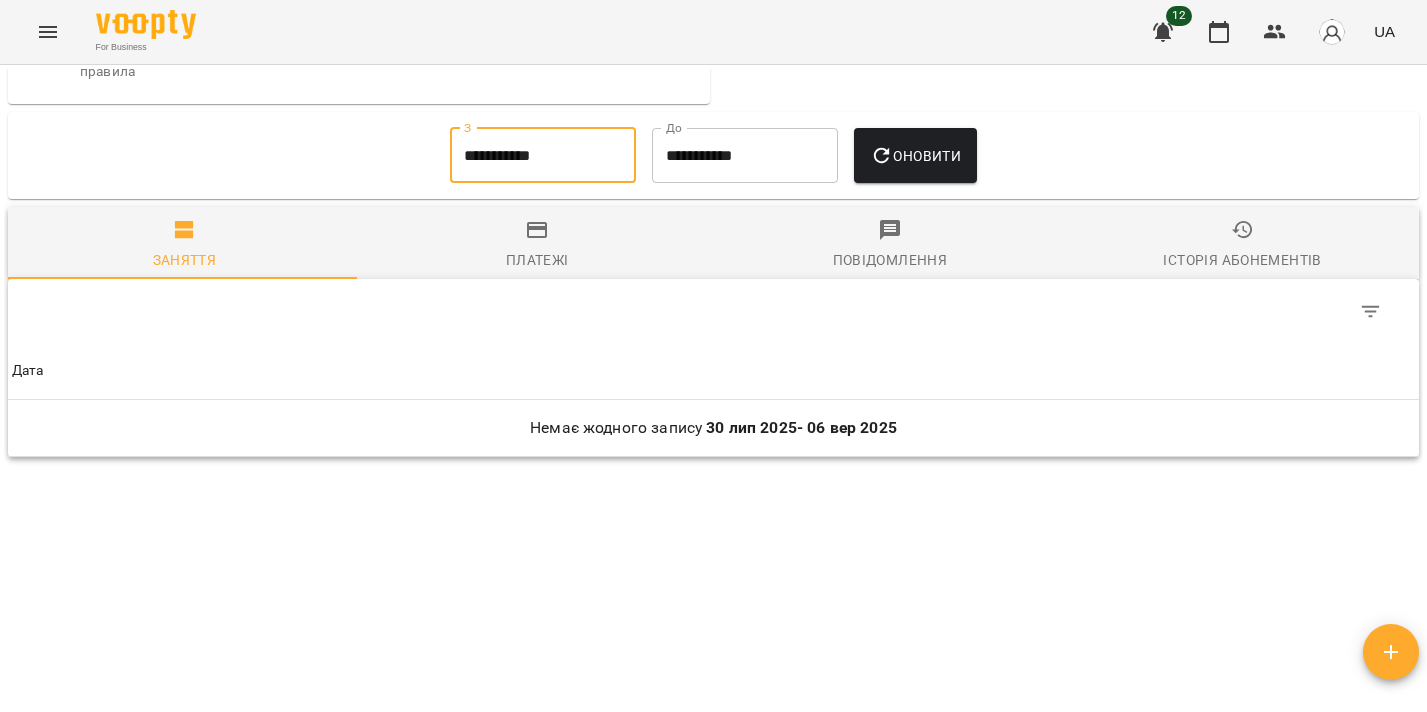 click on "**********" at bounding box center [543, 156] 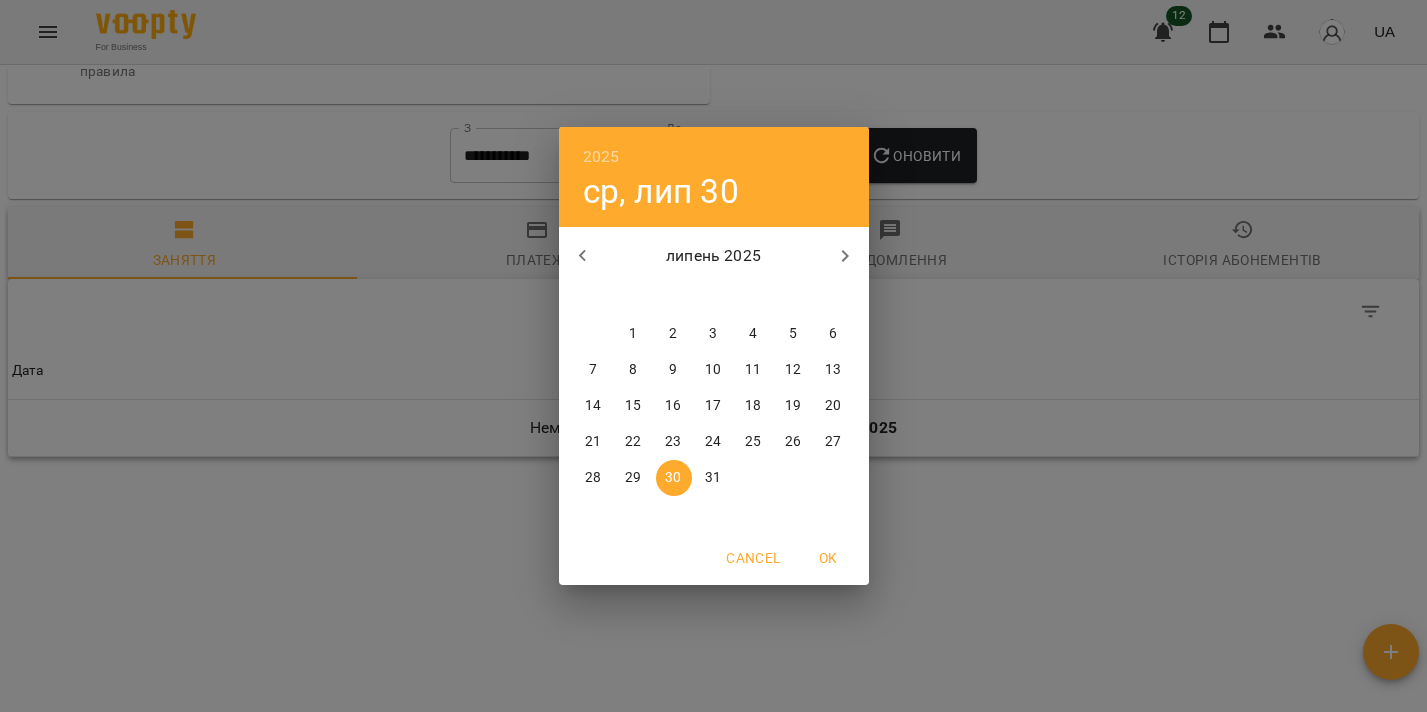 click 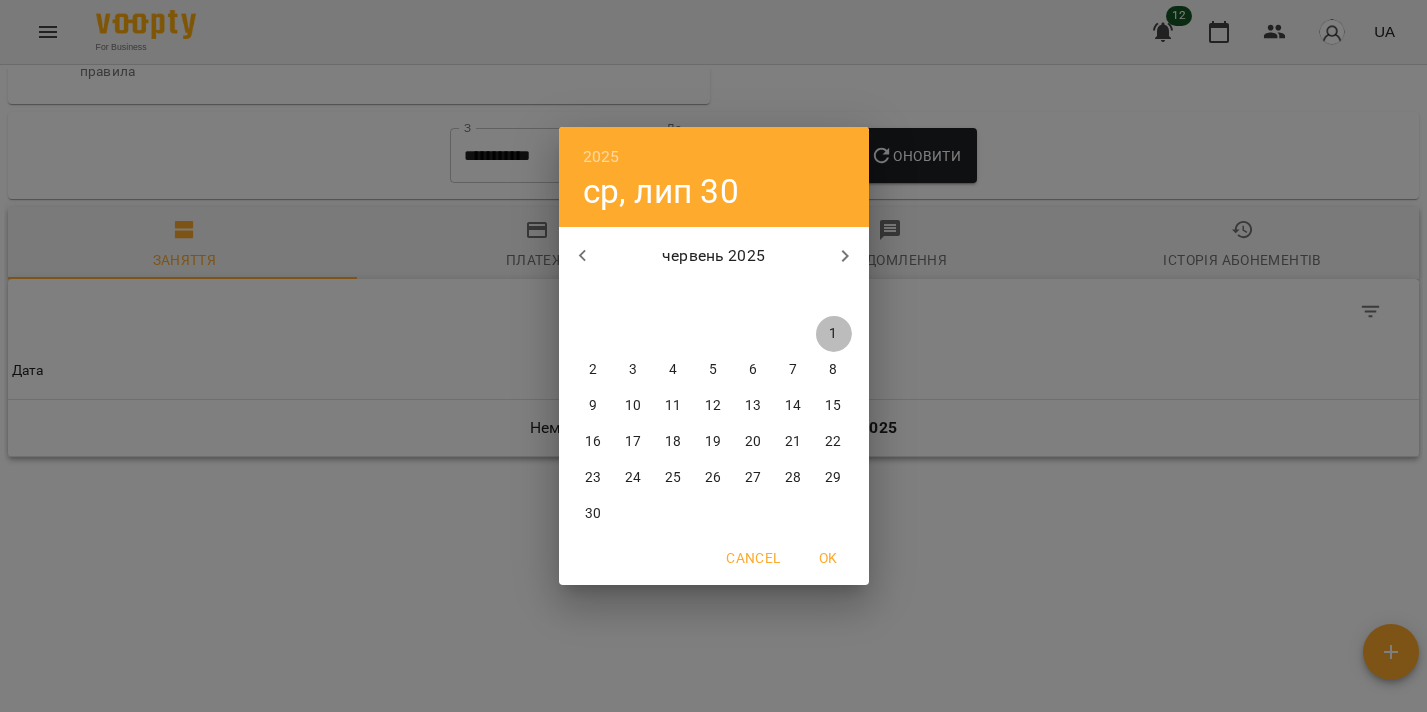 click on "1" at bounding box center [834, 334] 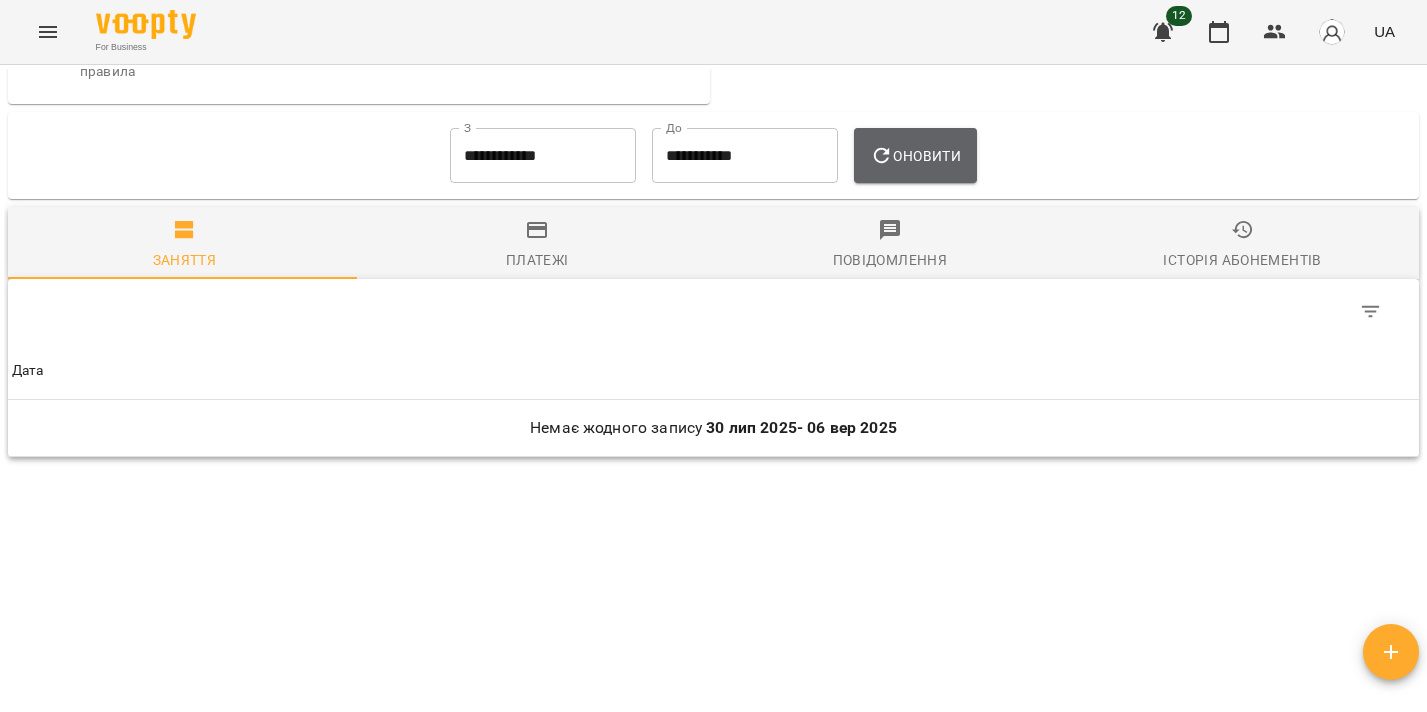 drag, startPoint x: 973, startPoint y: 140, endPoint x: 955, endPoint y: 144, distance: 18.439089 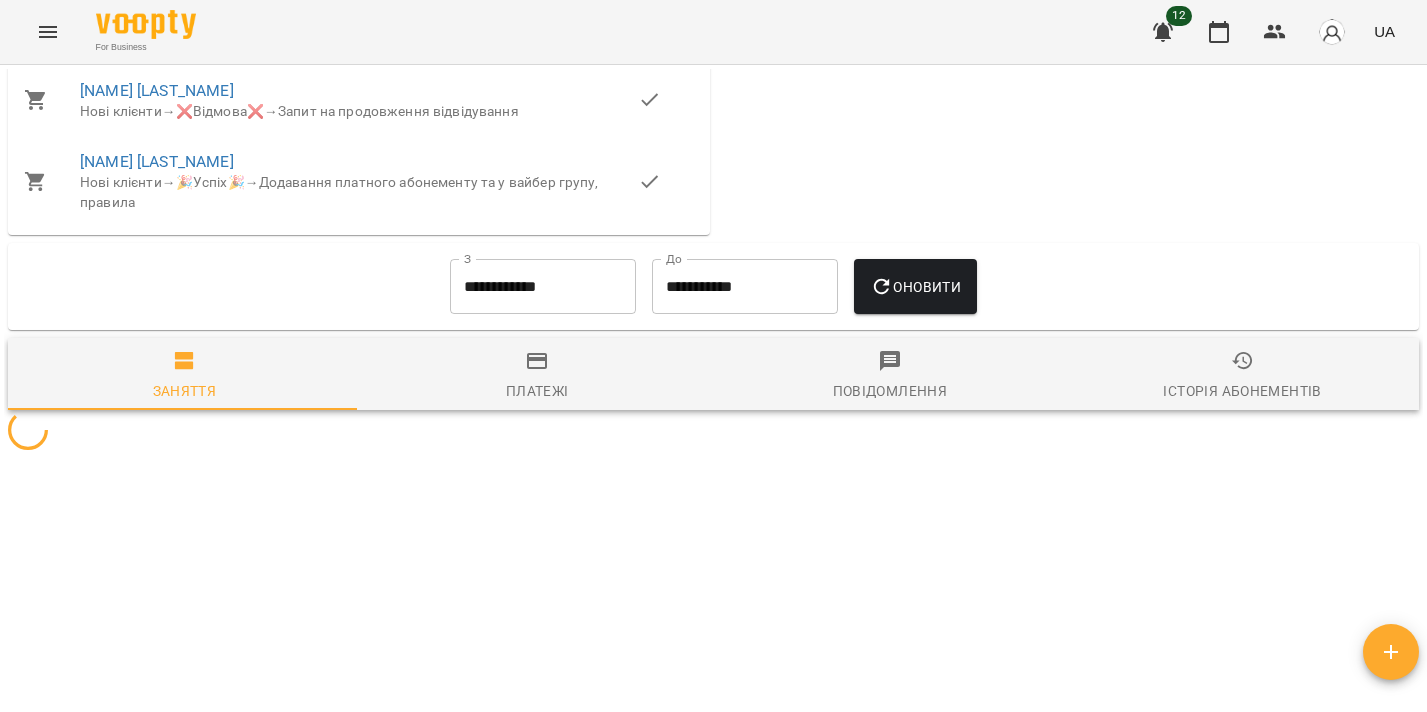 scroll, scrollTop: 1344, scrollLeft: 0, axis: vertical 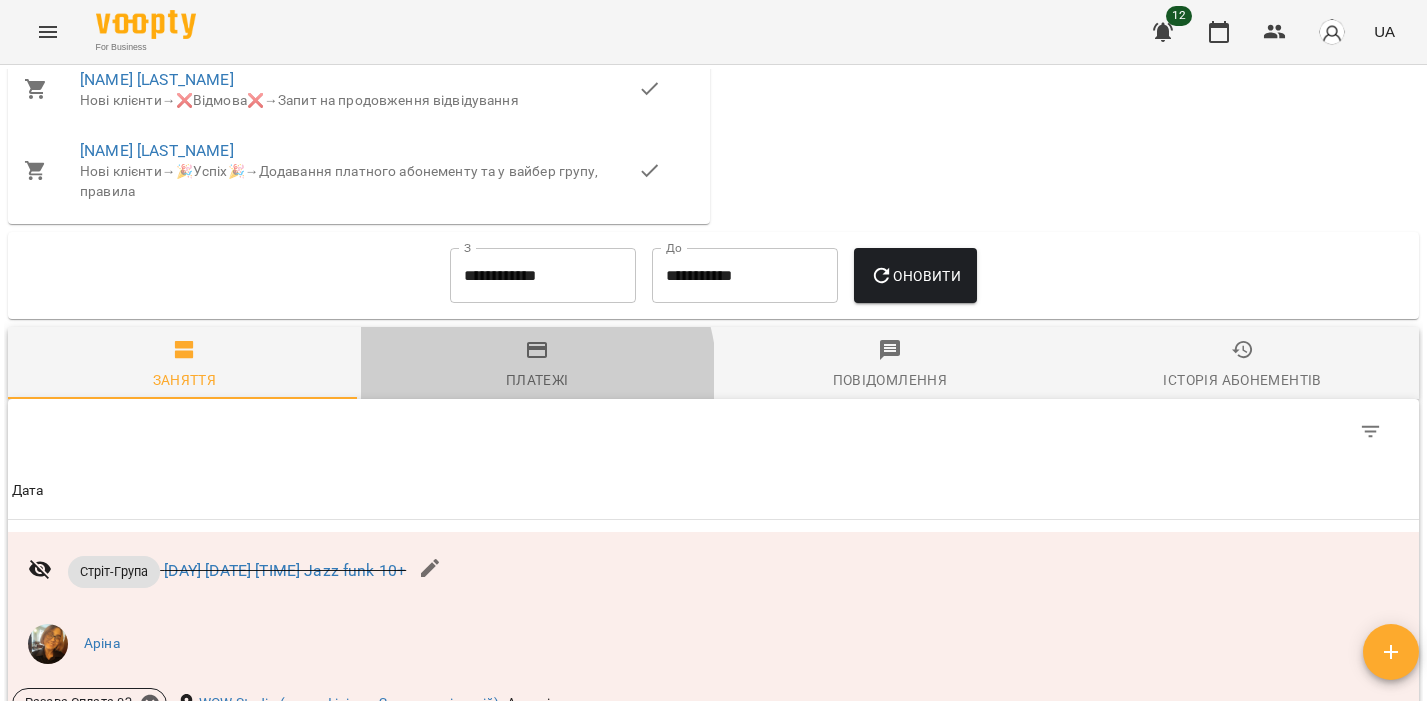 click on "Платежі" at bounding box center [537, 380] 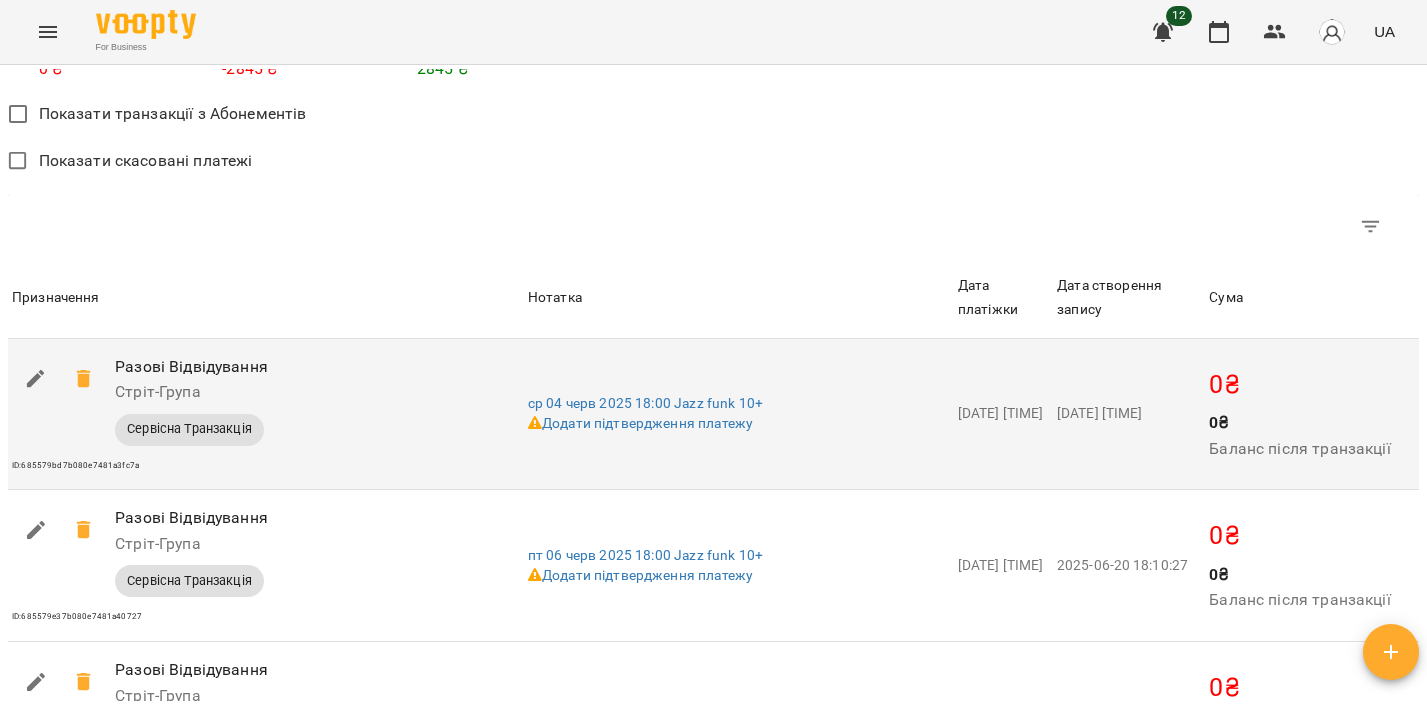 scroll, scrollTop: 1333, scrollLeft: 0, axis: vertical 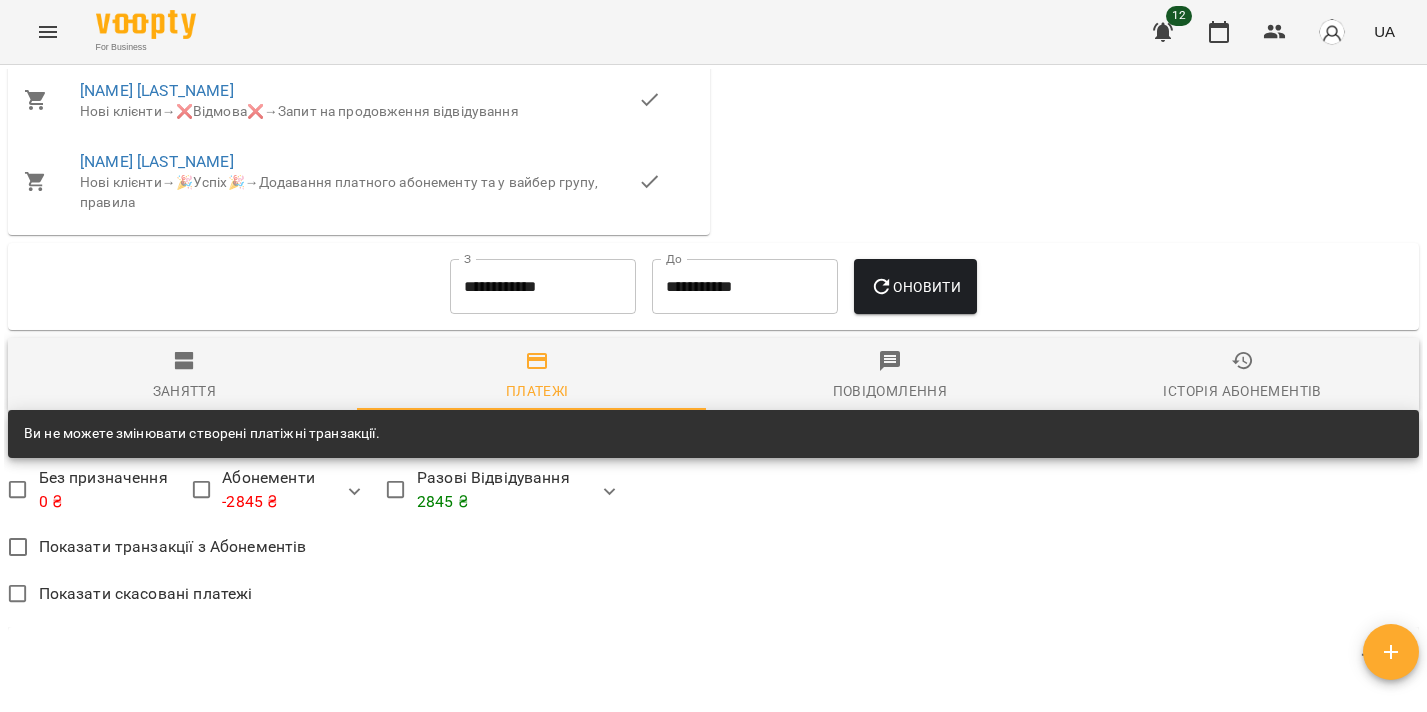 click on "**********" at bounding box center [543, 287] 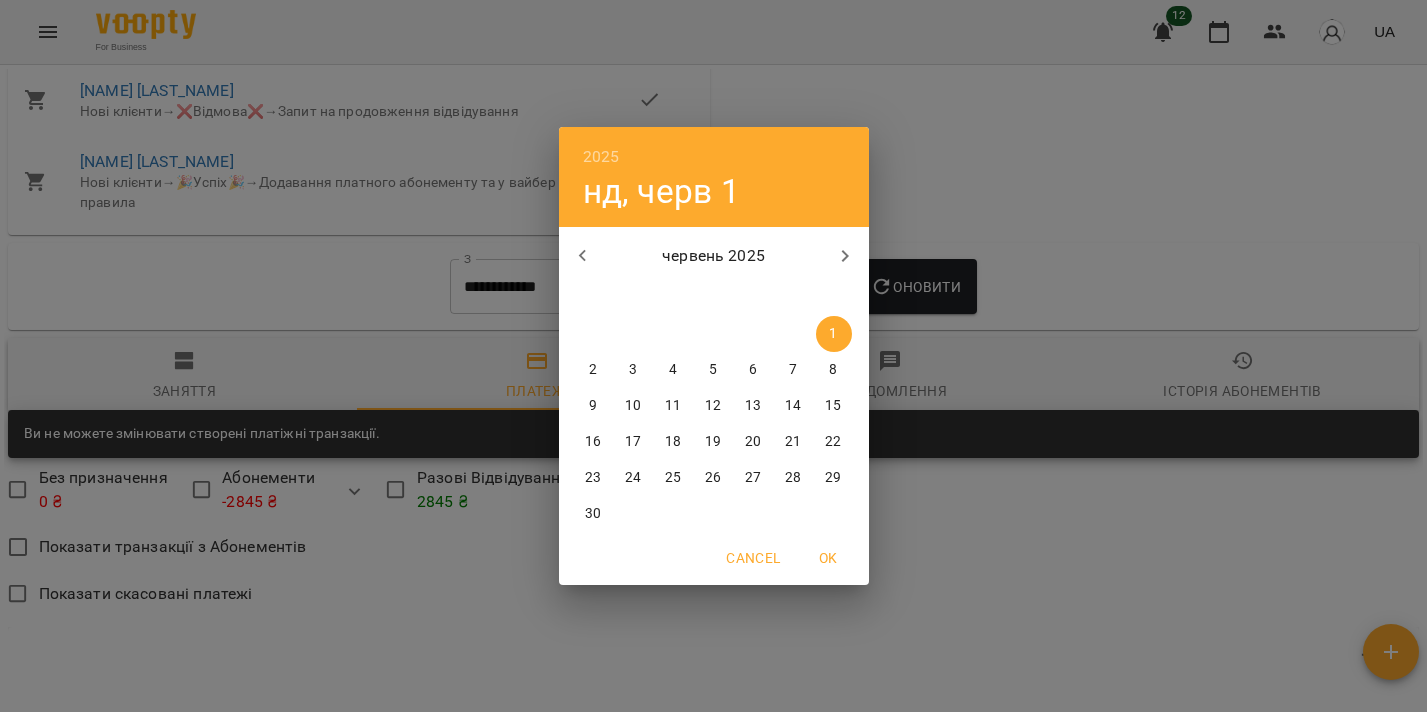 click 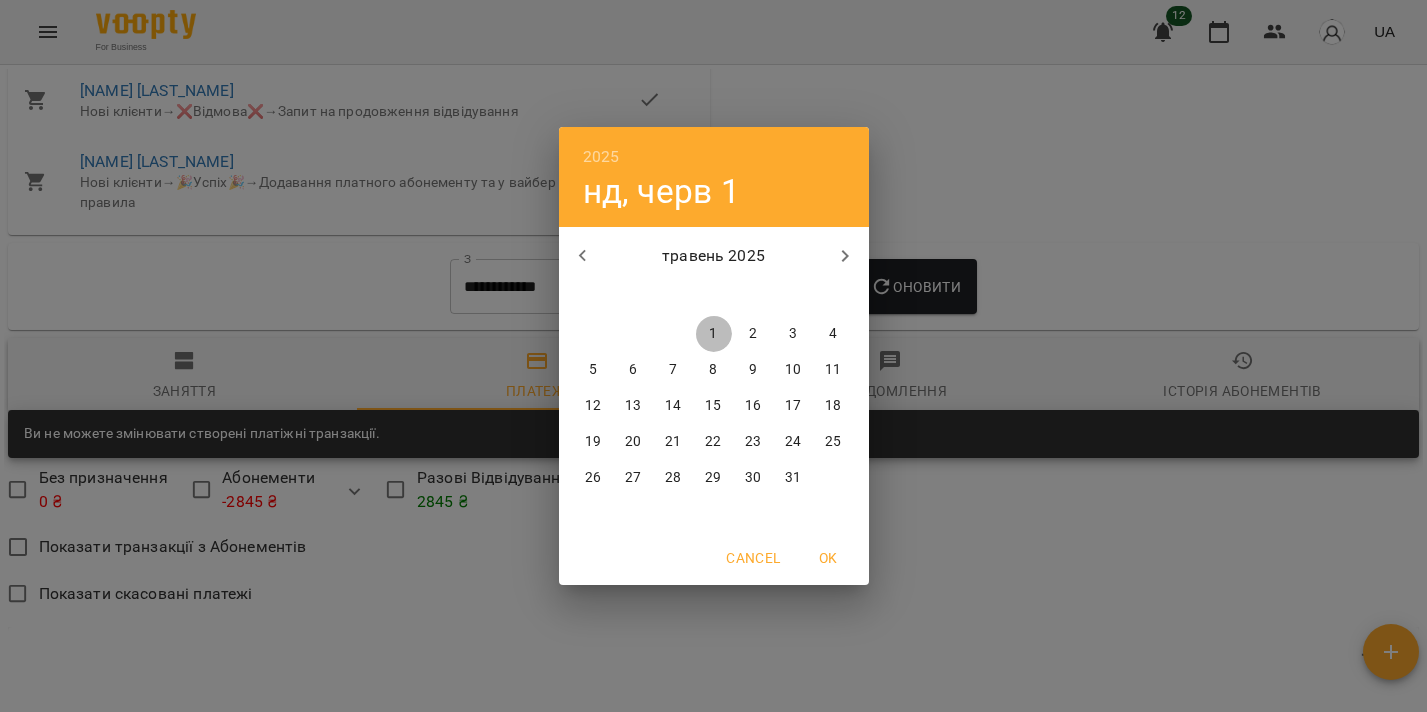 click on "1" at bounding box center (714, 334) 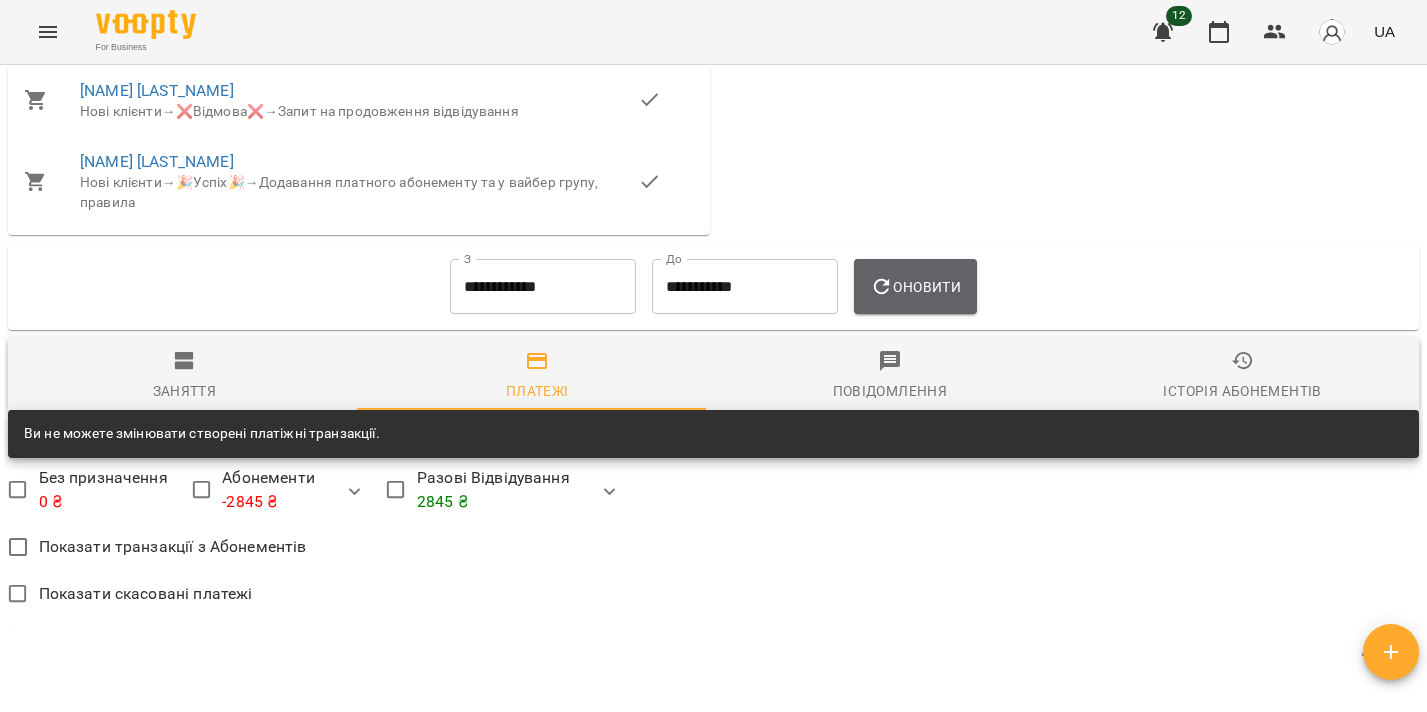 click 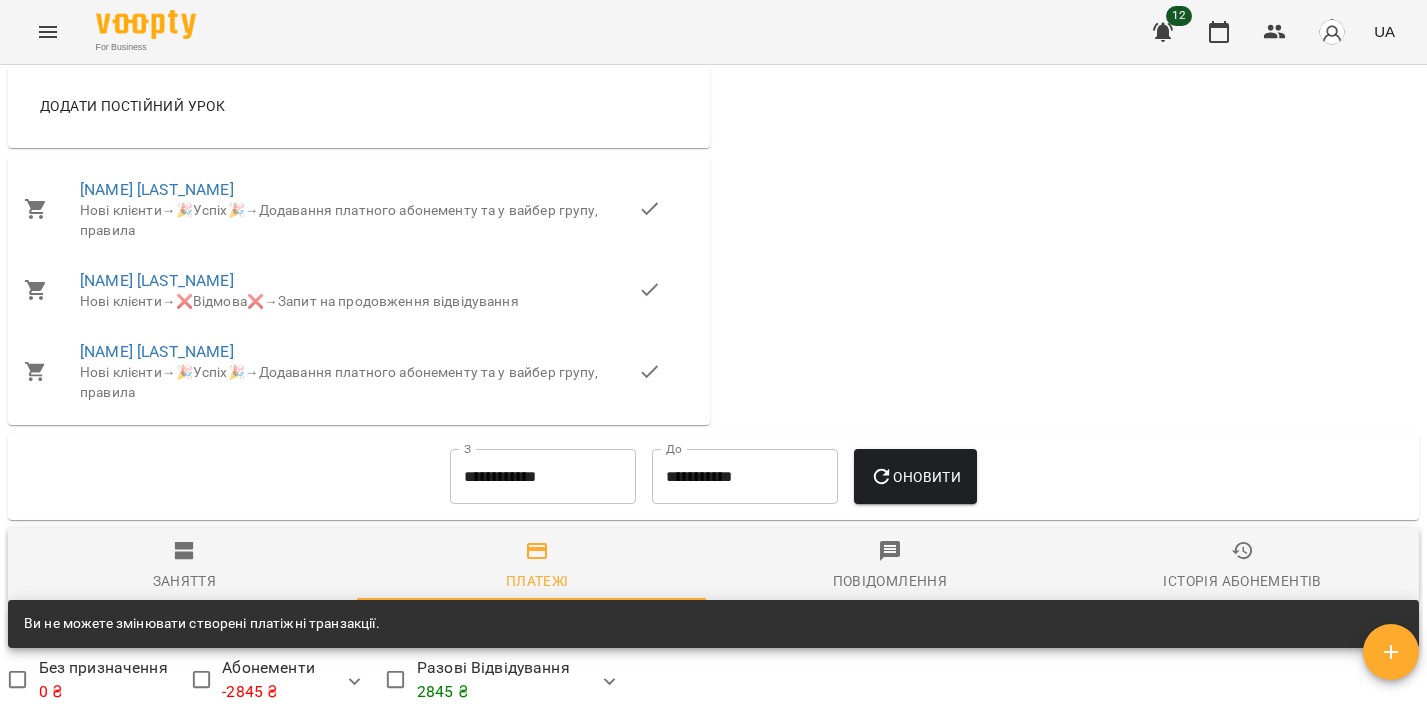 scroll, scrollTop: 0, scrollLeft: 0, axis: both 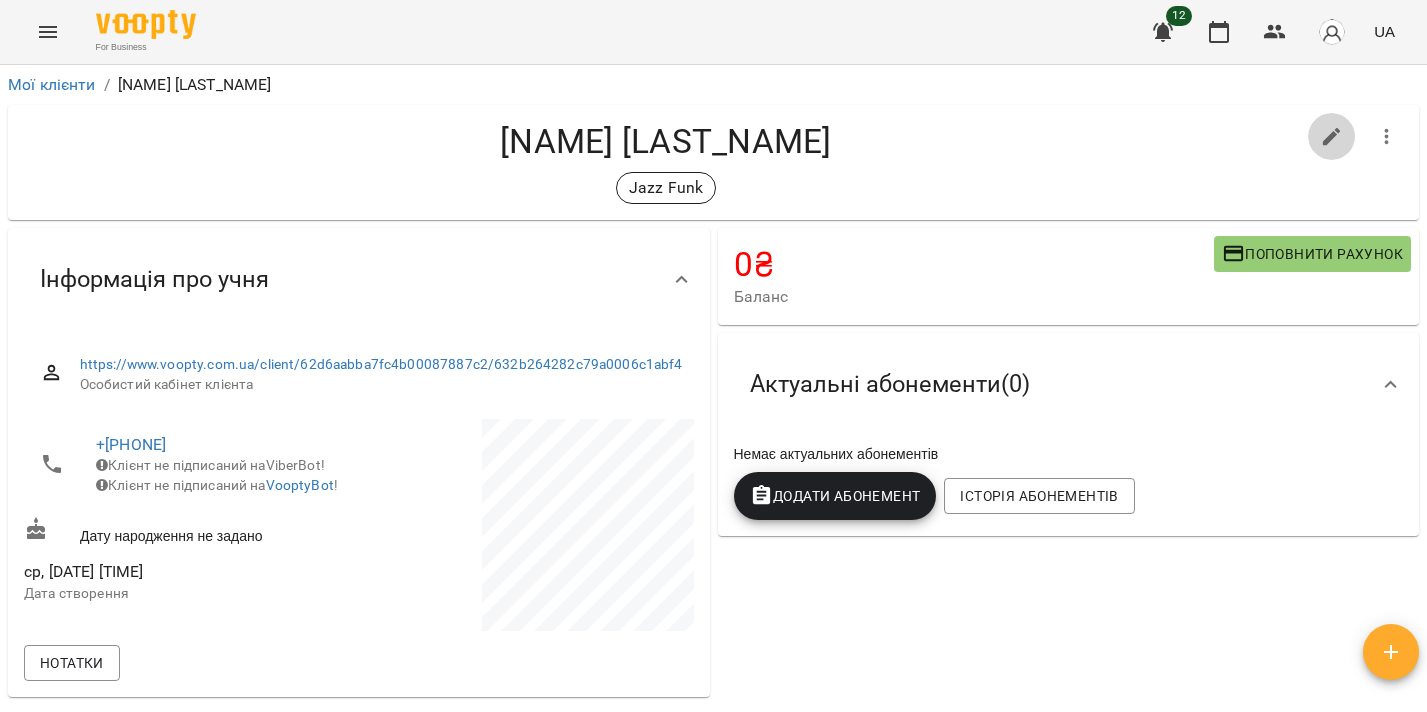 click 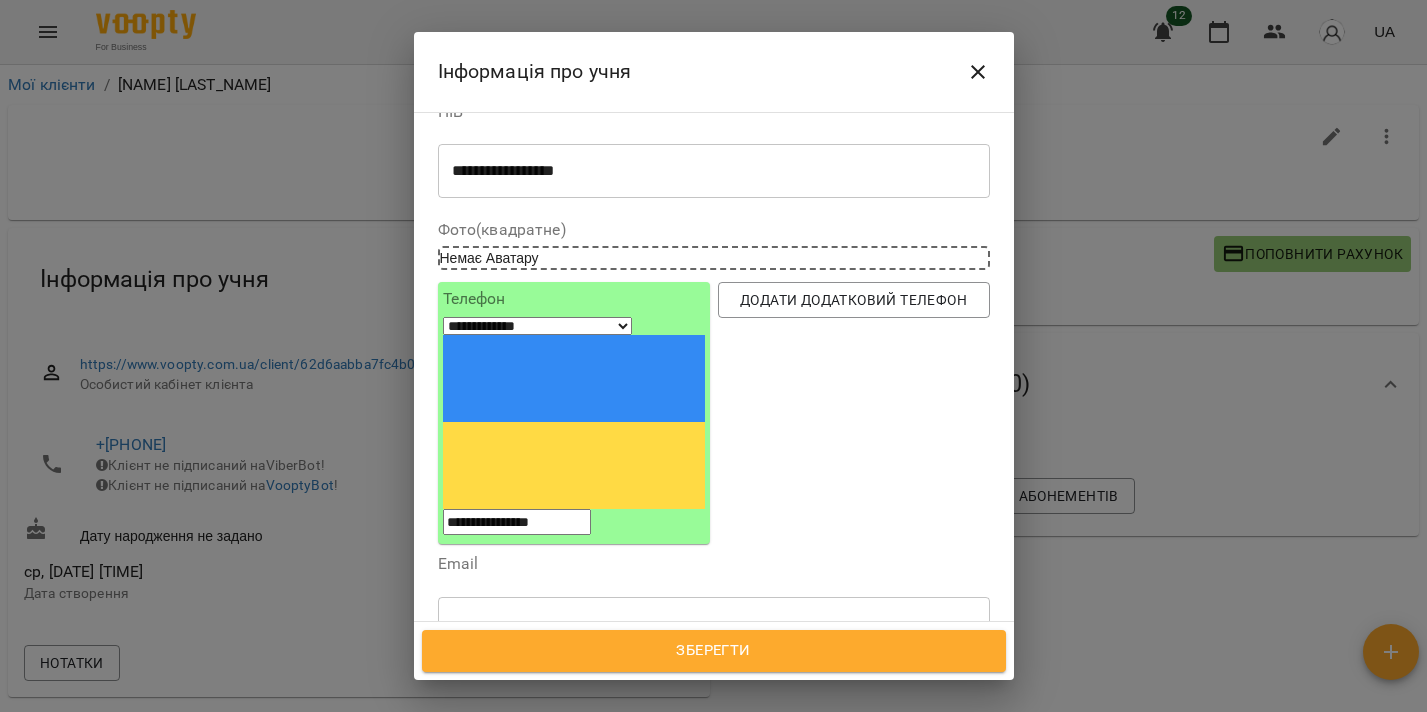 scroll, scrollTop: 62, scrollLeft: 0, axis: vertical 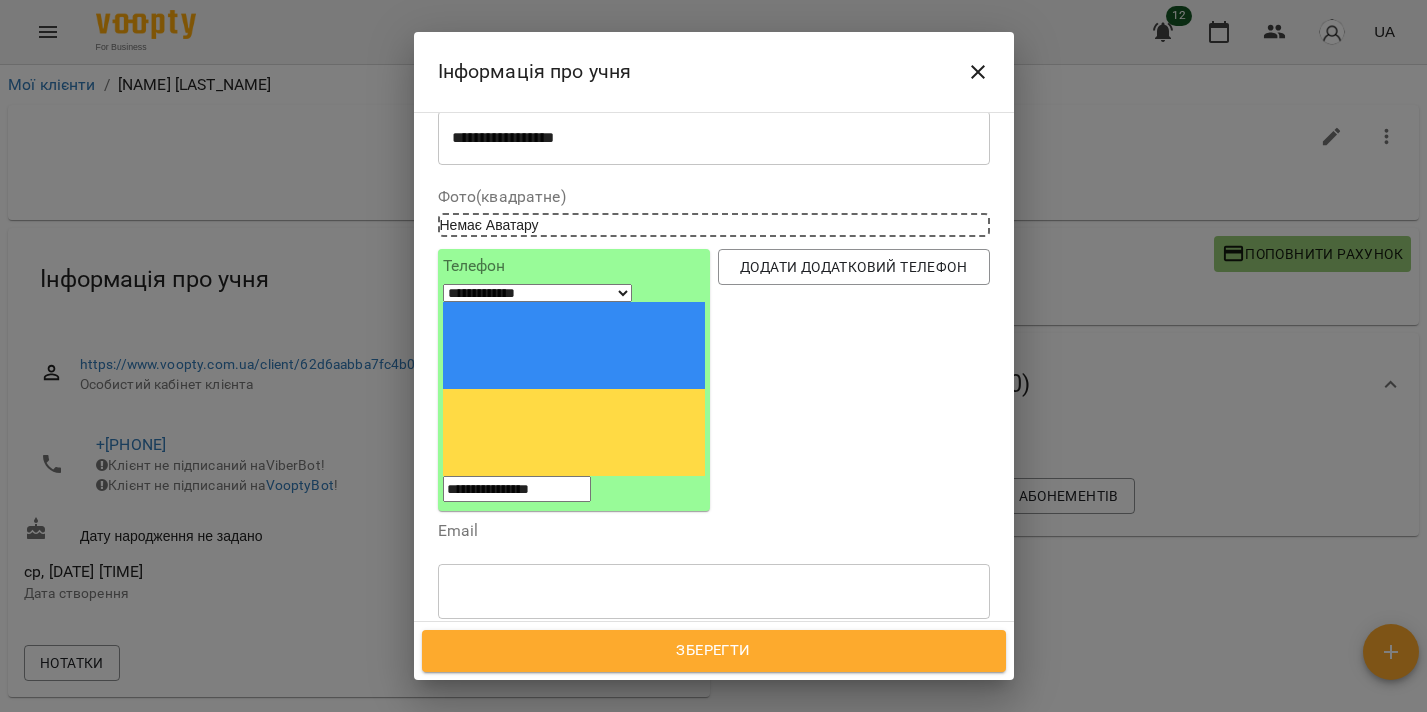 click on "Jazz Funk" at bounding box center [677, 685] 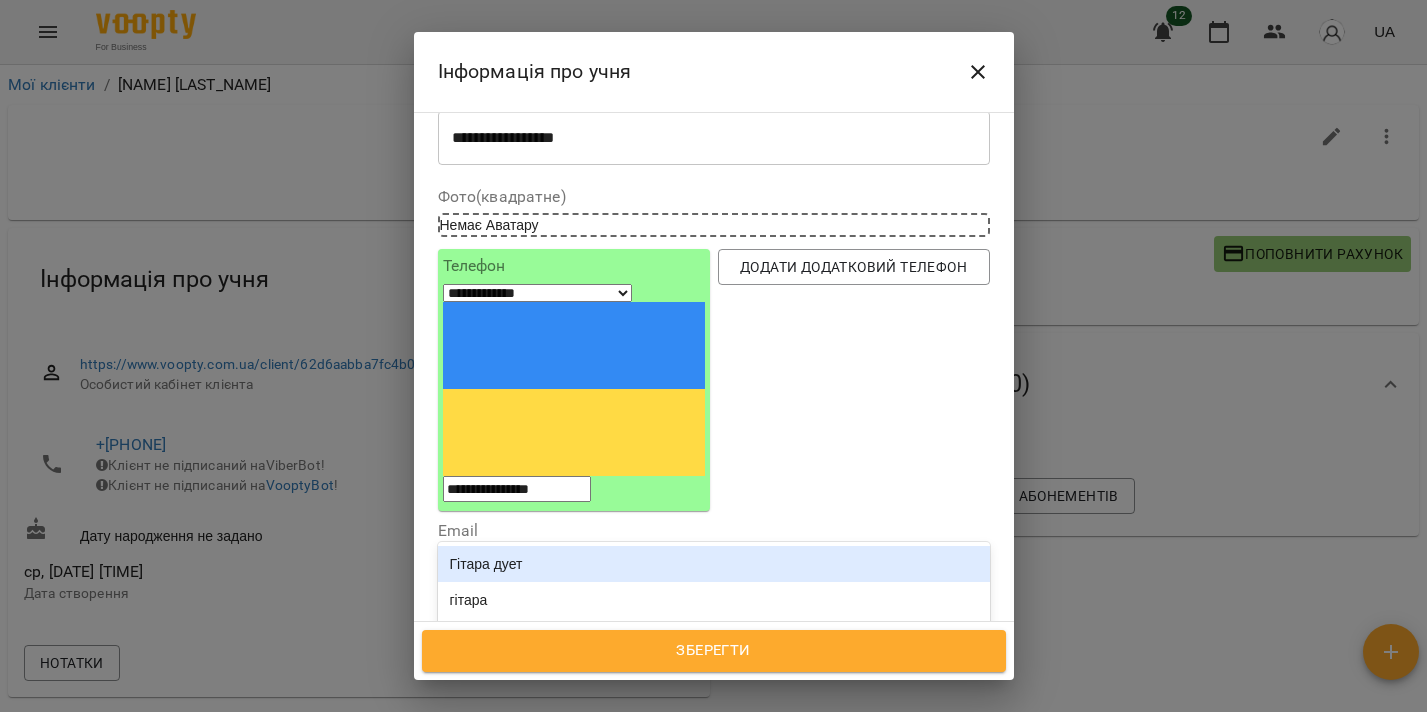 type on "***" 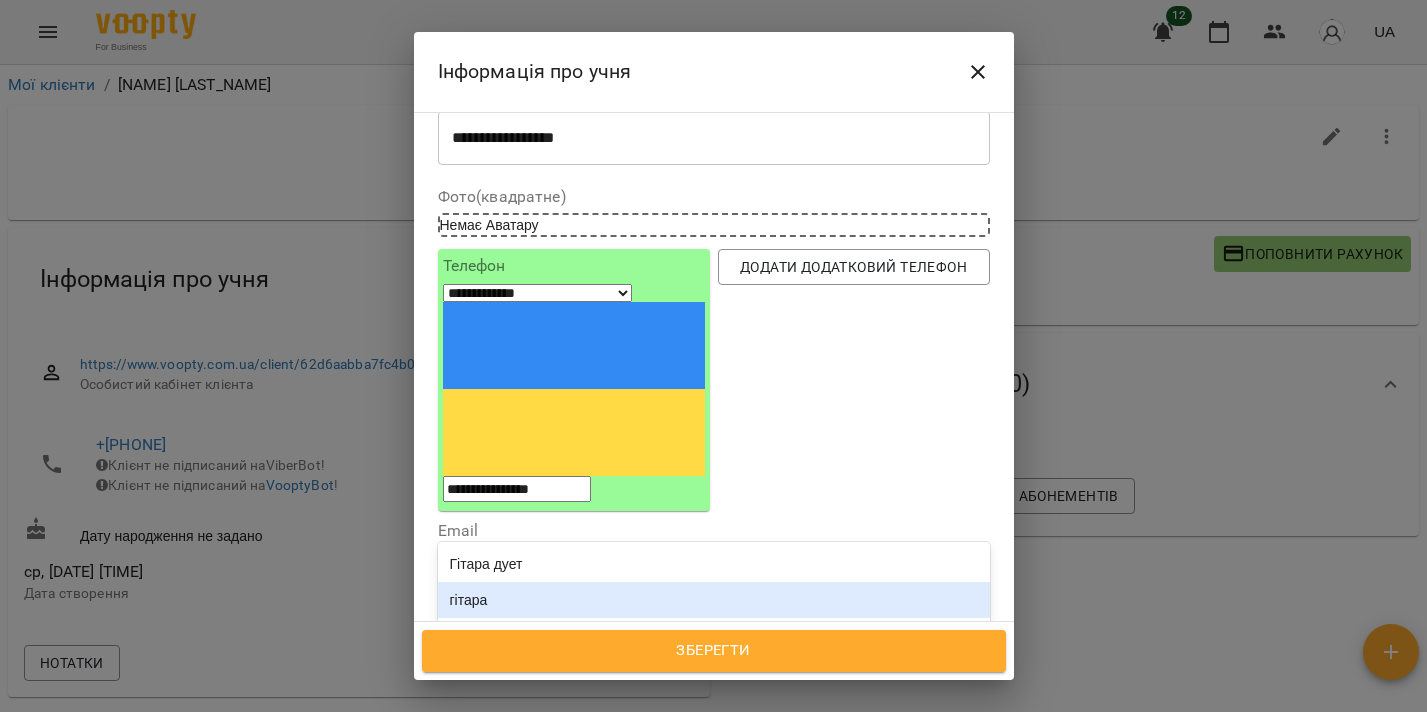 click on "гітара" at bounding box center [714, 600] 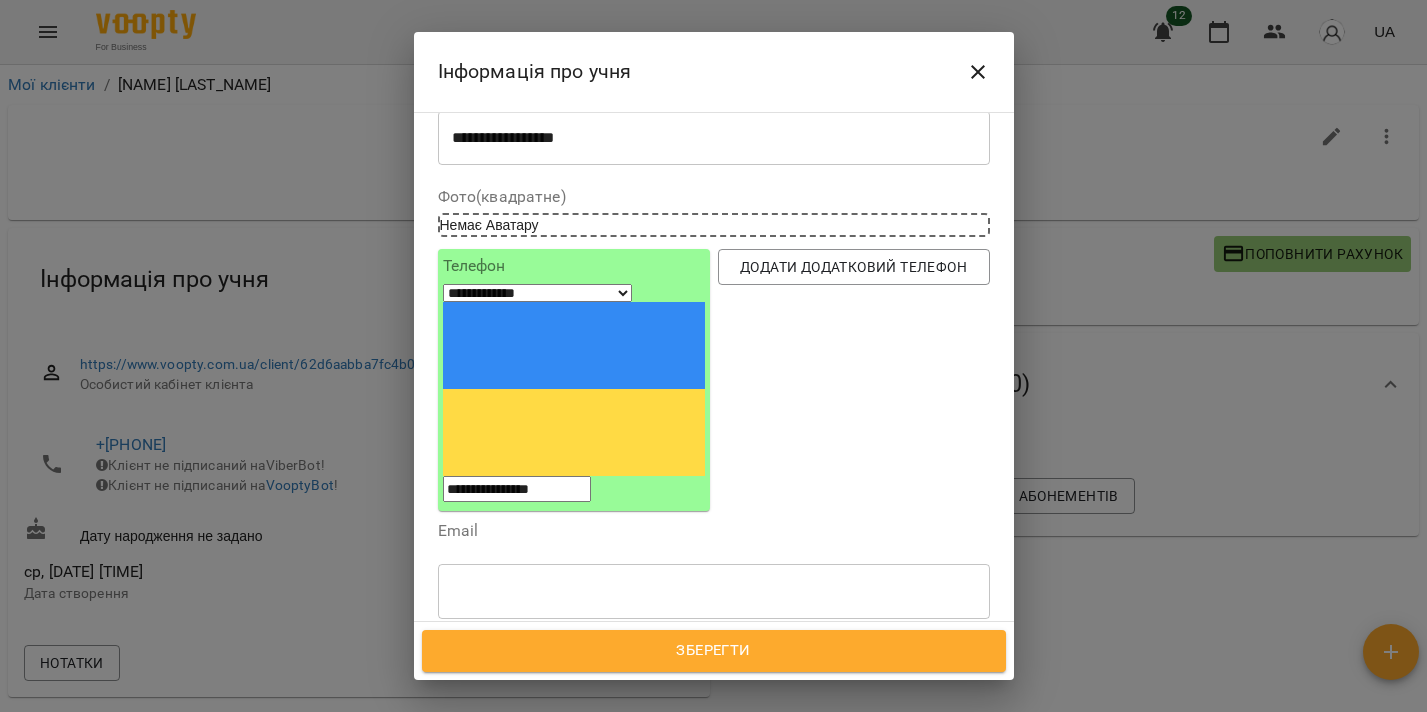 click on "Зберегти" at bounding box center [714, 651] 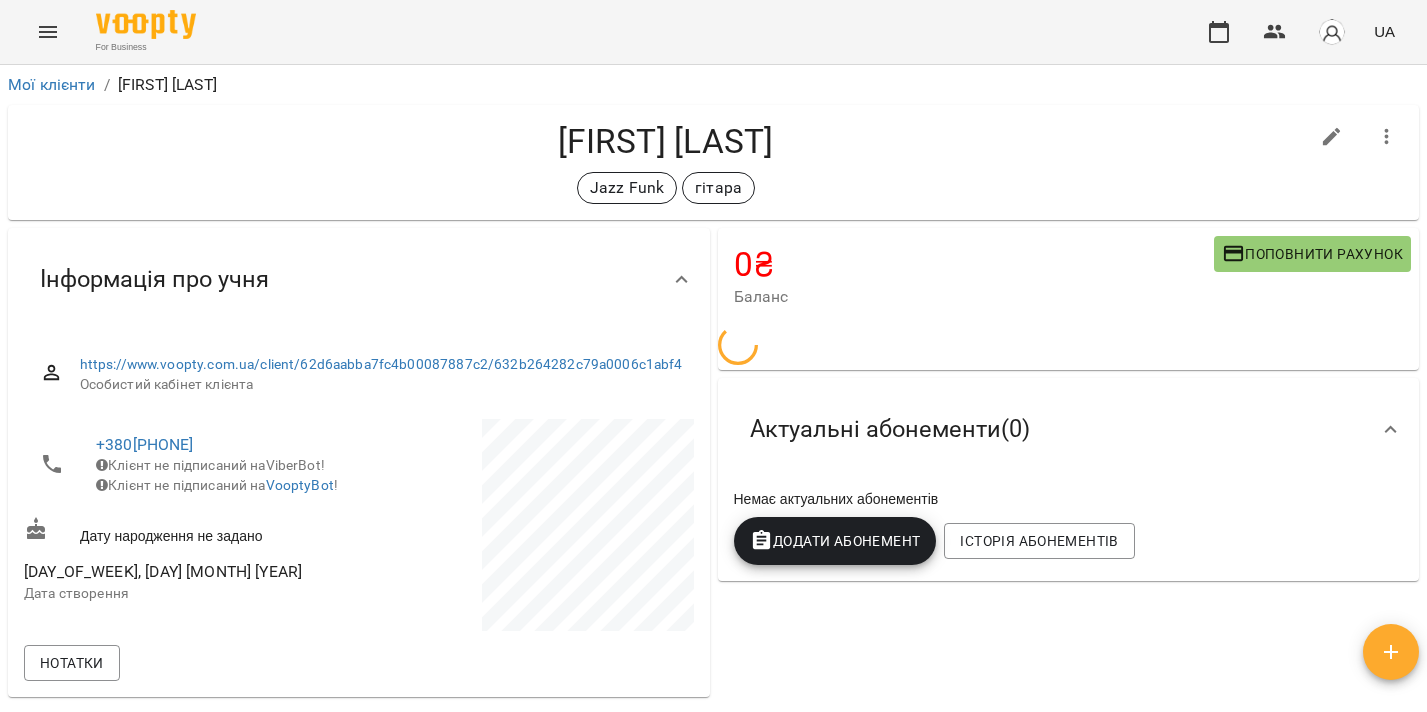 scroll, scrollTop: 0, scrollLeft: 0, axis: both 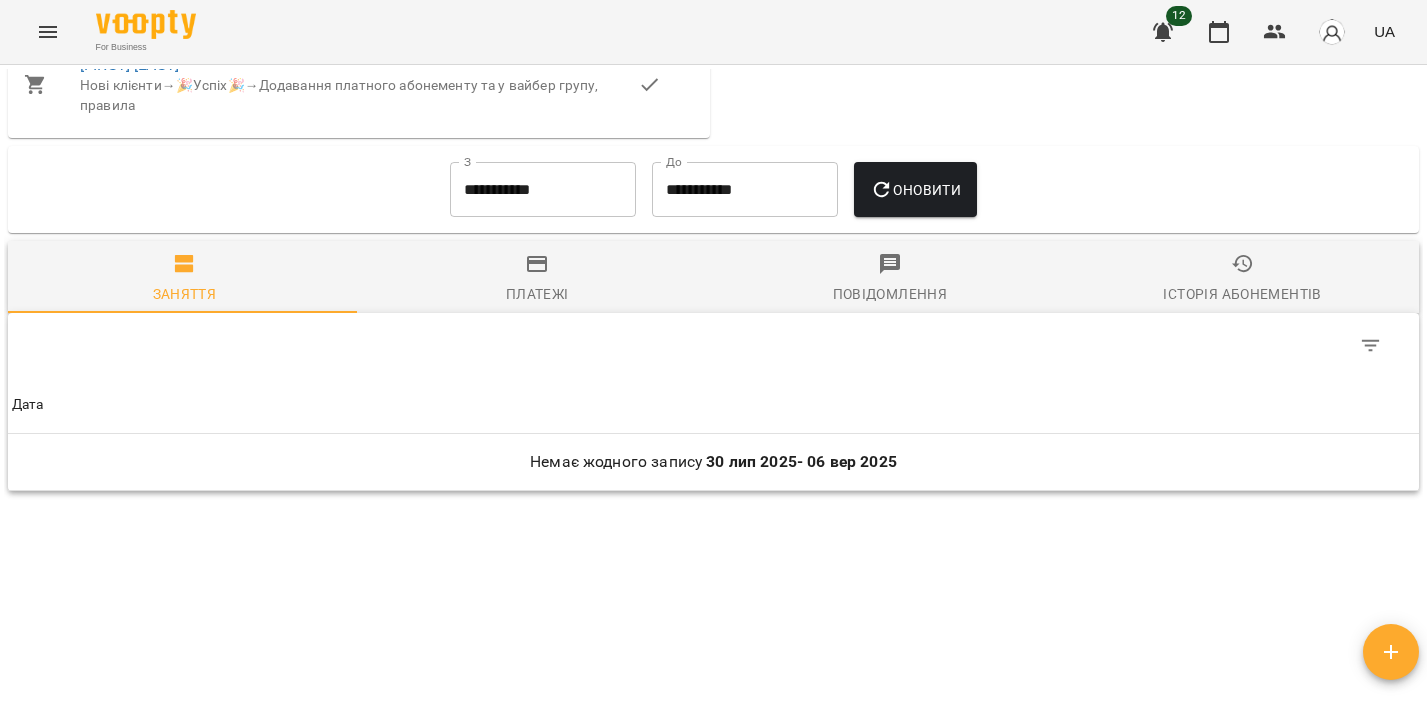 click on "Платежі" at bounding box center [537, 279] 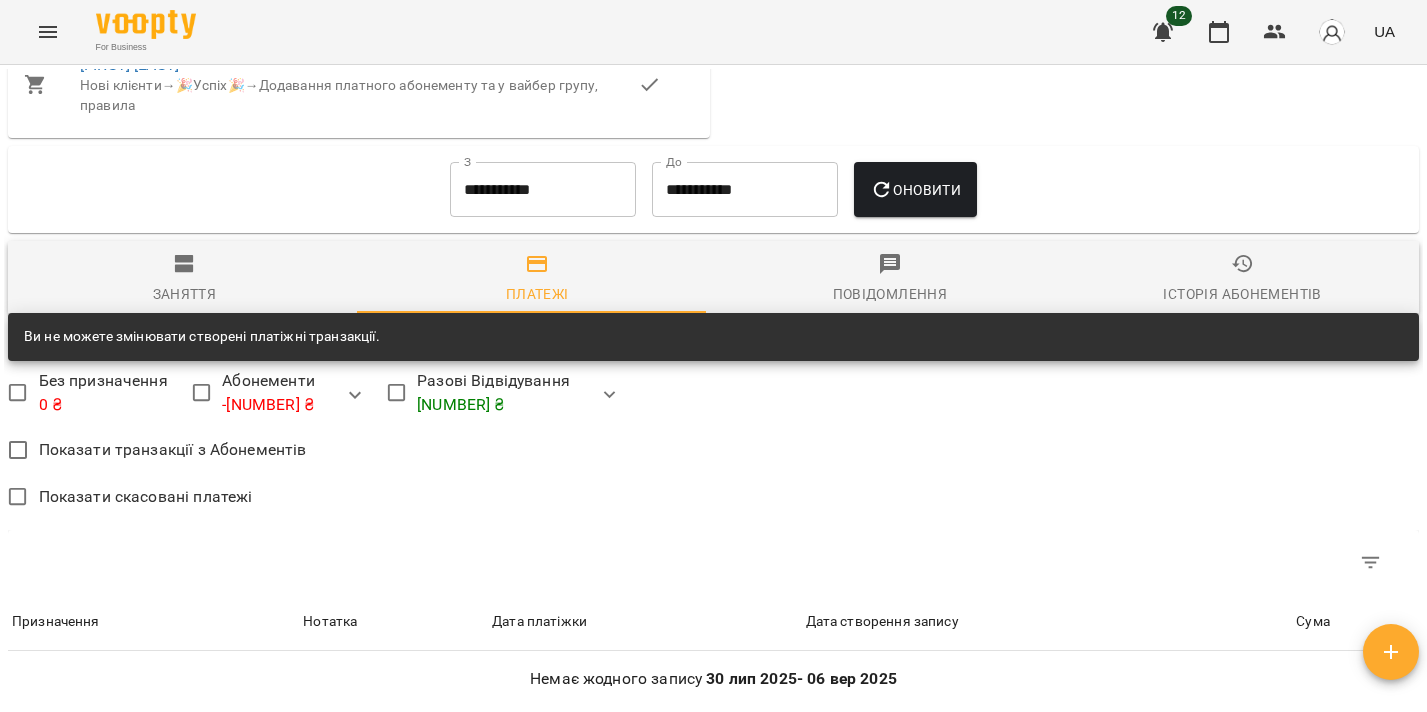 scroll, scrollTop: 1344, scrollLeft: 0, axis: vertical 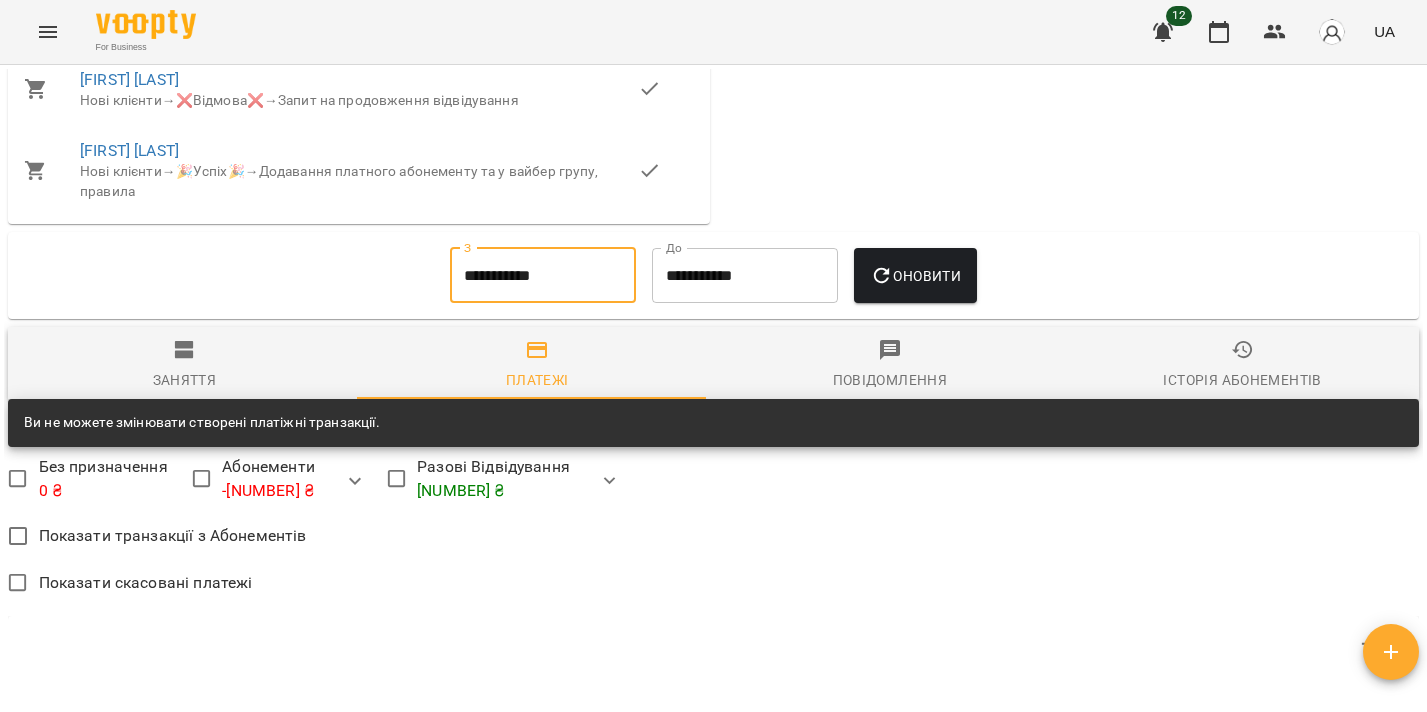 click on "**********" at bounding box center (543, 276) 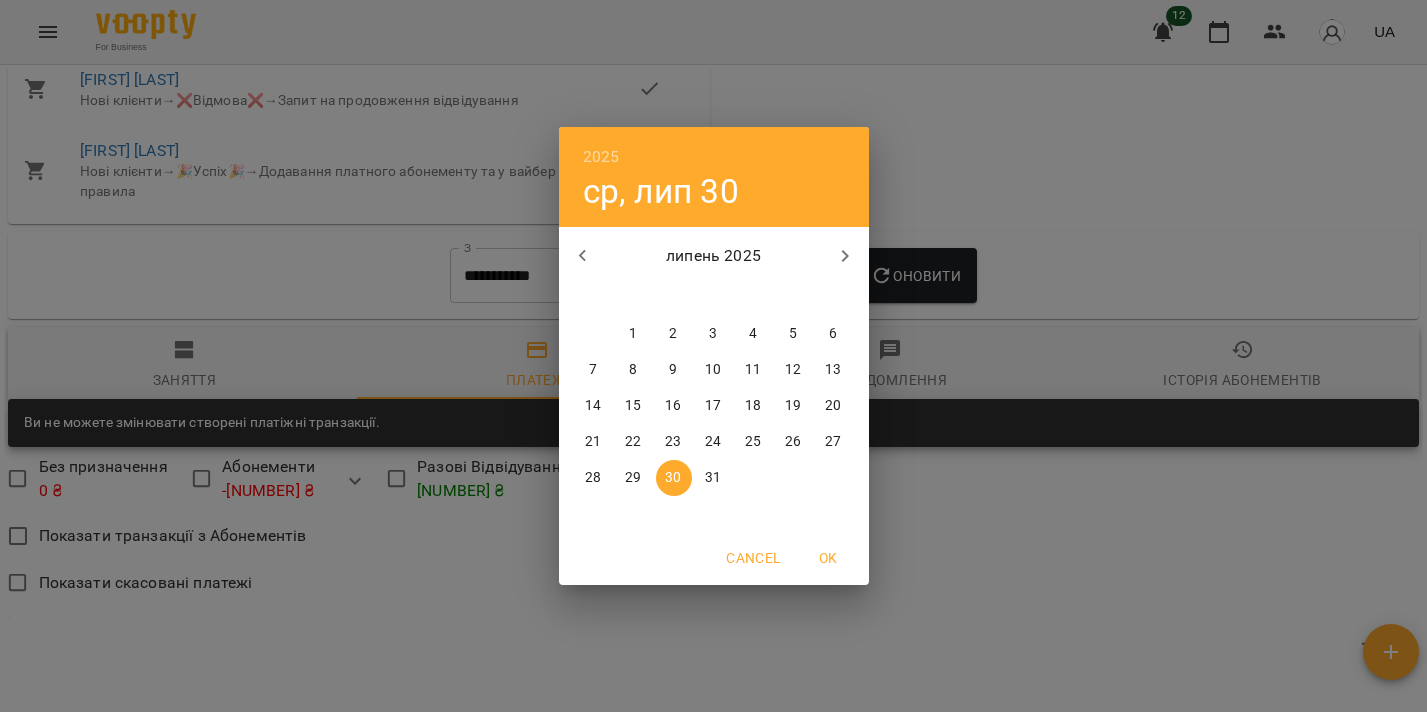click 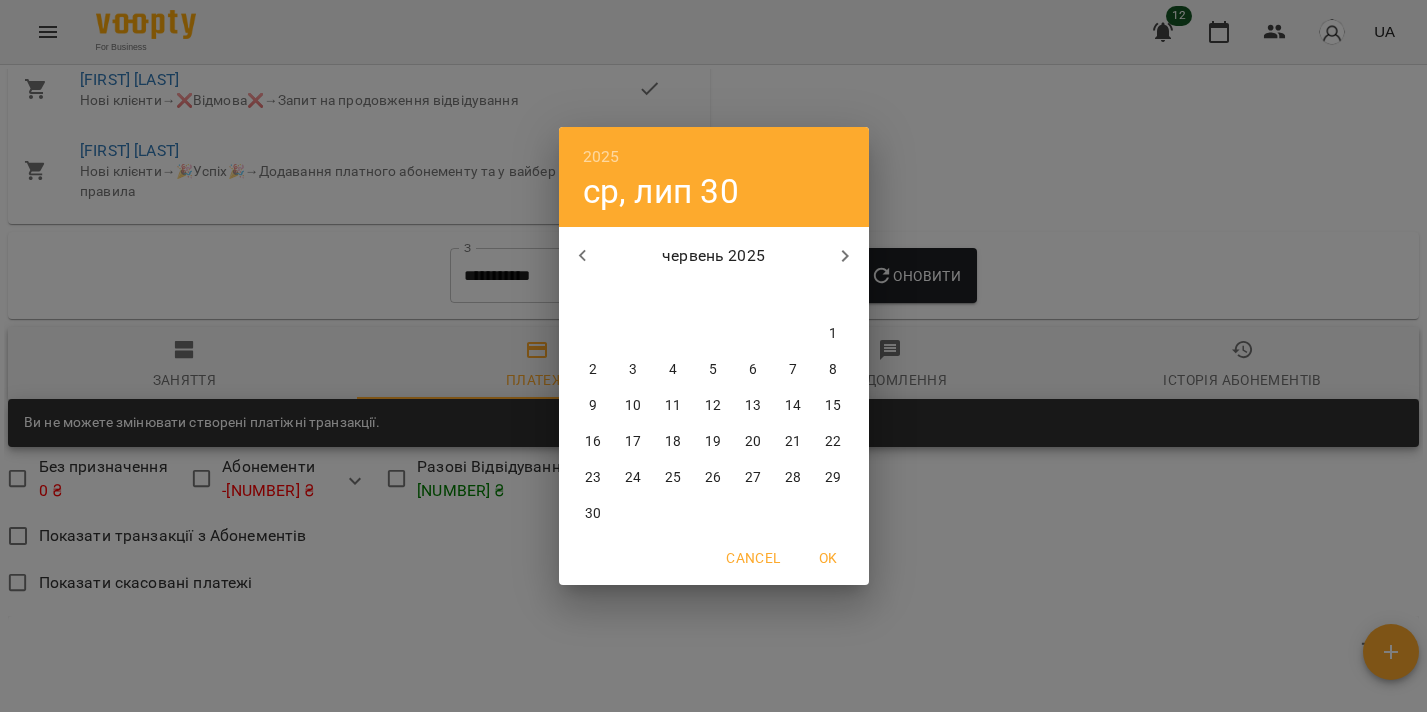 click 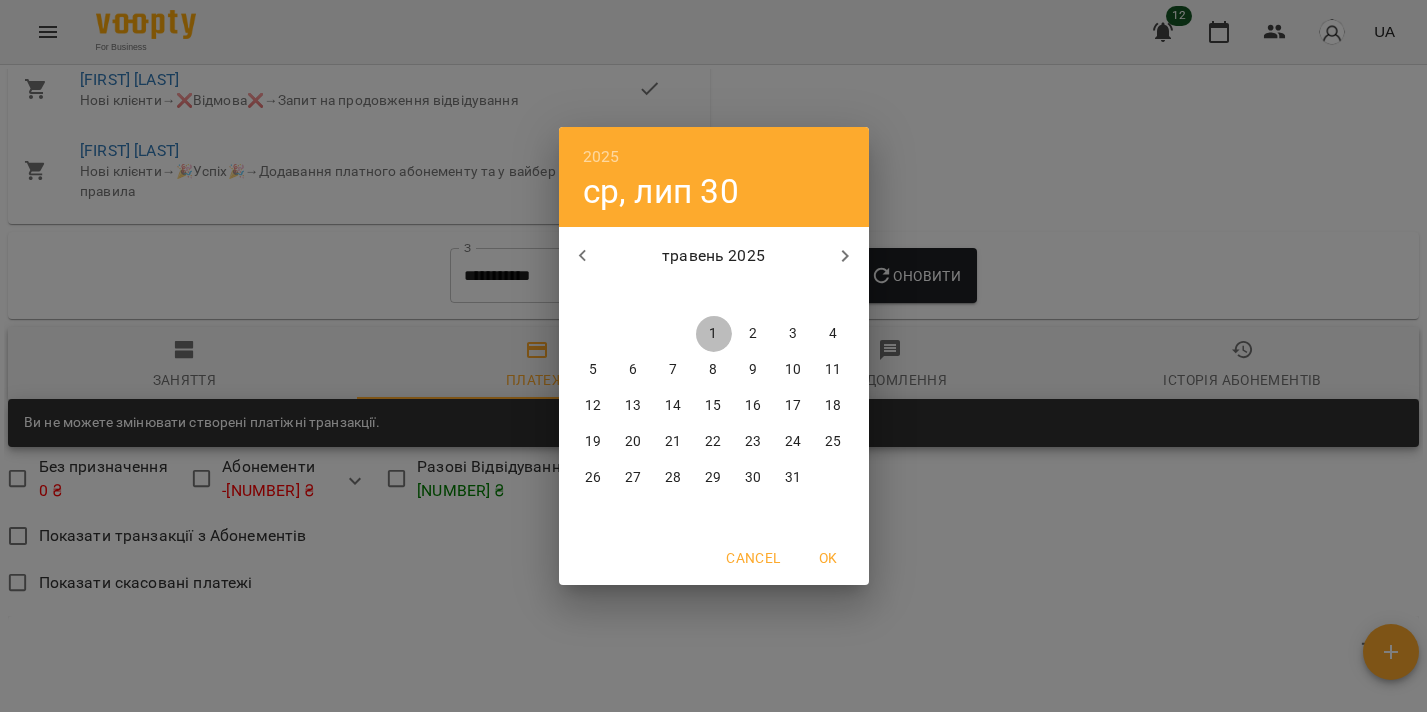 click on "1" at bounding box center [714, 334] 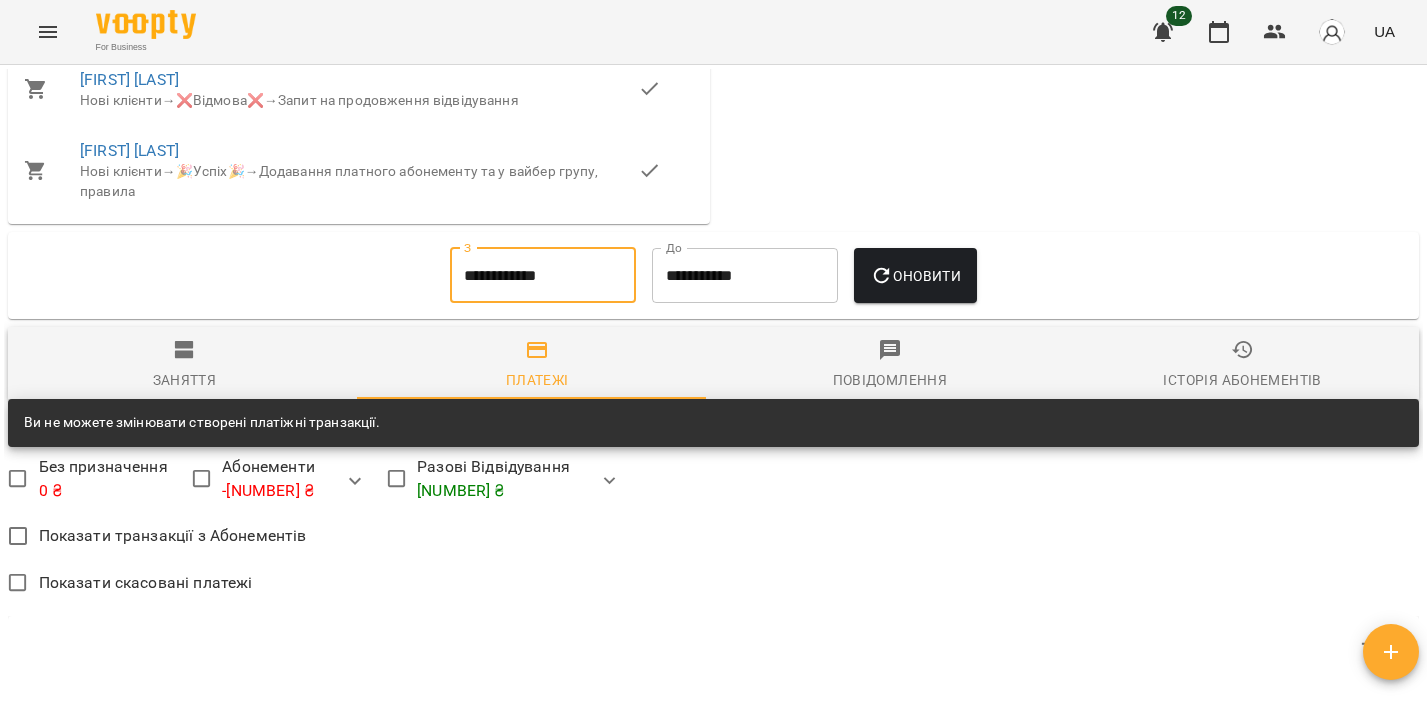 click on "Оновити" at bounding box center [915, 276] 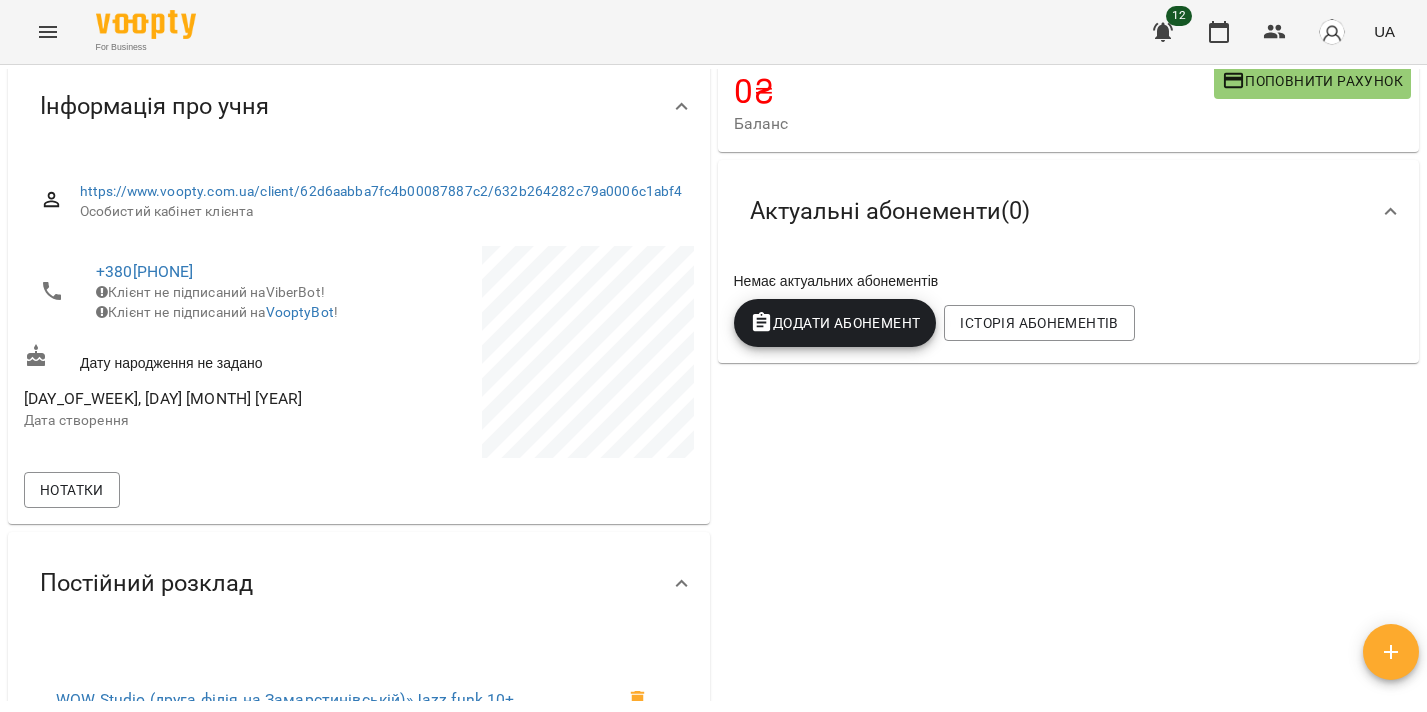 scroll, scrollTop: 0, scrollLeft: 0, axis: both 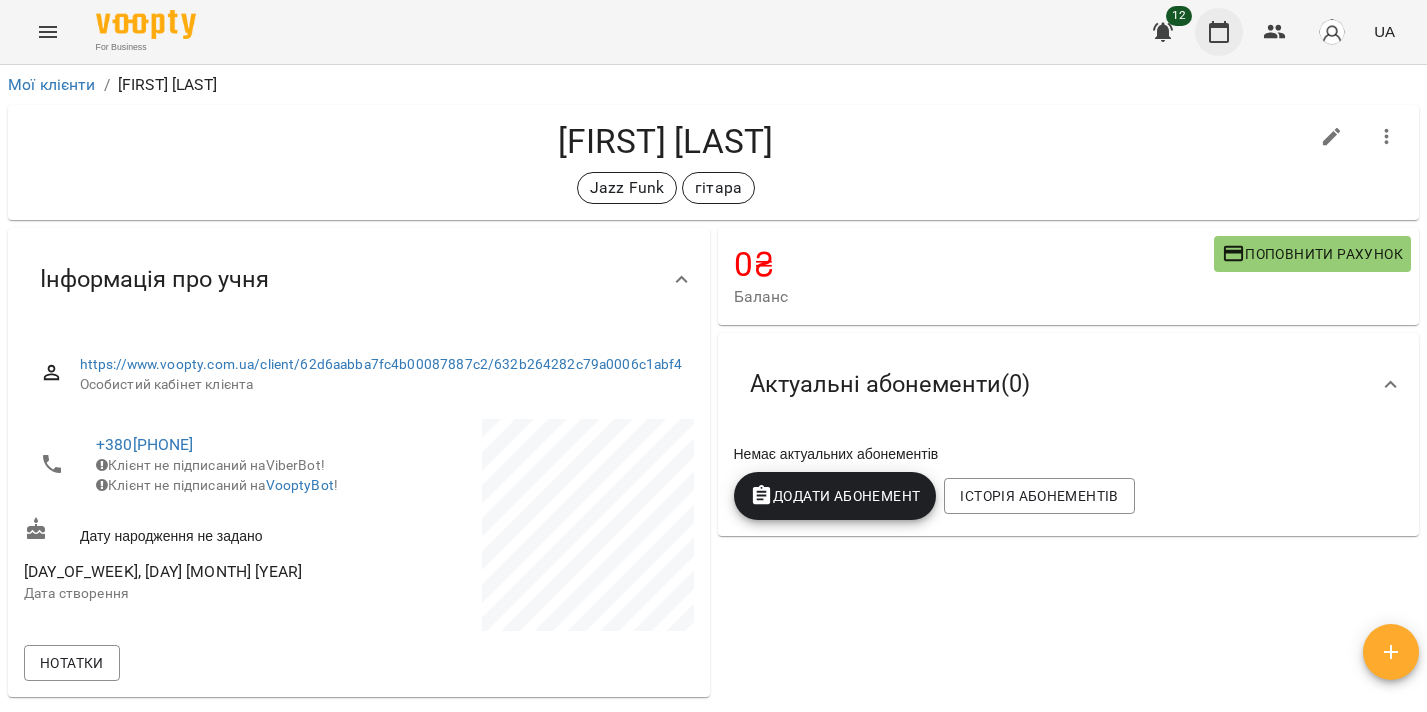 click 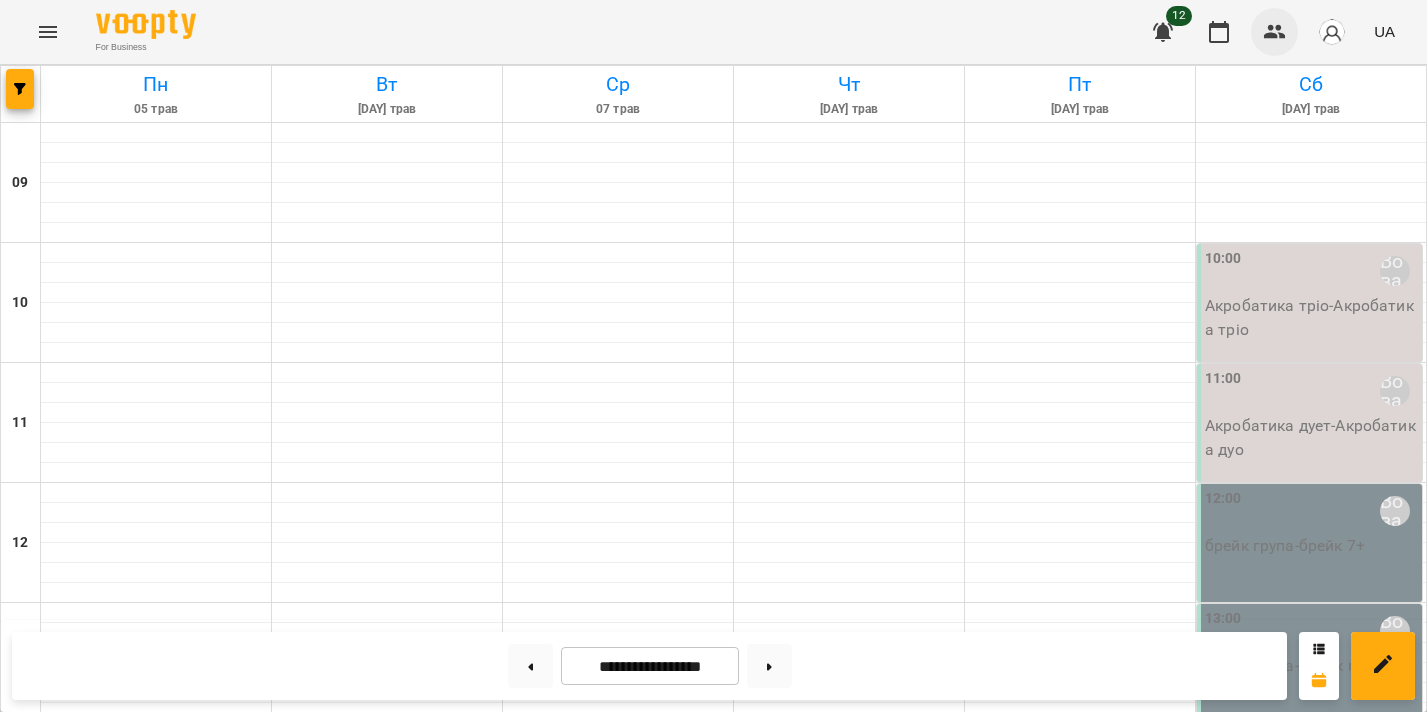 click 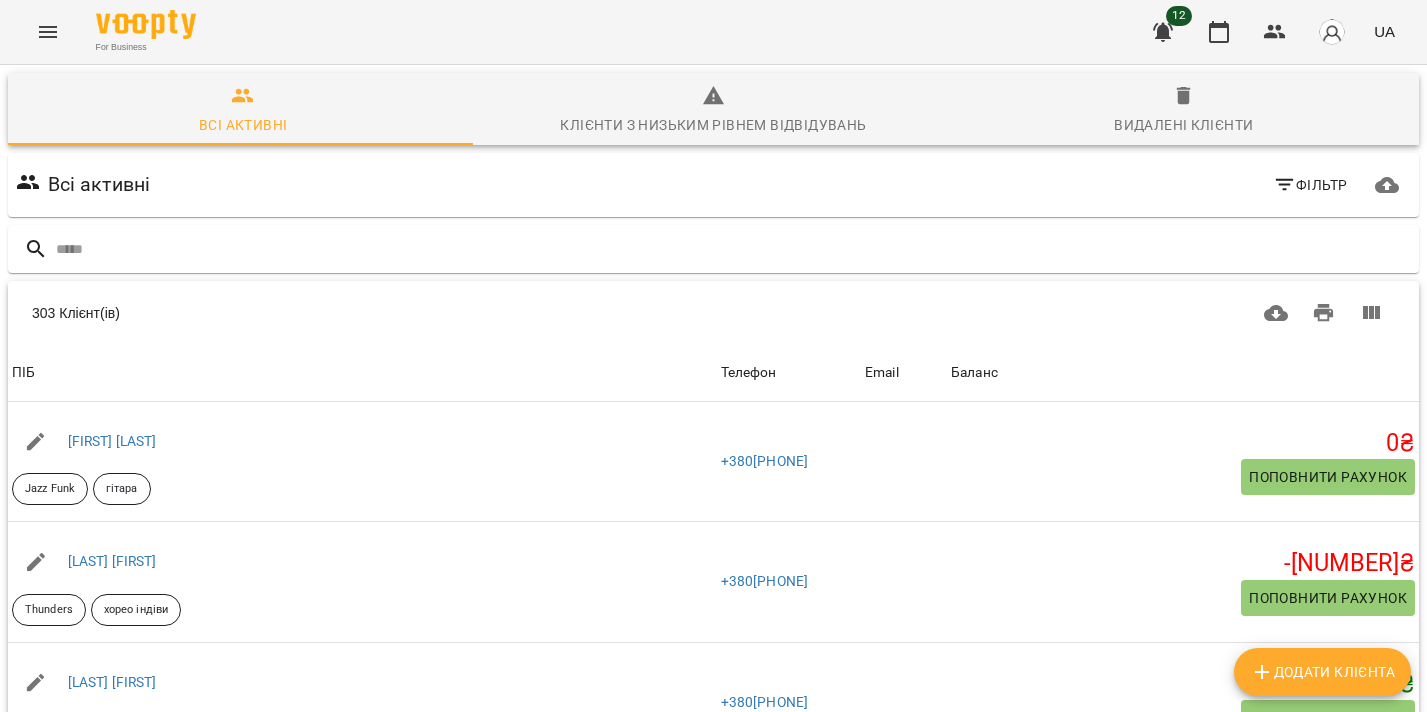 scroll, scrollTop: 76, scrollLeft: 0, axis: vertical 